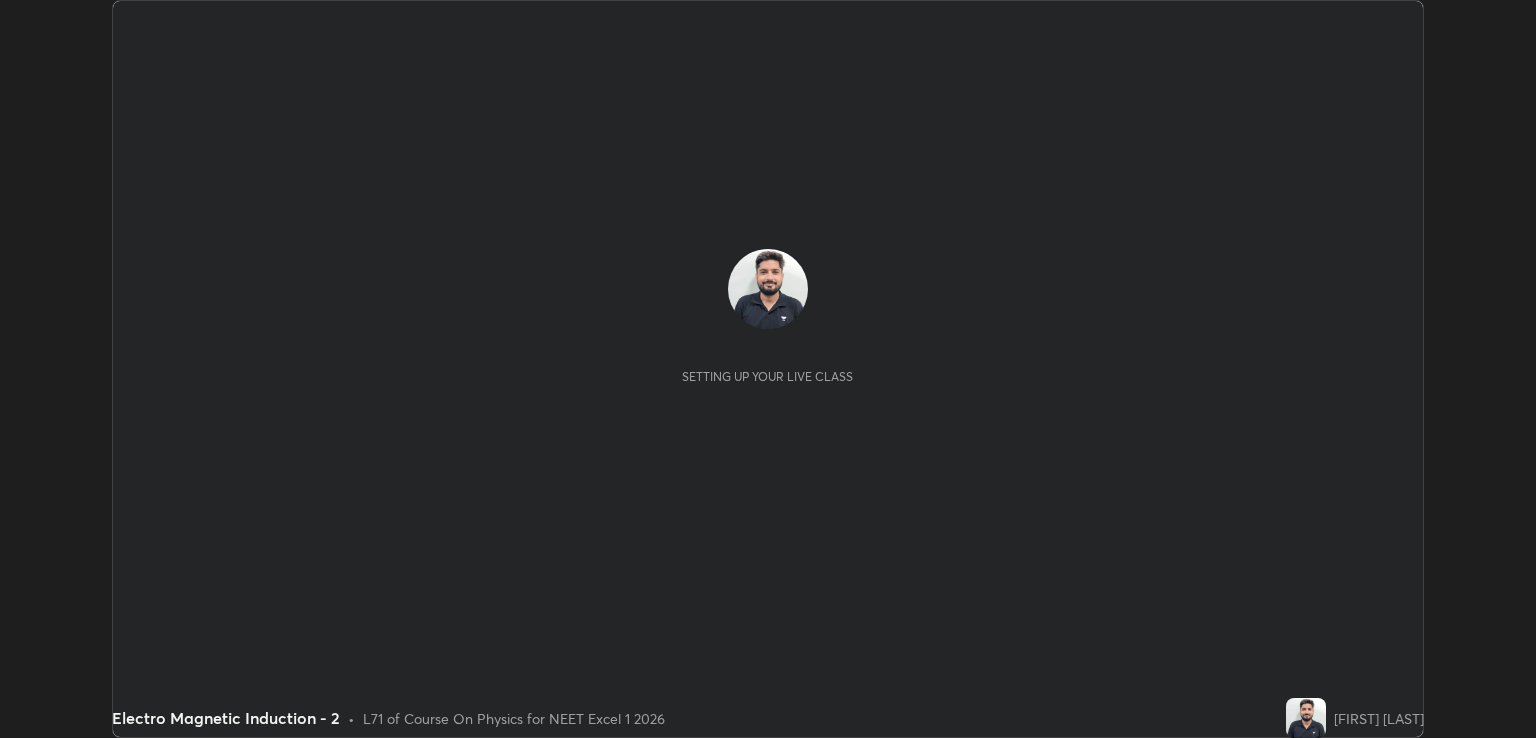 scroll, scrollTop: 0, scrollLeft: 0, axis: both 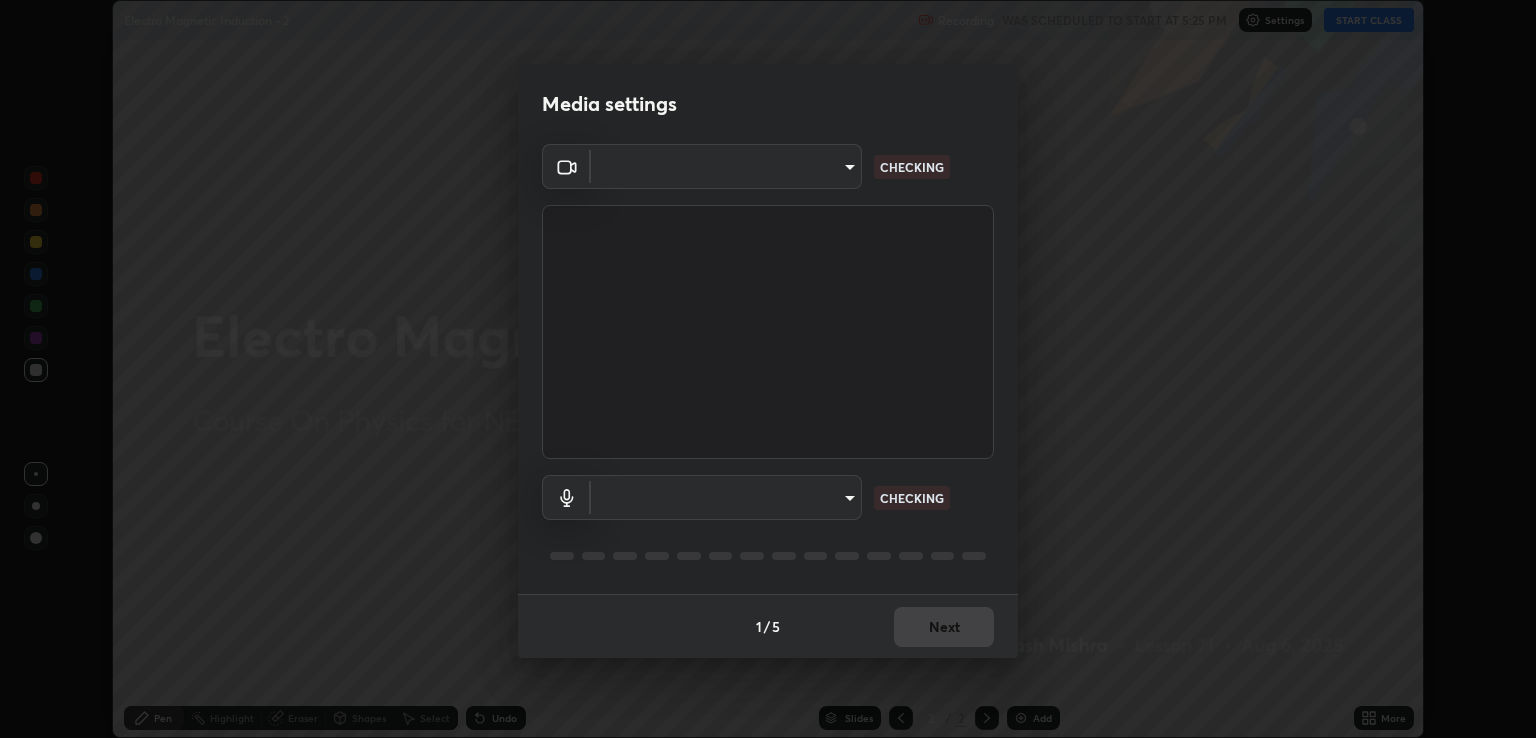 type on "ecbdbd44a66272db987f9f12271ef5319a85e28cdf2a8e5dd884bc8ad31297da" 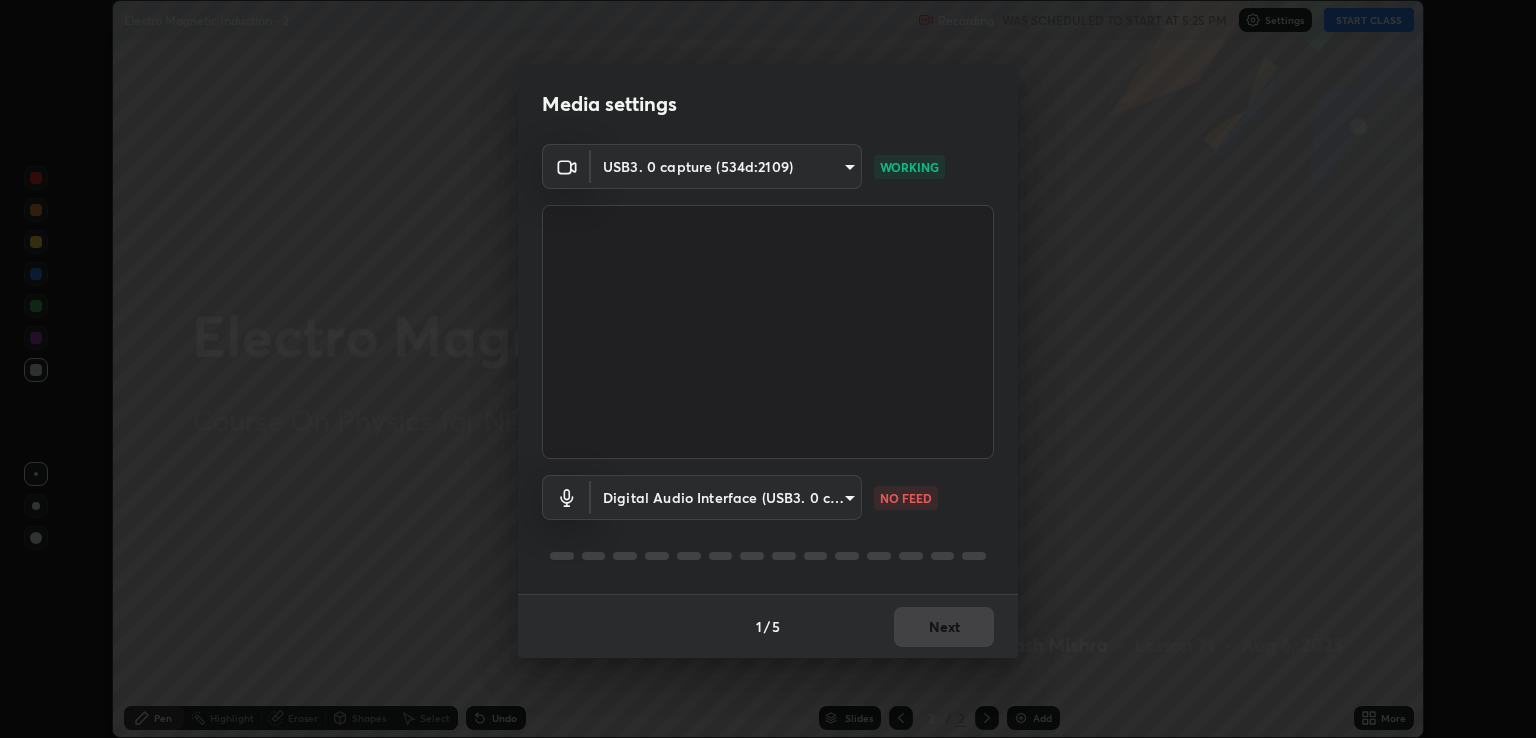 click on "Erase all Electro Magnetic Induction - 2 Recording WAS SCHEDULED TO START AT 5:25 PM Settings START CLASS Setting up your live class Electro Magnetic Induction - 2 • L71 of Course On Physics for NEET Excel 1 2026 [FIRST] [LAST] Pen Highlight Eraser Shapes Select Undo Slides 2 / 2 Add More No doubts shared Encourage your learners to ask a doubt for better clarity Report an issue Reason for reporting Buffering Chat not working Audio - Video sync issue Educator video quality low ​ Attach an image Report Media settings USB3. 0 capture (534d:2109) [HASH] WORKING Digital Audio Interface (USB3. 0 capture) [HASH] NO FEED 1 / 5 Next" at bounding box center (768, 369) 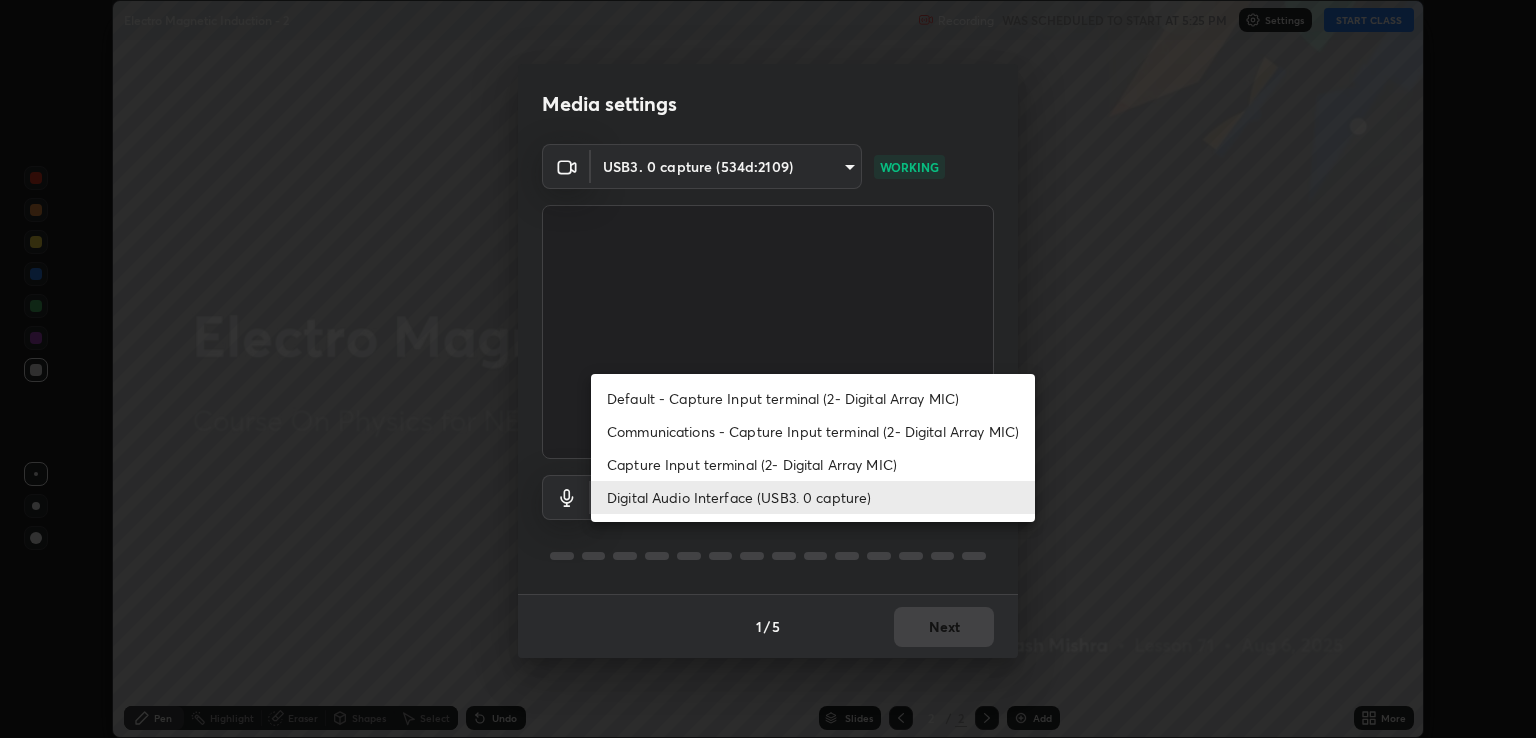 click on "Capture Input terminal (2- Digital Array MIC)" at bounding box center (813, 464) 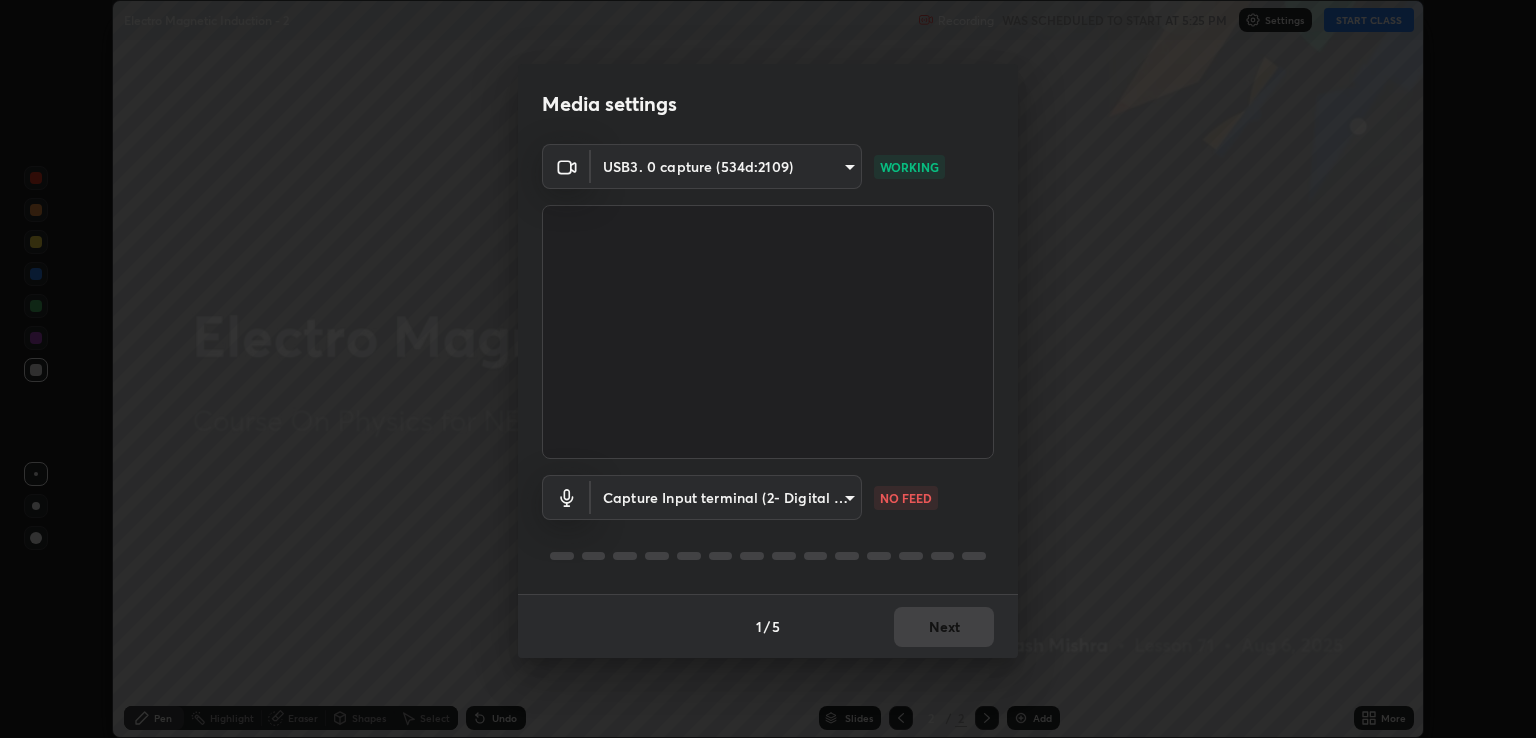 click on "Erase all Electro Magnetic Induction - 2 Recording WAS SCHEDULED TO START AT 5:25 PM Settings START CLASS Setting up your live class Electro Magnetic Induction - 2 • L71 of Course On Physics for NEET Excel 1 2026 [FIRST] [LAST] Pen Highlight Eraser Shapes Select Undo Slides 2 / 2 Add More No doubts shared Encourage your learners to ask a doubt for better clarity Report an issue Reason for reporting Buffering Chat not working Audio - Video sync issue Educator video quality low ​ Attach an image Report Media settings USB3. 0 capture (534d:2109) [HASH] WORKING Capture Input terminal (2- Digital Array MIC) [HASH] NO FEED 1 / 5 Next" at bounding box center [768, 369] 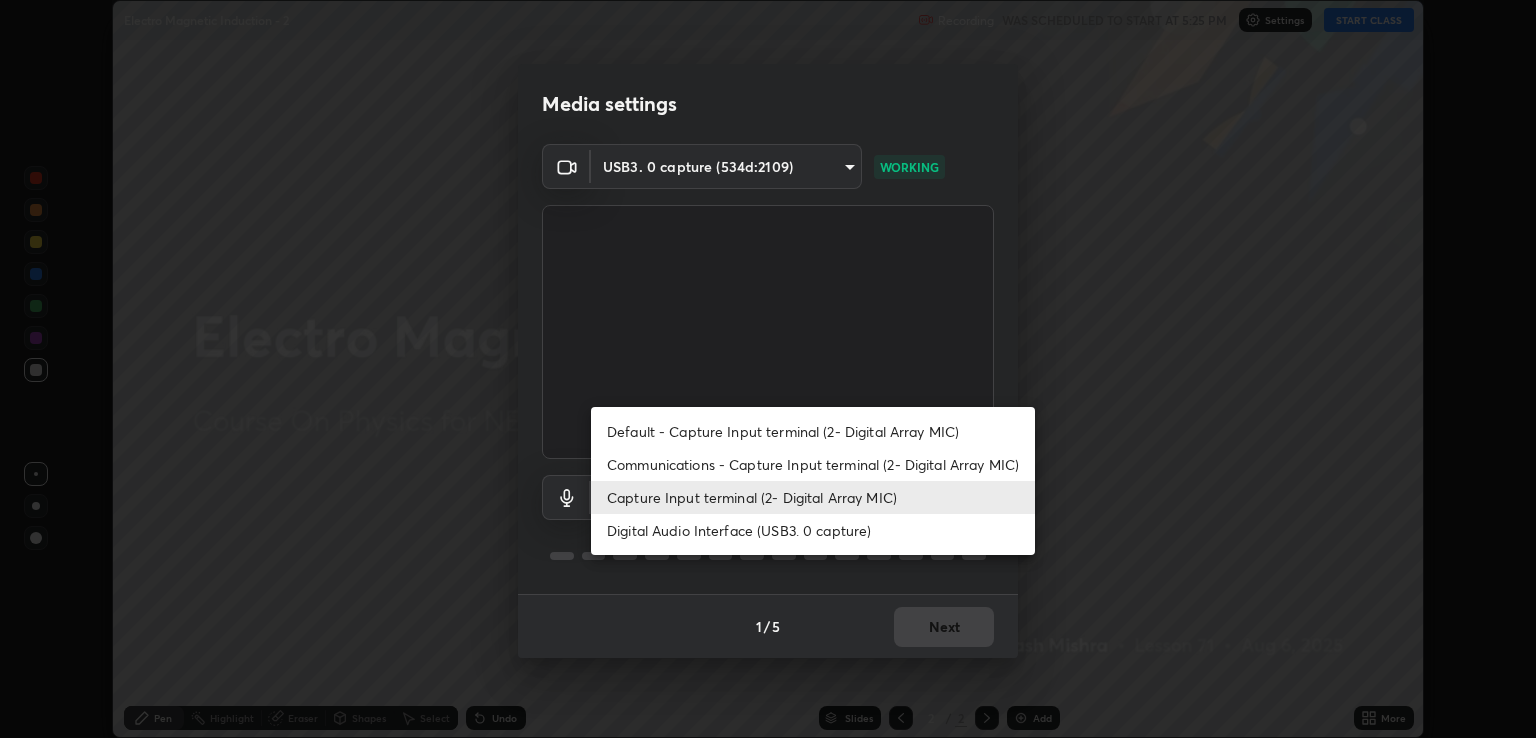 click on "Digital Audio Interface (USB3. 0 capture)" at bounding box center [813, 530] 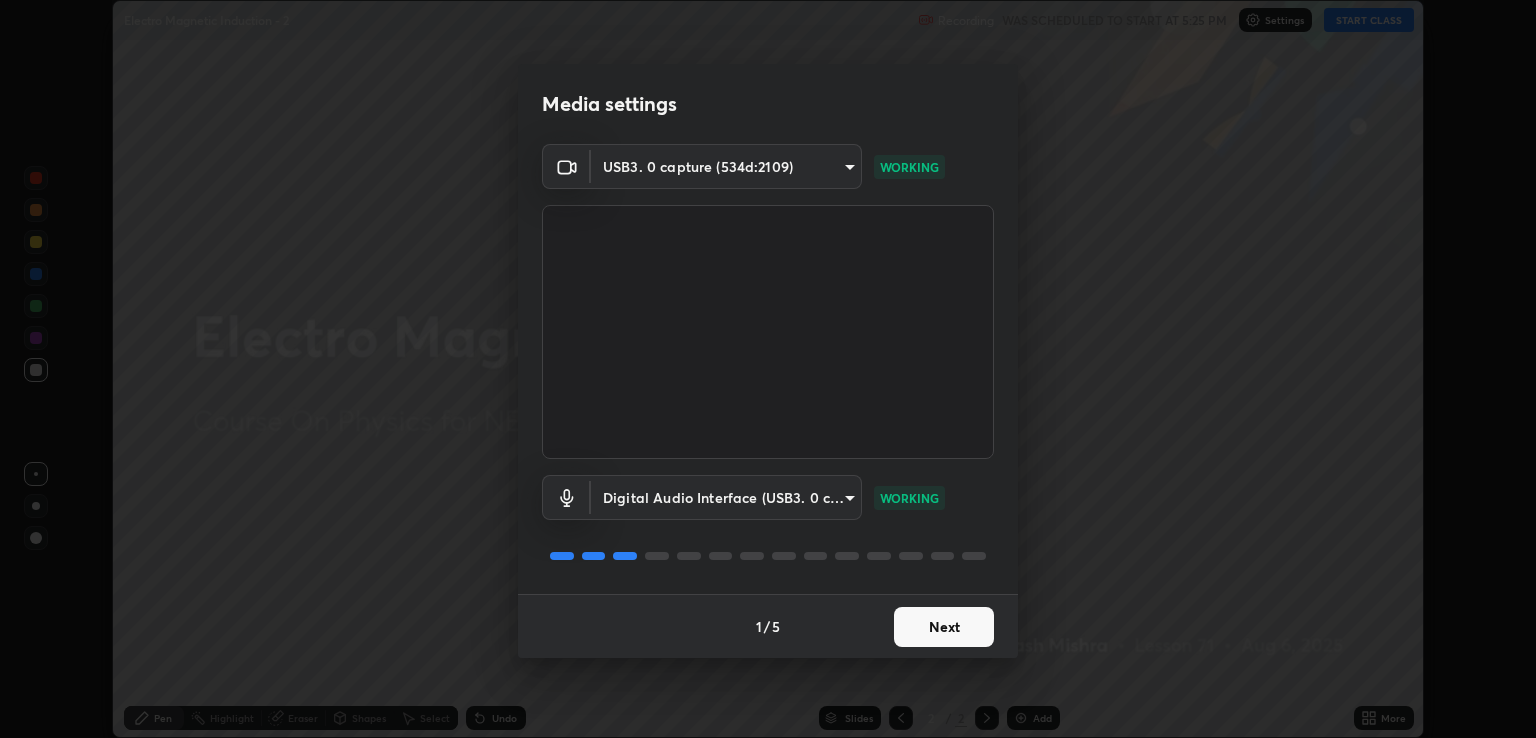 click on "Next" at bounding box center [944, 627] 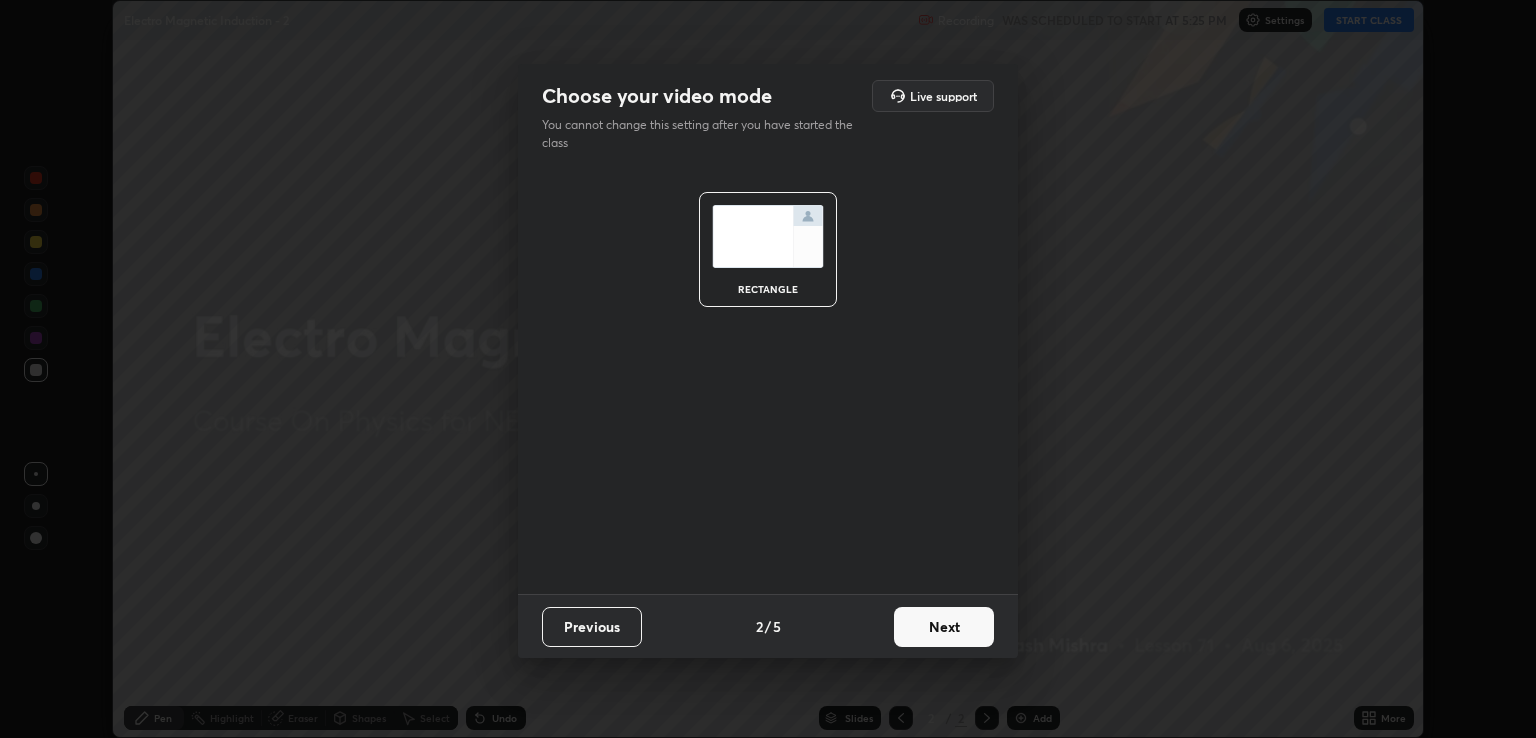 click on "Next" at bounding box center [944, 627] 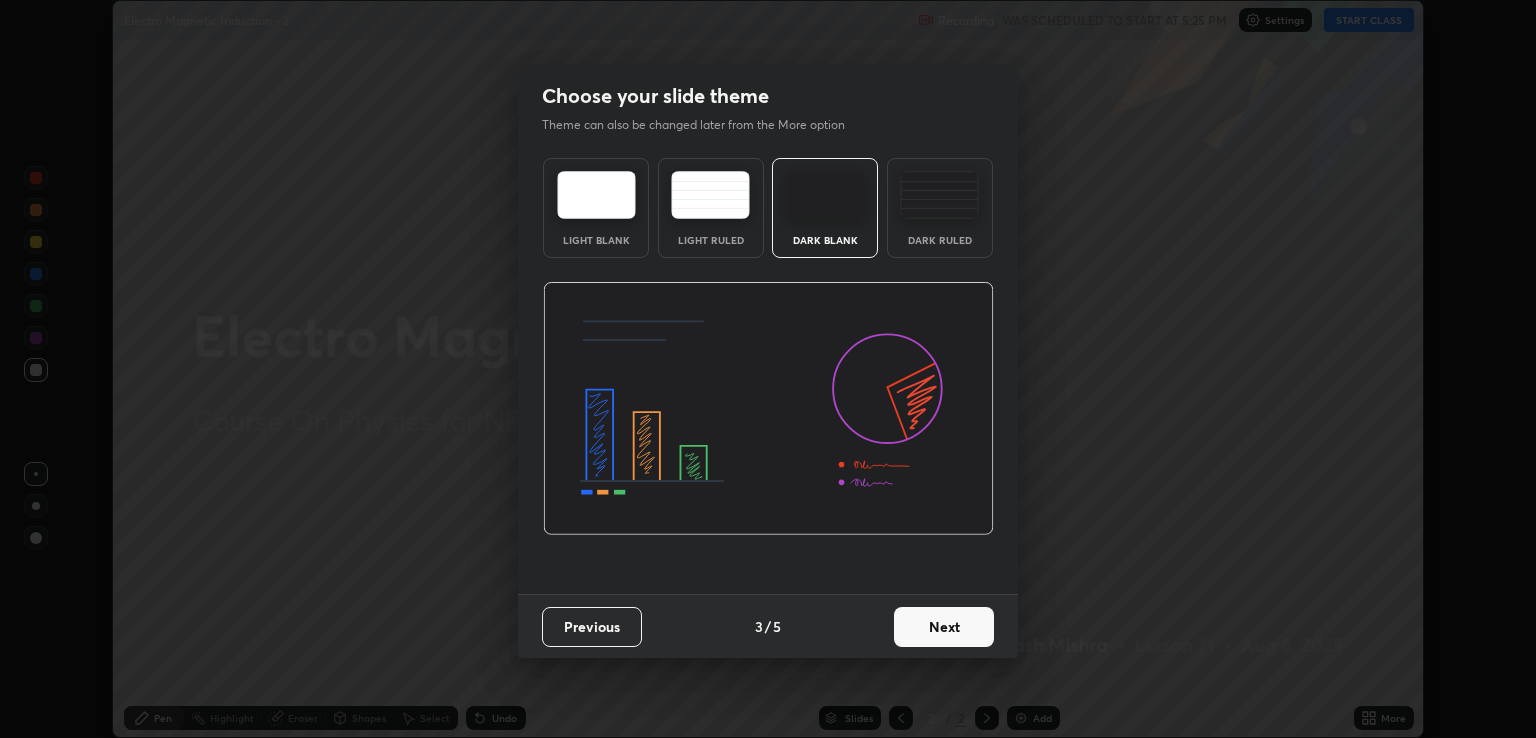 click on "Next" at bounding box center (944, 627) 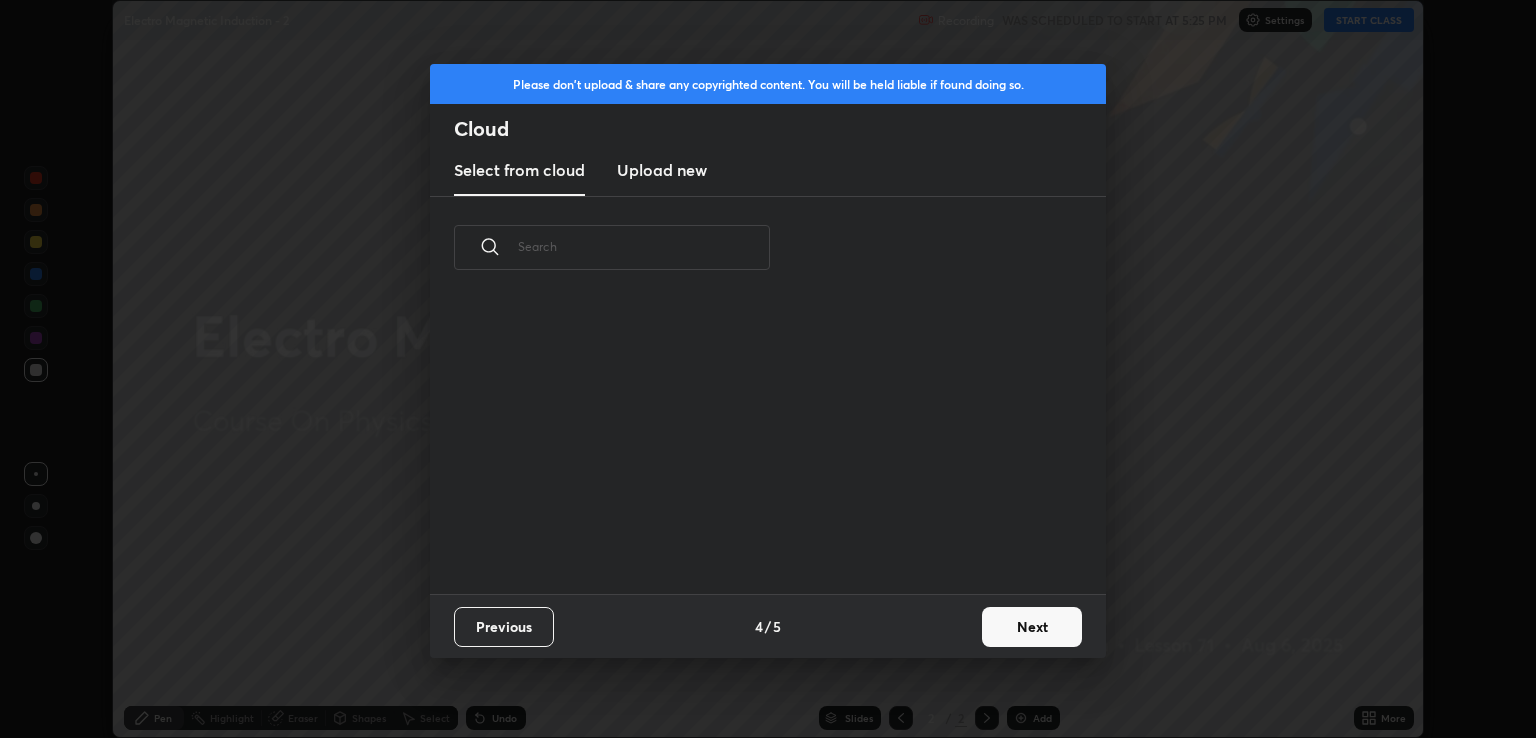 click on "Previous 4 / 5 Next" at bounding box center (768, 626) 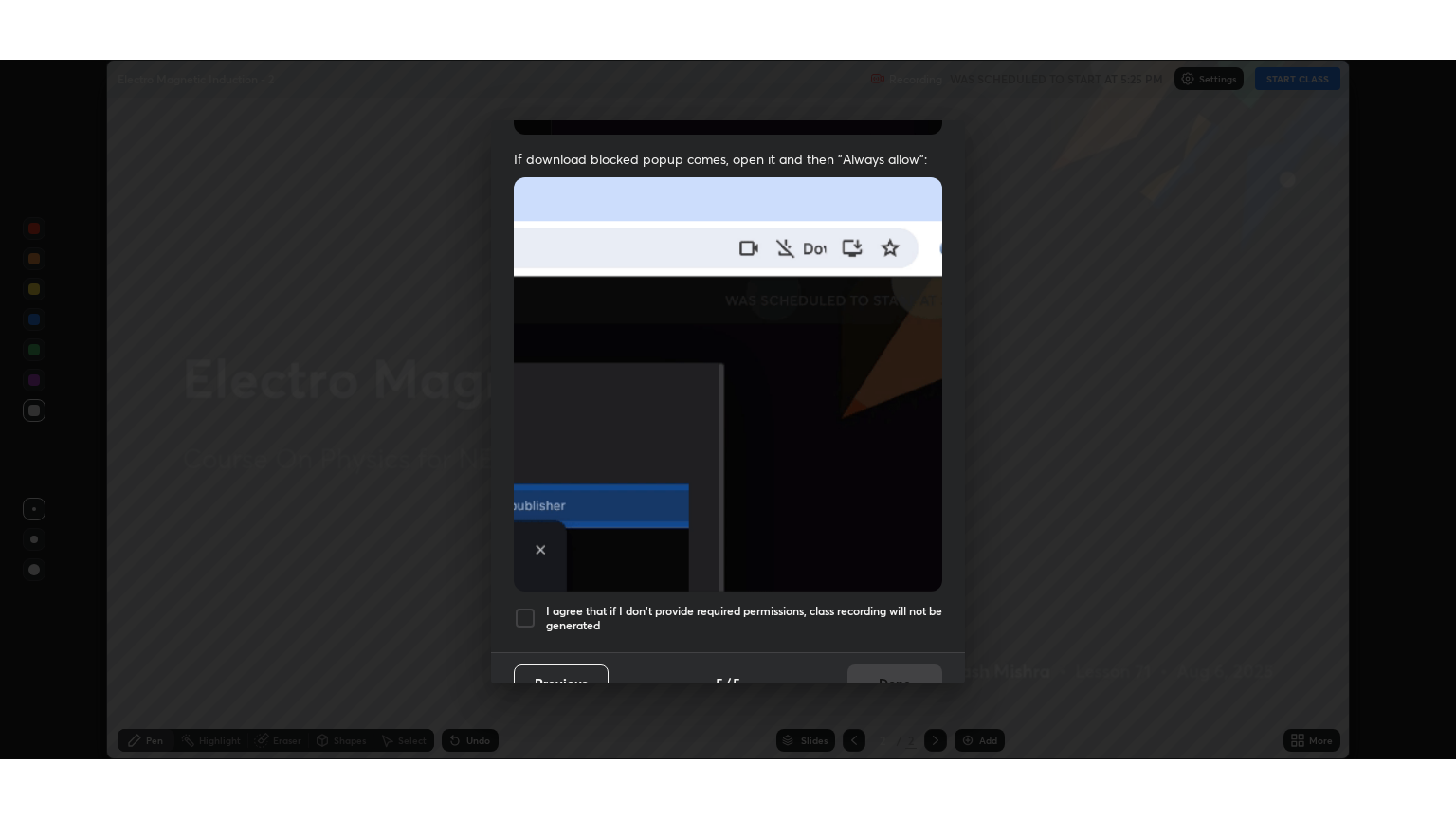 scroll, scrollTop: 384, scrollLeft: 0, axis: vertical 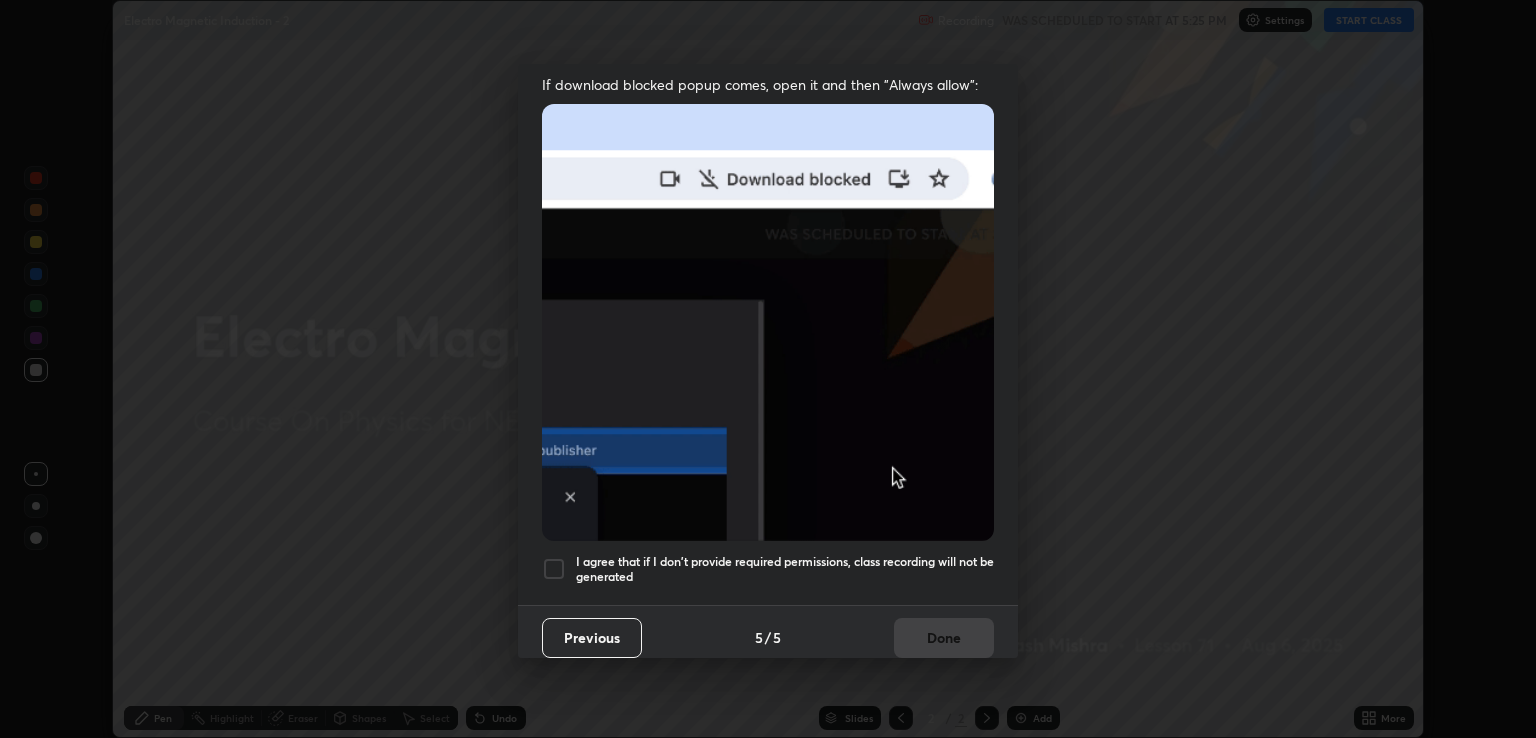 click on "I agree that if I don't provide required permissions, class recording will not be generated" at bounding box center [785, 569] 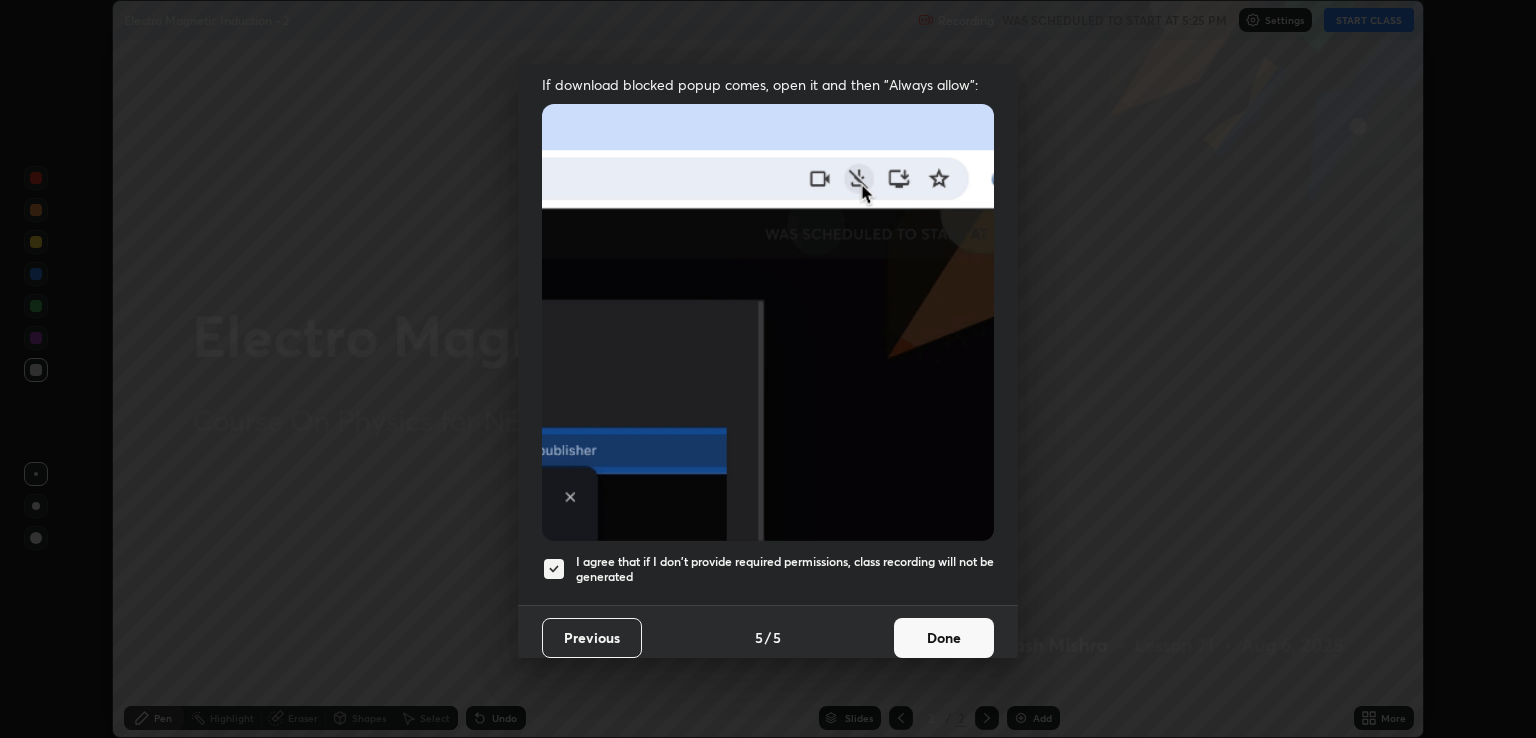 click on "Done" at bounding box center [944, 638] 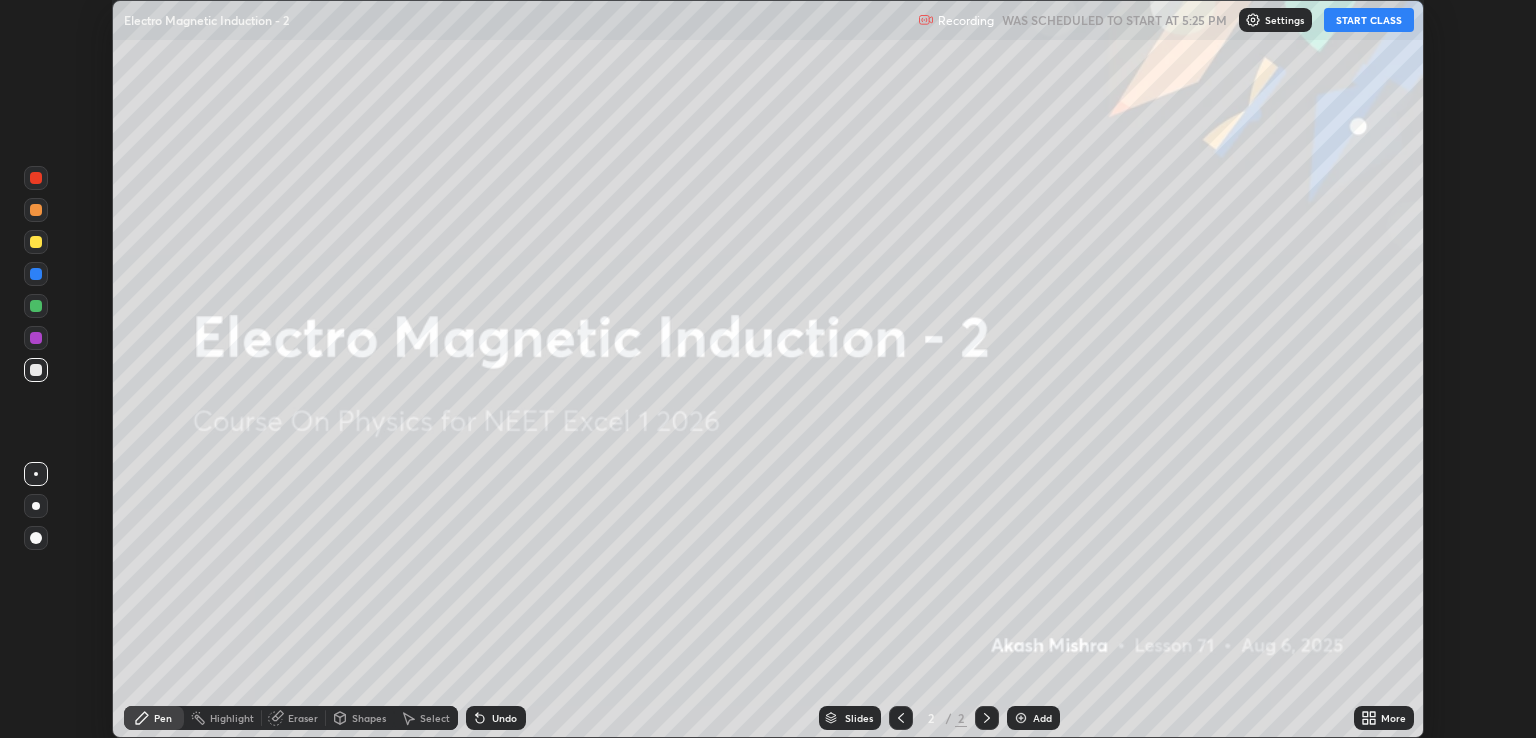 click on "START CLASS" at bounding box center [1369, 20] 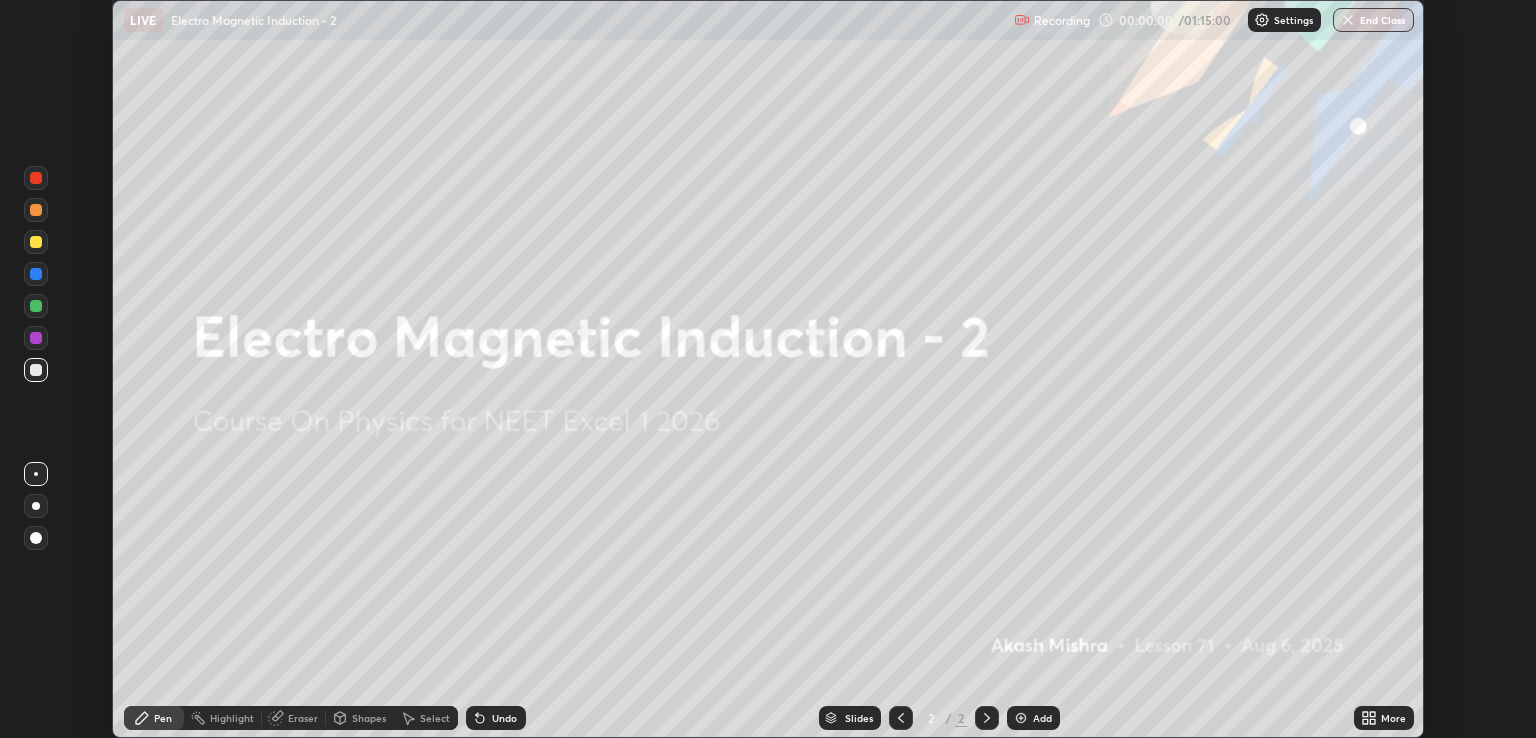 click 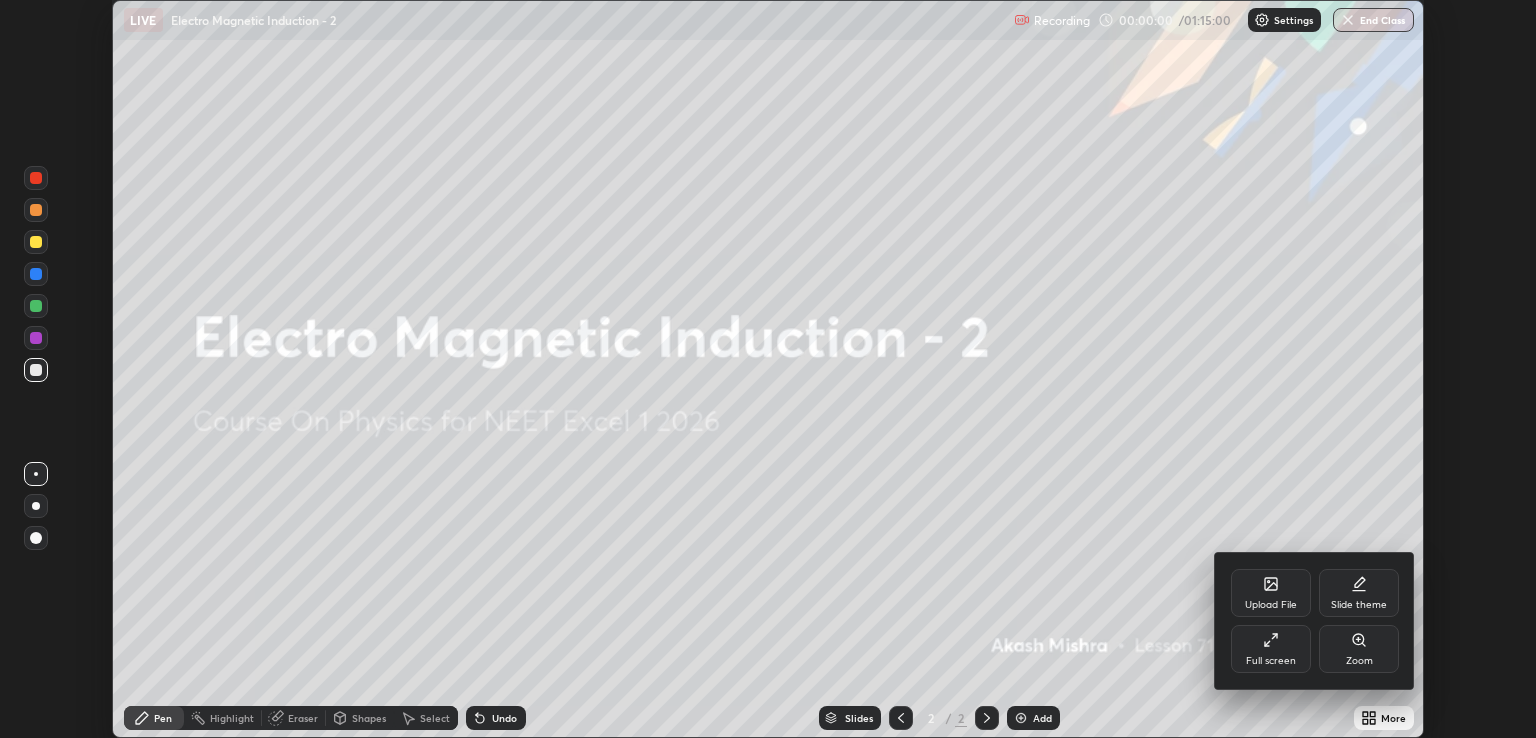 click on "Full screen" at bounding box center (1271, 649) 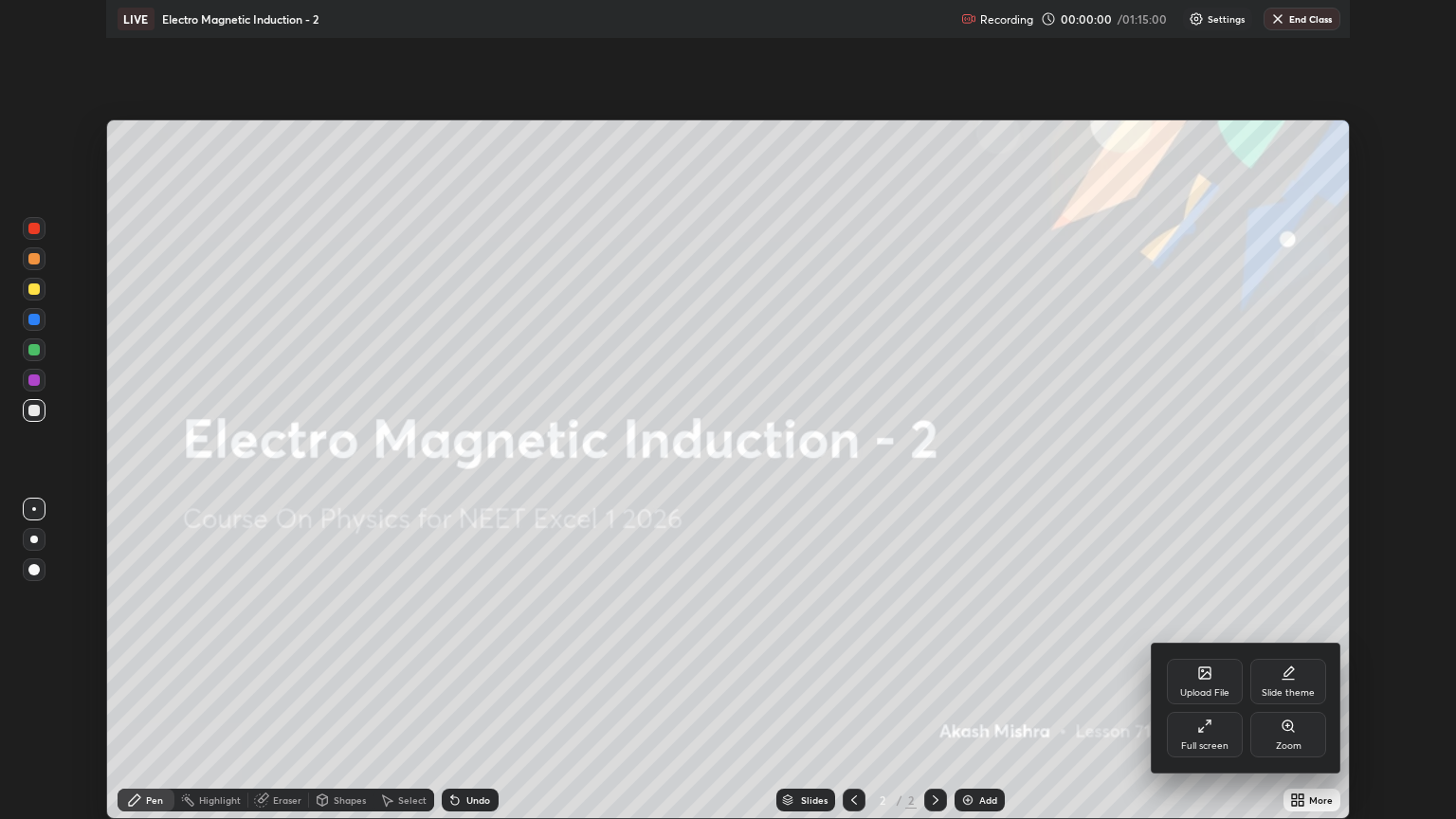 scroll, scrollTop: 93973, scrollLeft: 93336, axis: both 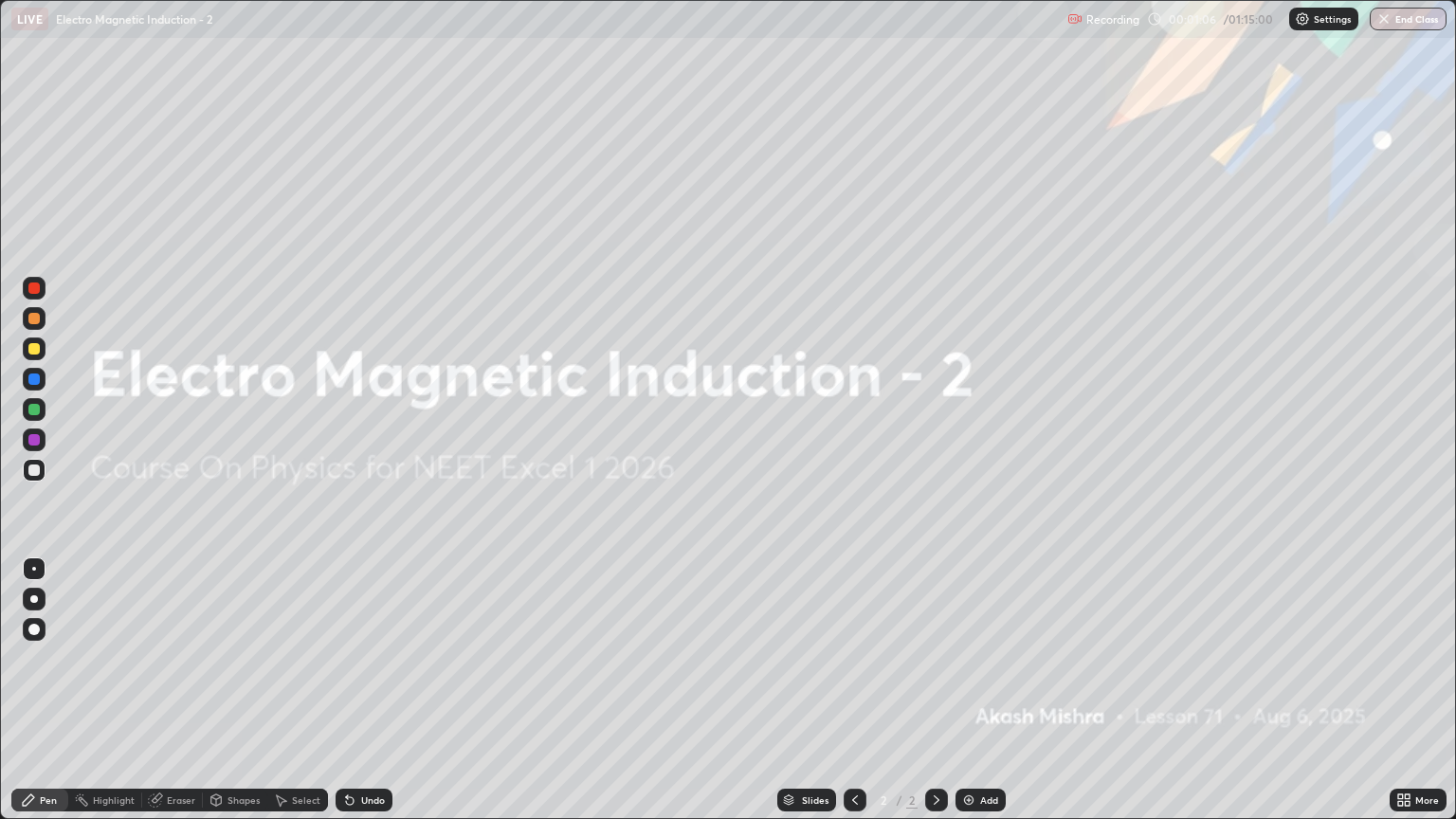 click on "Add" at bounding box center (989, 800) 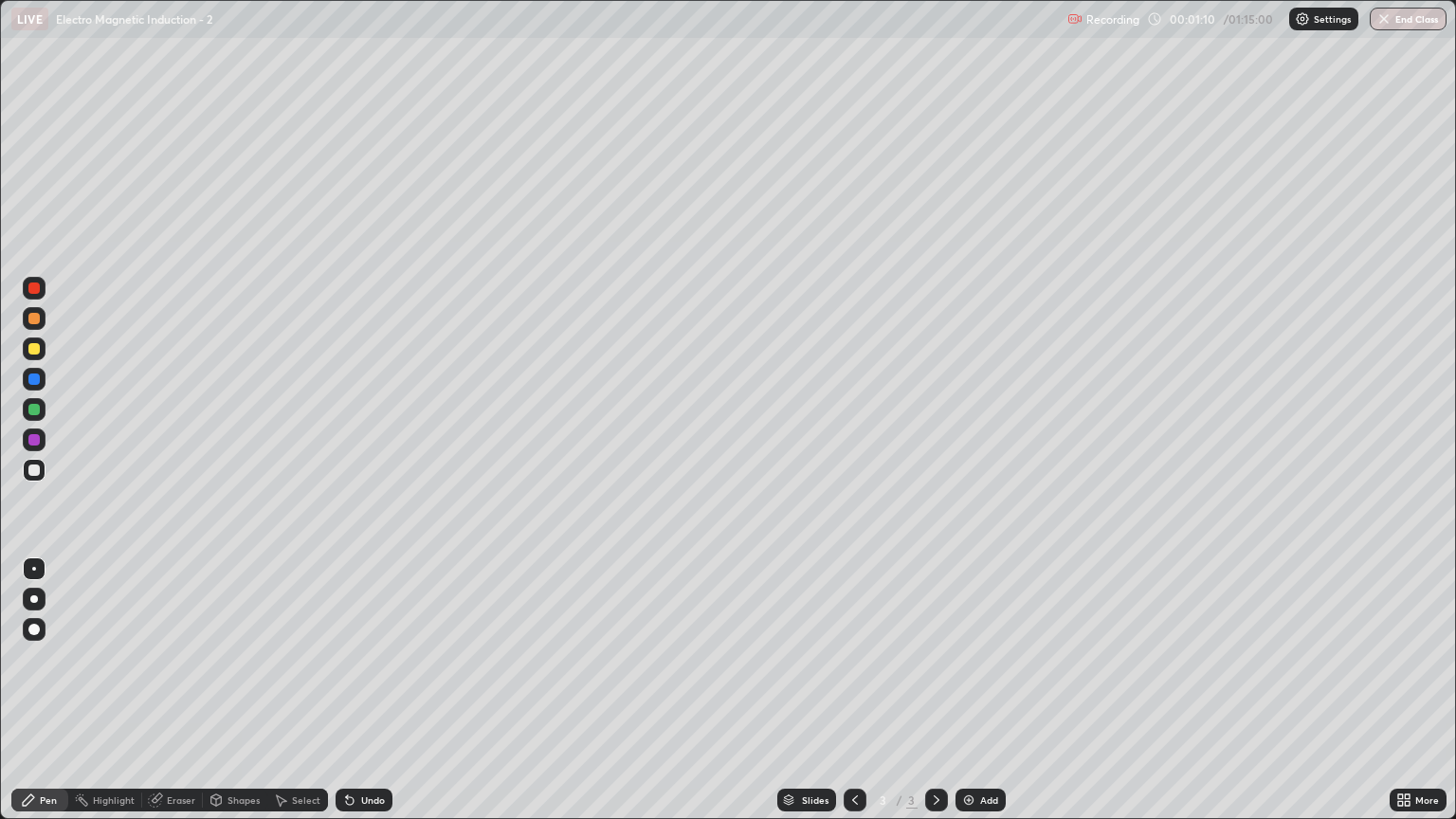 click on "Shapes" at bounding box center (244, 800) 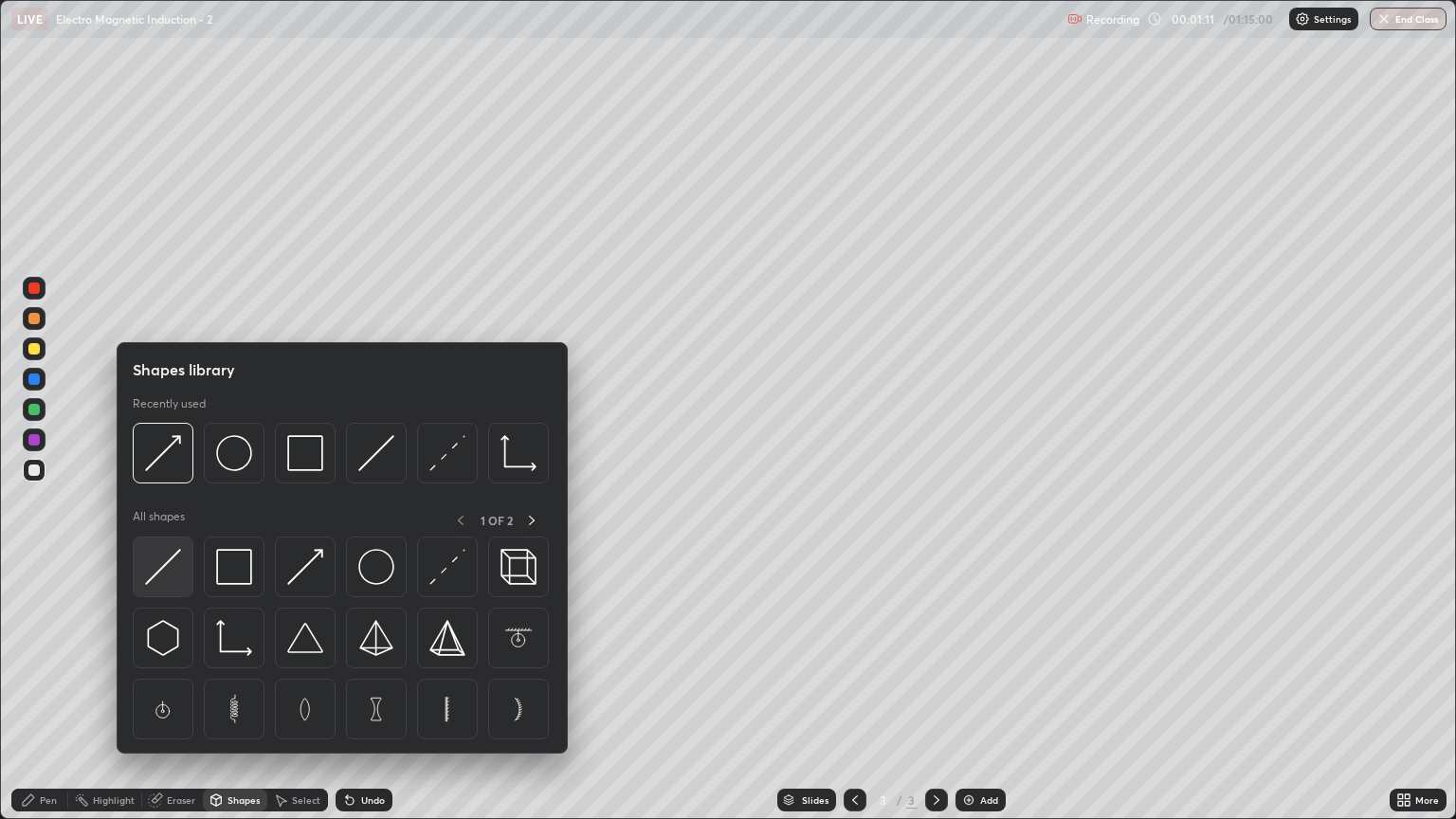click at bounding box center (163, 567) 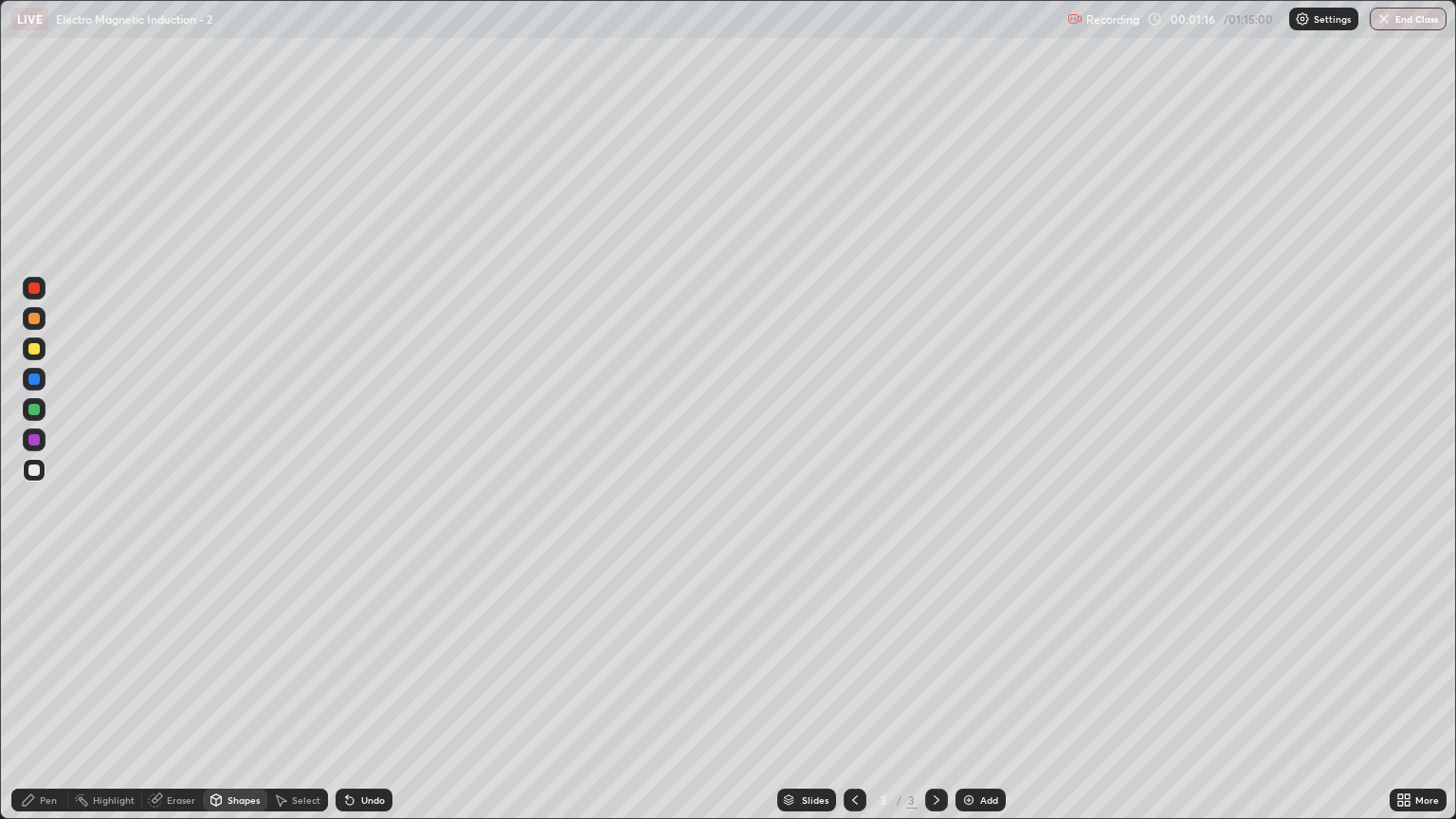 click on "Pen" at bounding box center (48, 800) 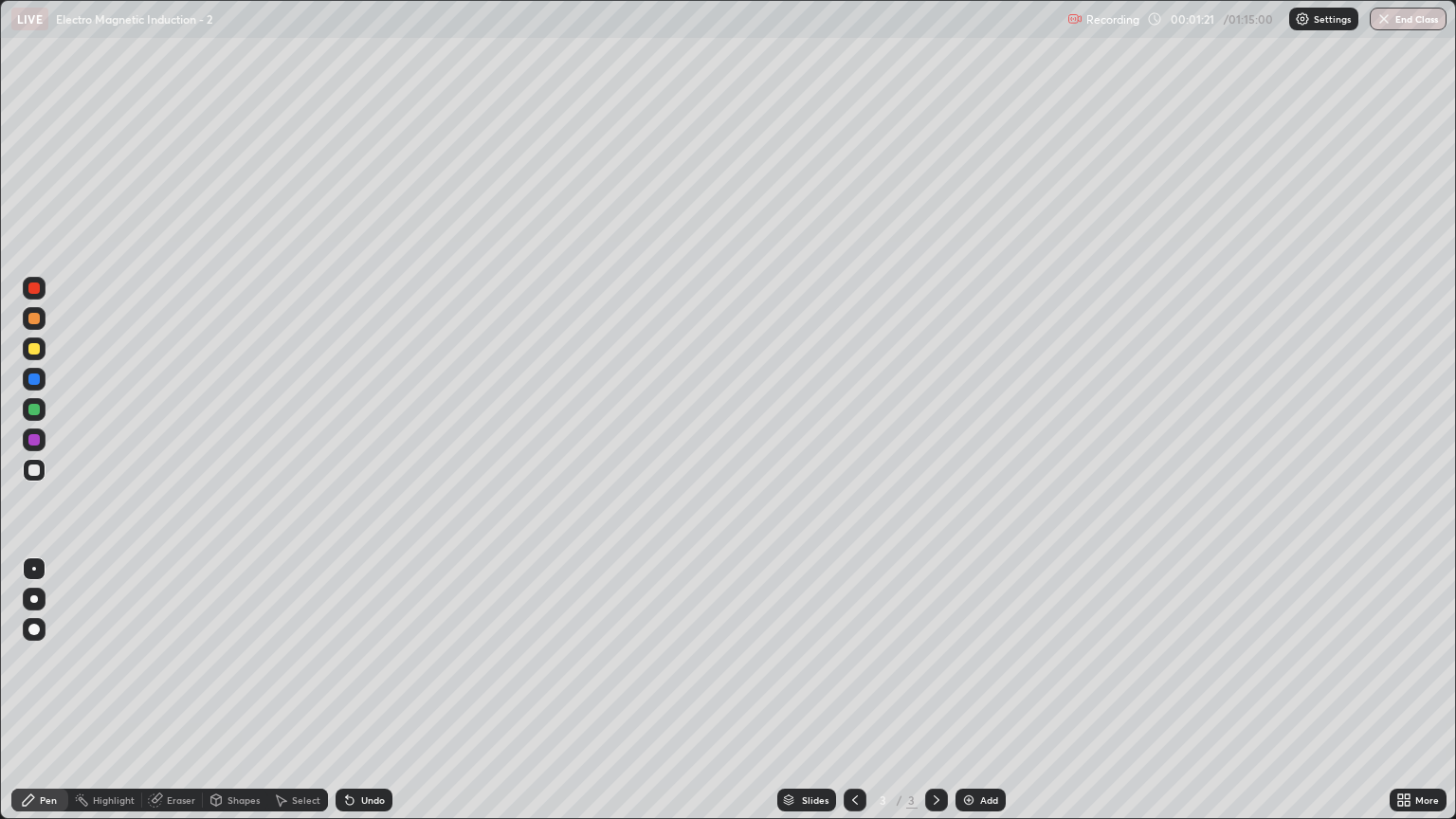 click on "Shapes" at bounding box center (244, 800) 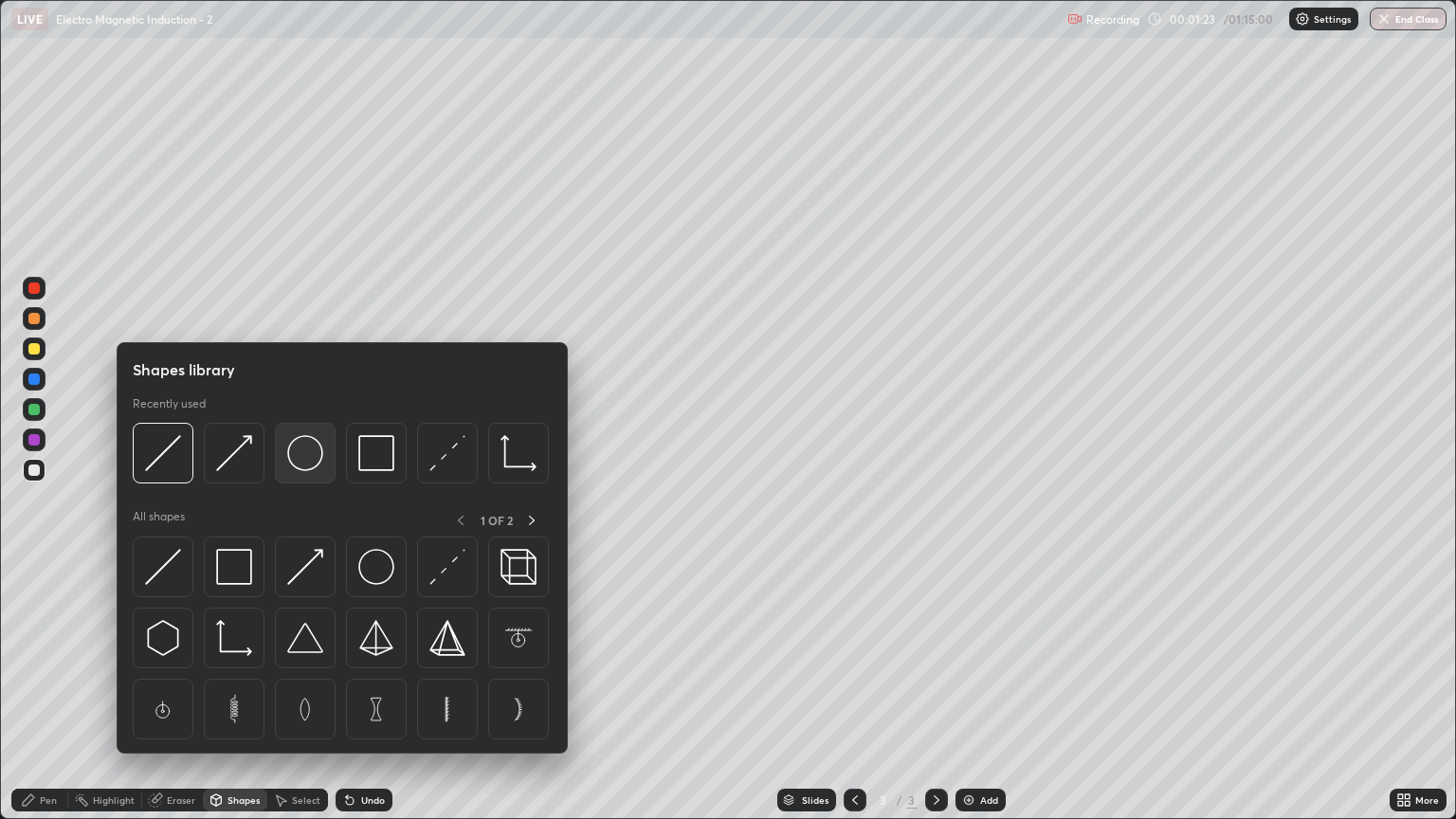 click at bounding box center (305, 453) 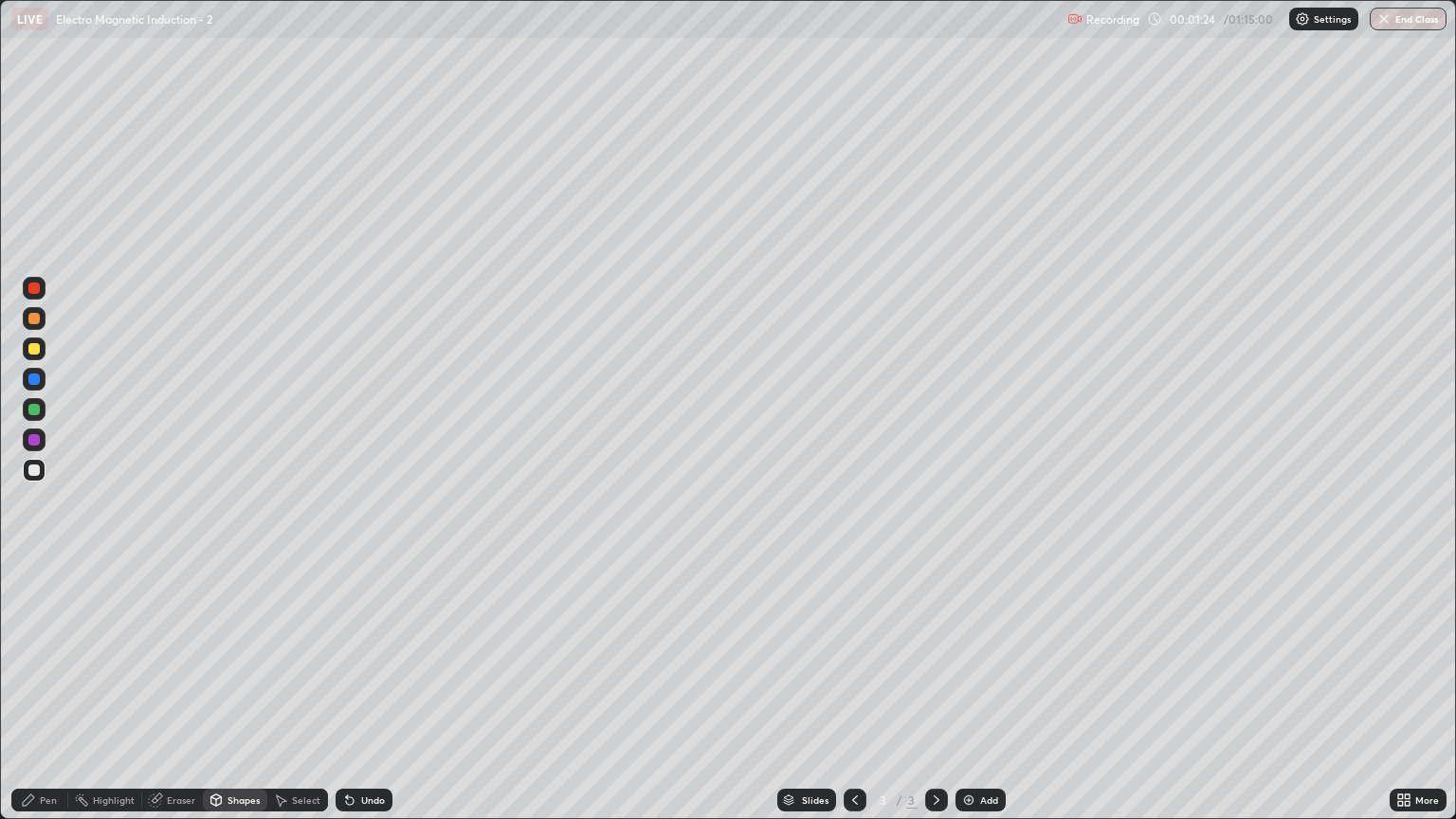 click at bounding box center (34, 349) 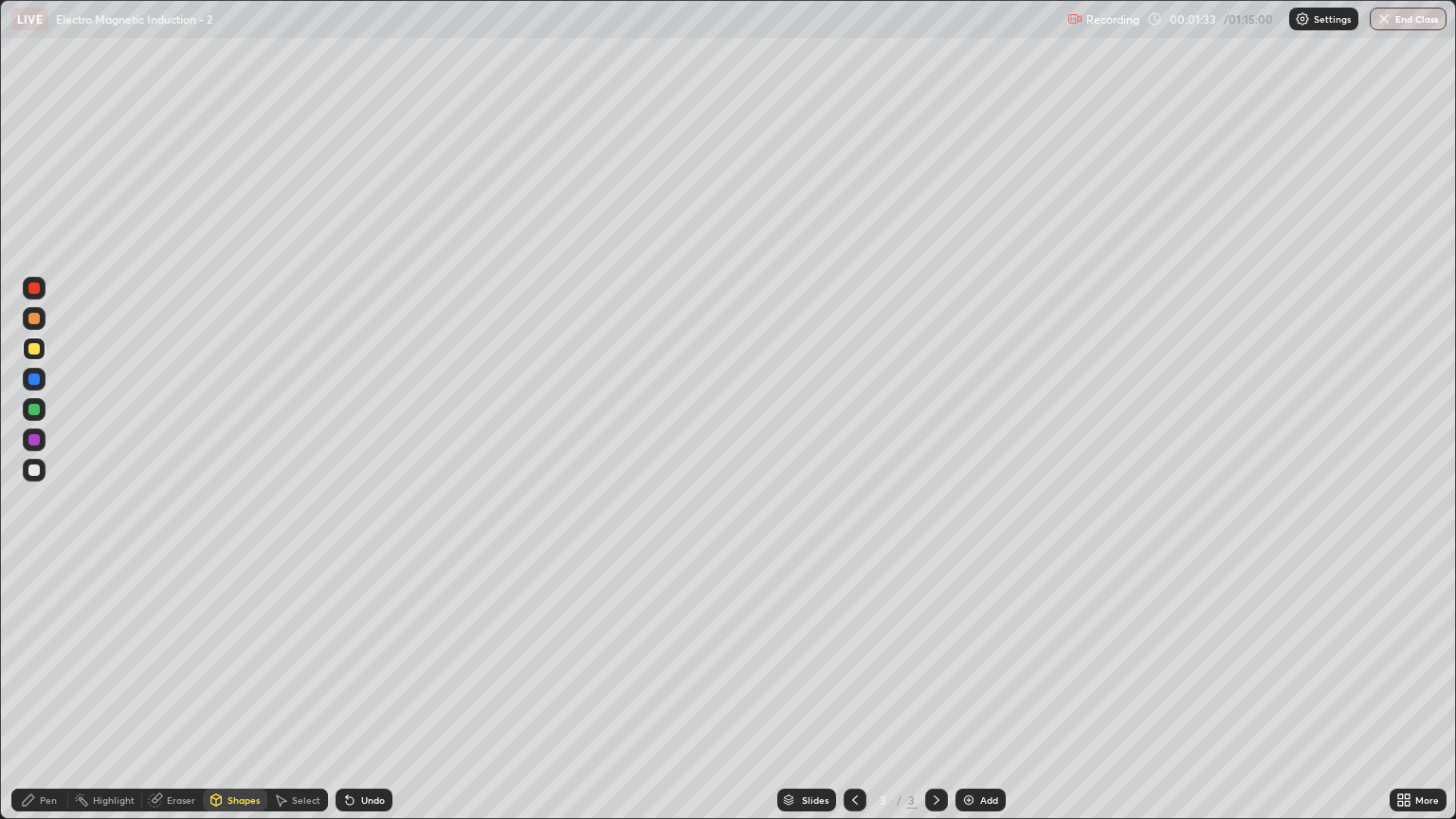 click on "Select" at bounding box center (306, 800) 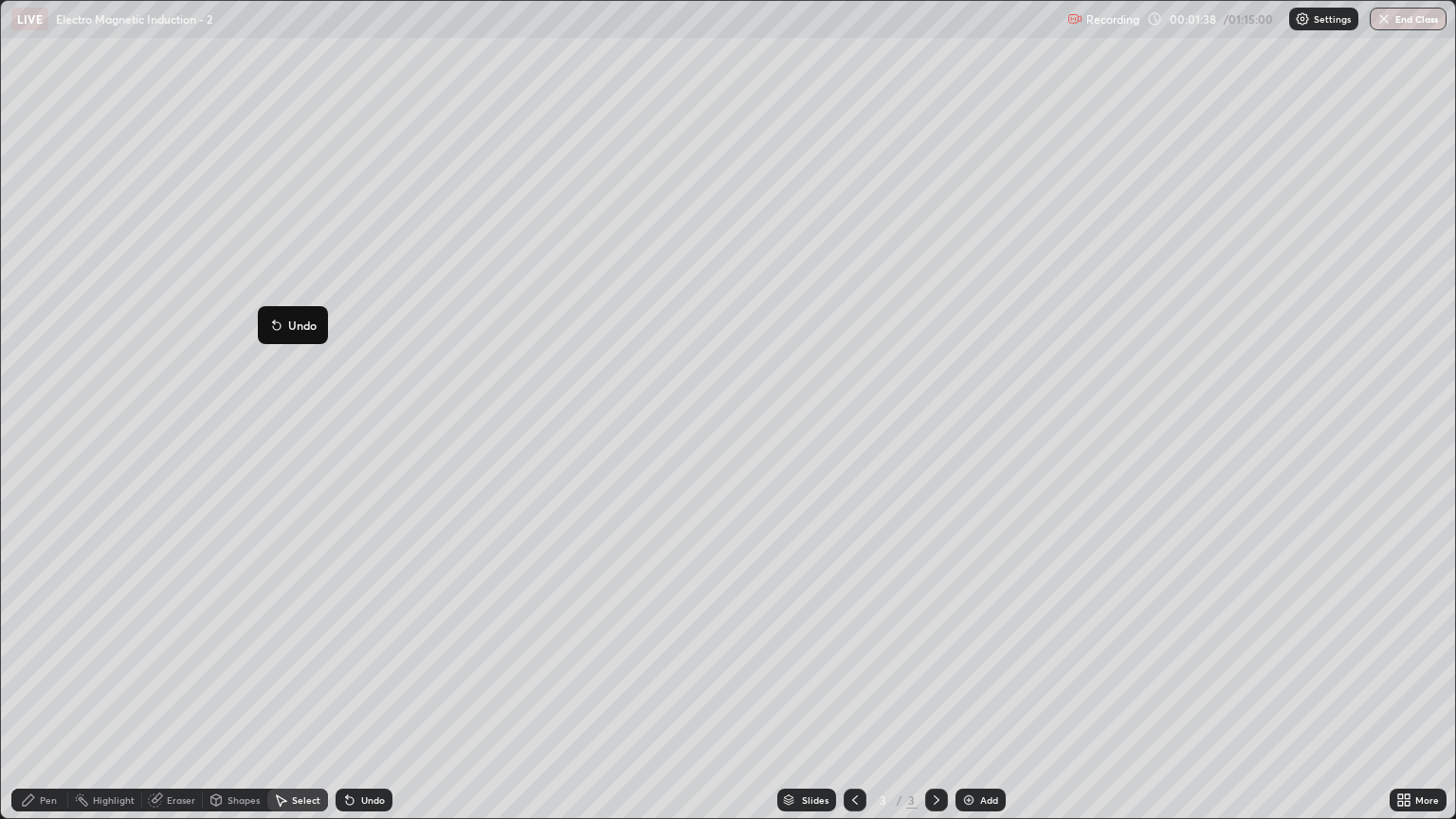 click on "0 ° Undo Copy Duplicate Duplicate to new slide Delete" at bounding box center [728, 410] 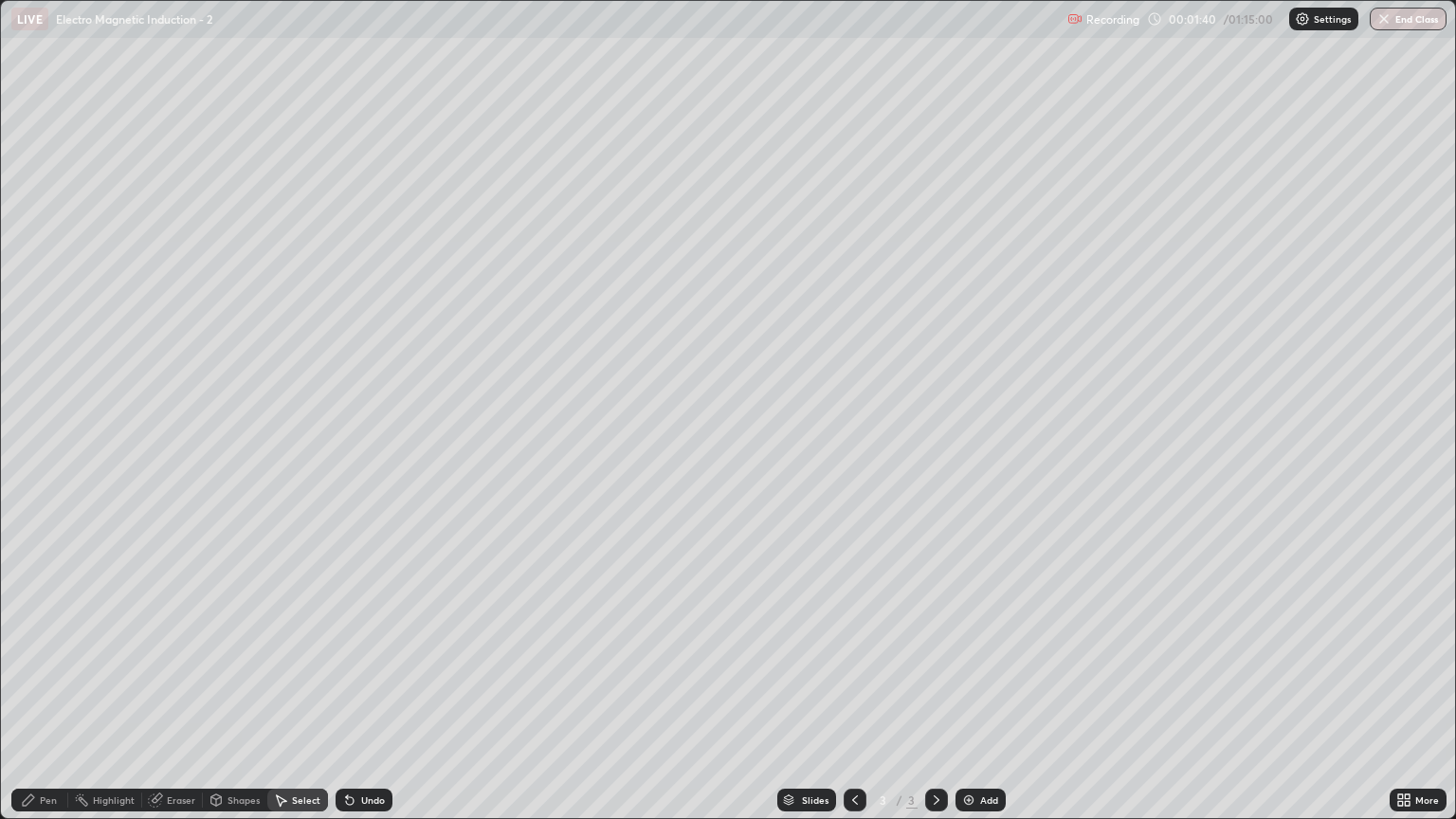 click on "Shapes" at bounding box center (244, 800) 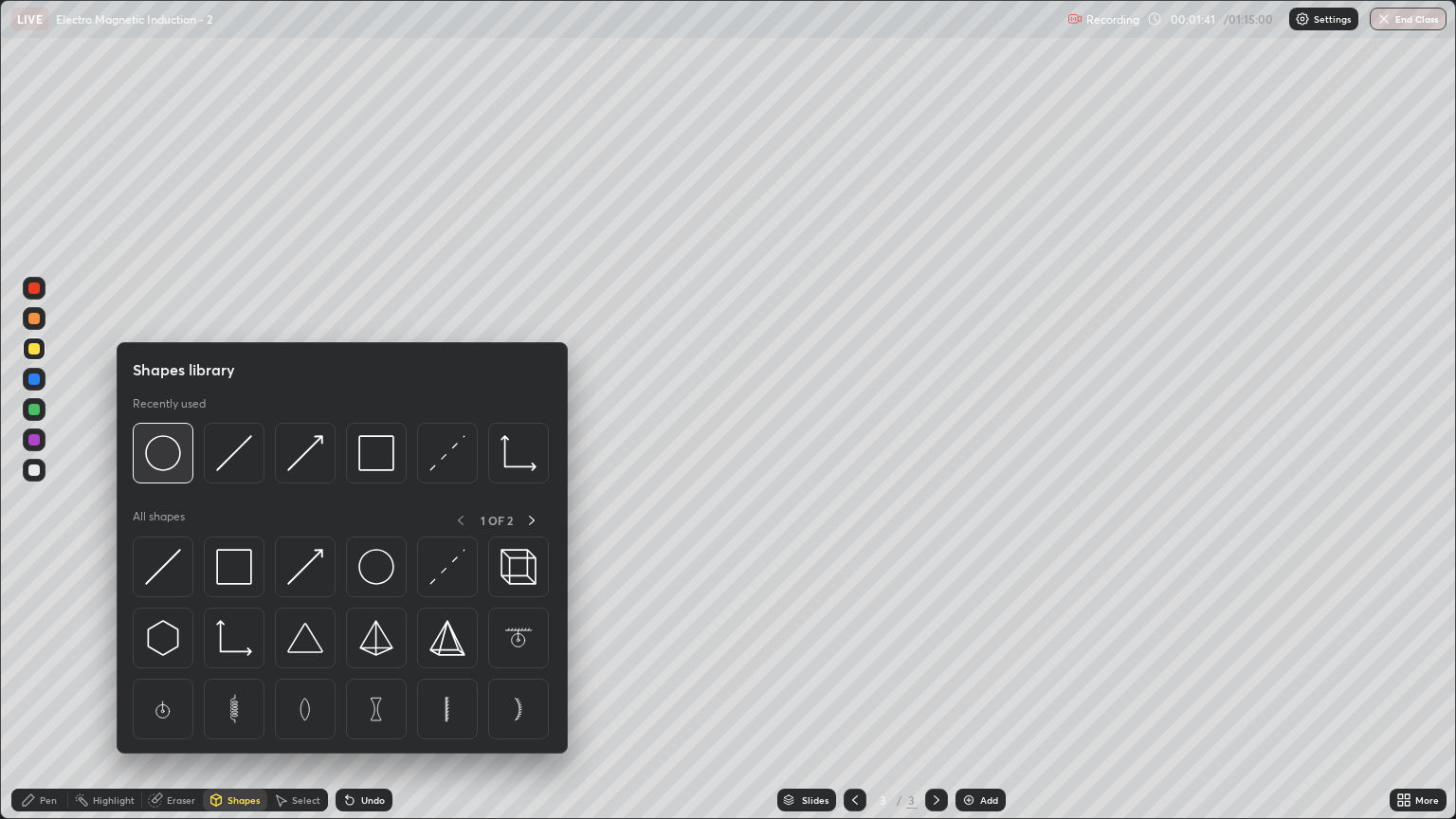 click at bounding box center [163, 453] 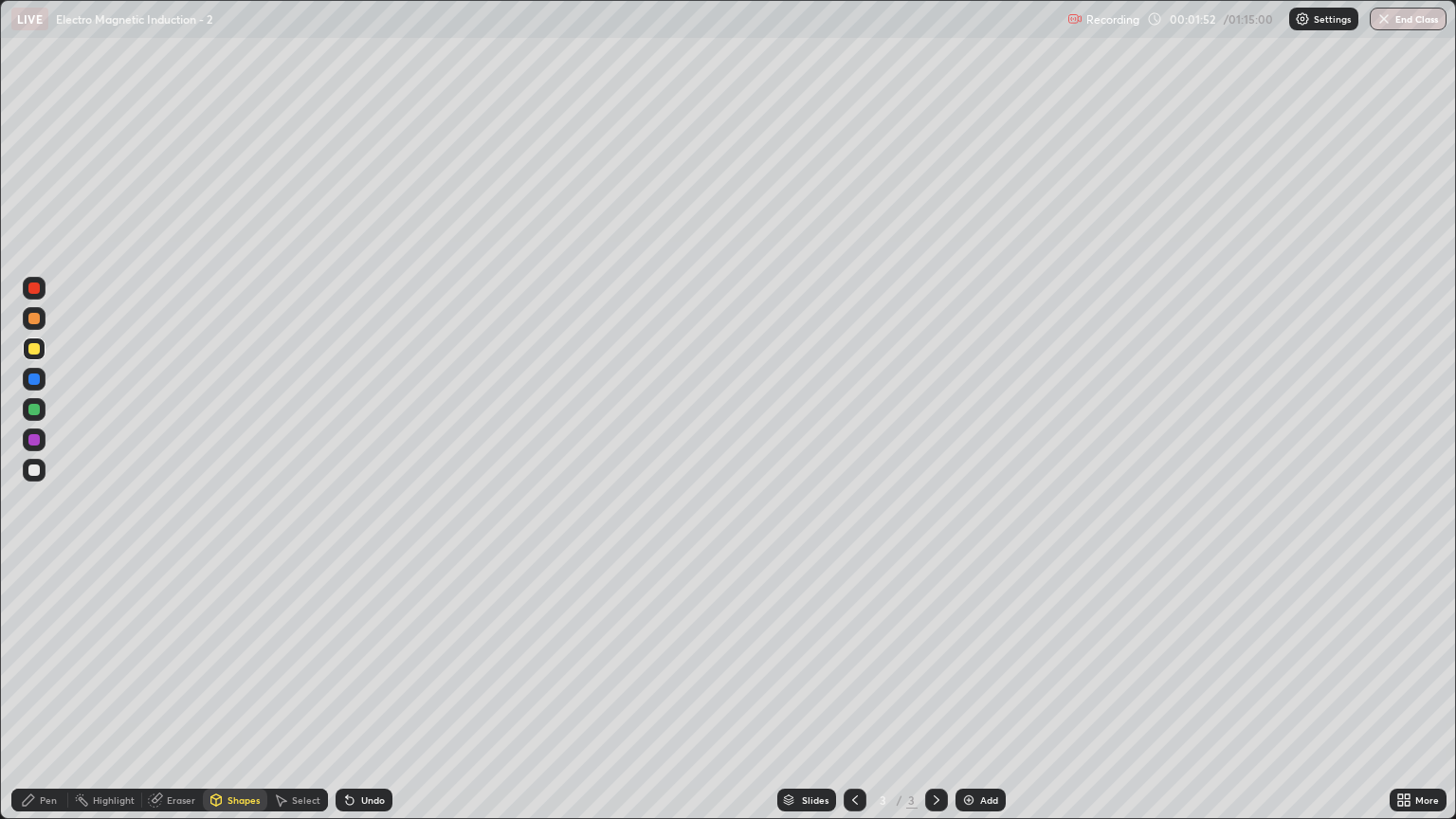 click on "Select" at bounding box center (298, 800) 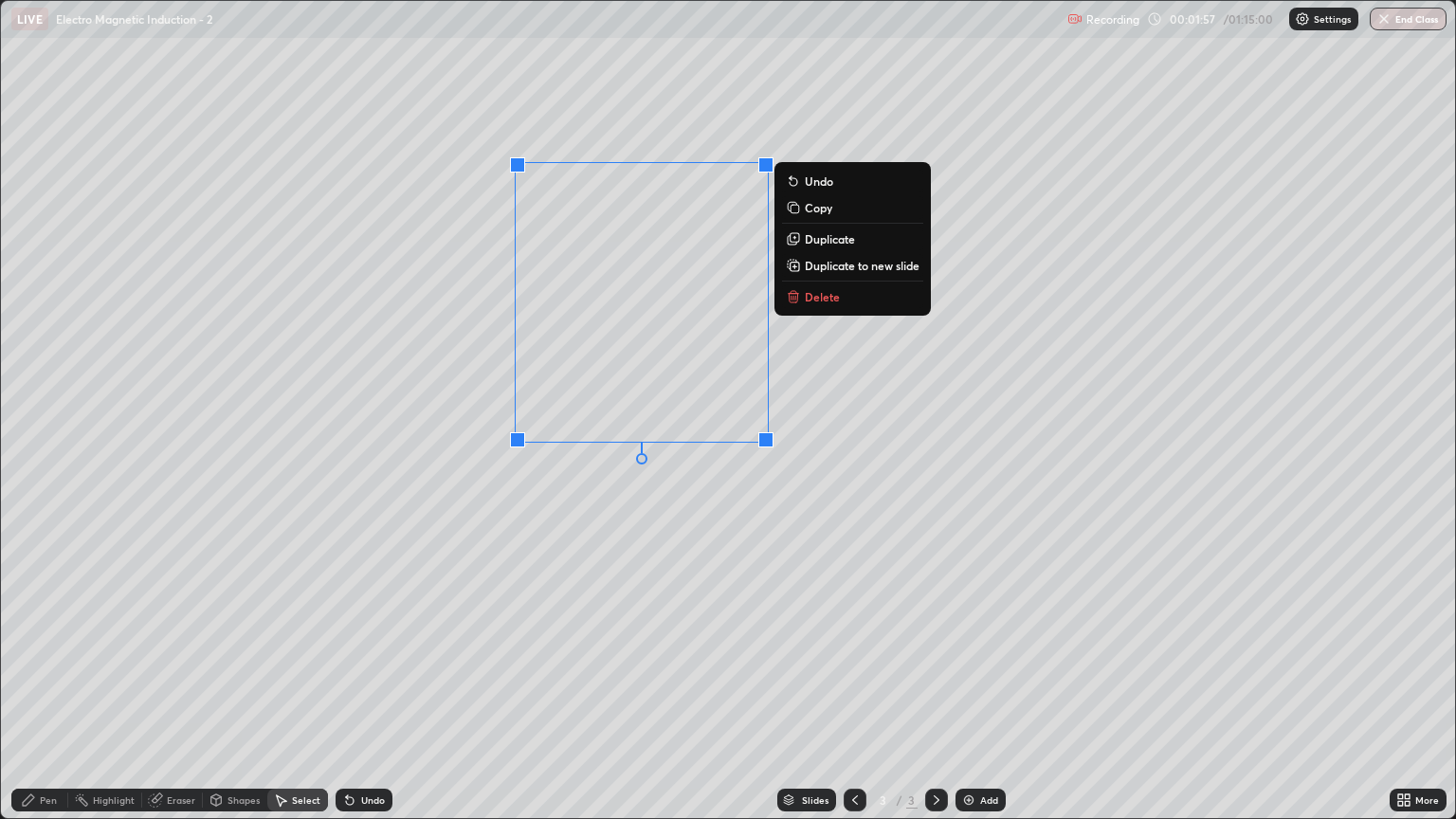 click on "0 ° Undo Copy Duplicate Duplicate to new slide Delete" at bounding box center (728, 410) 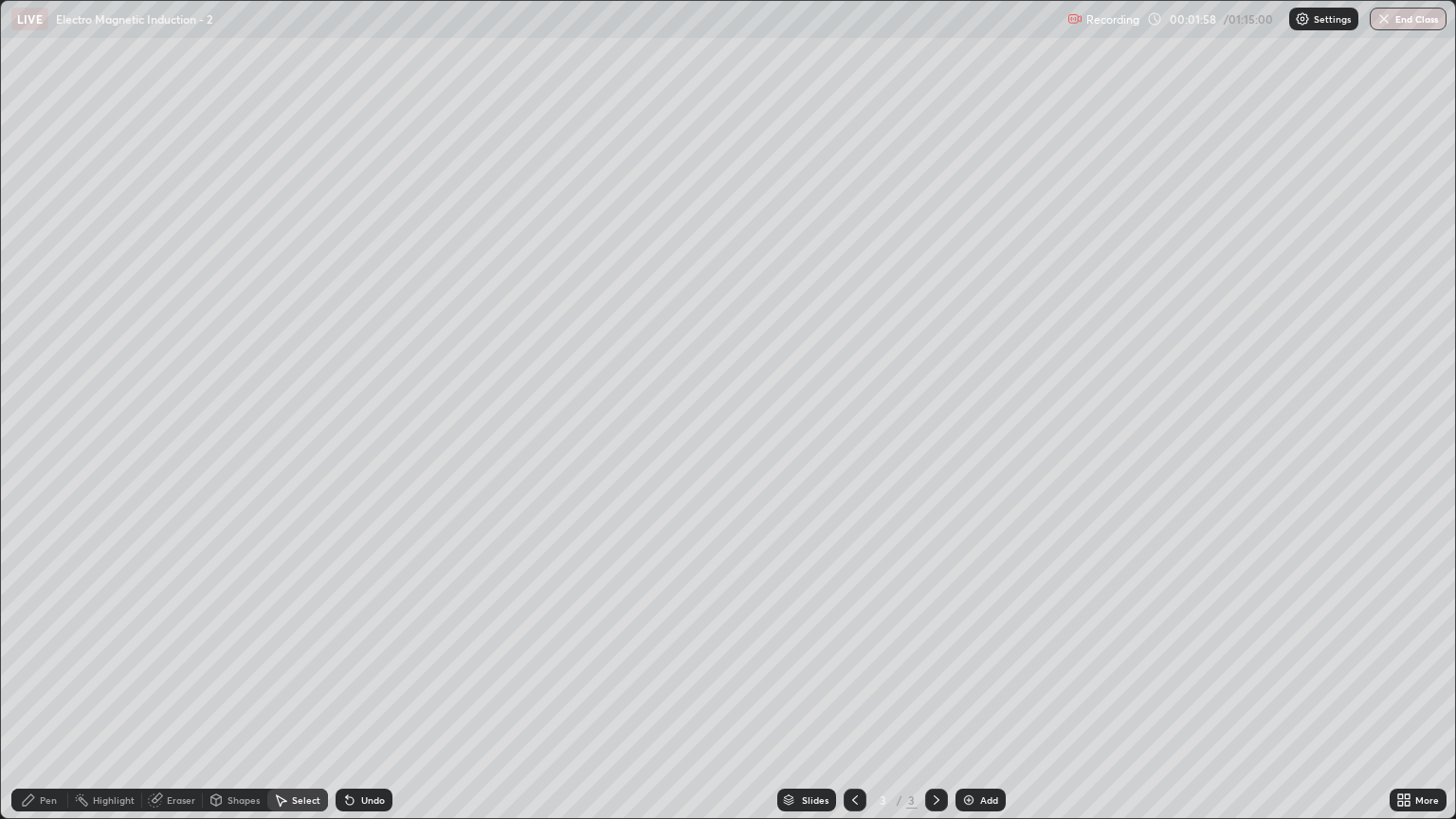 click on "Pen" at bounding box center [48, 800] 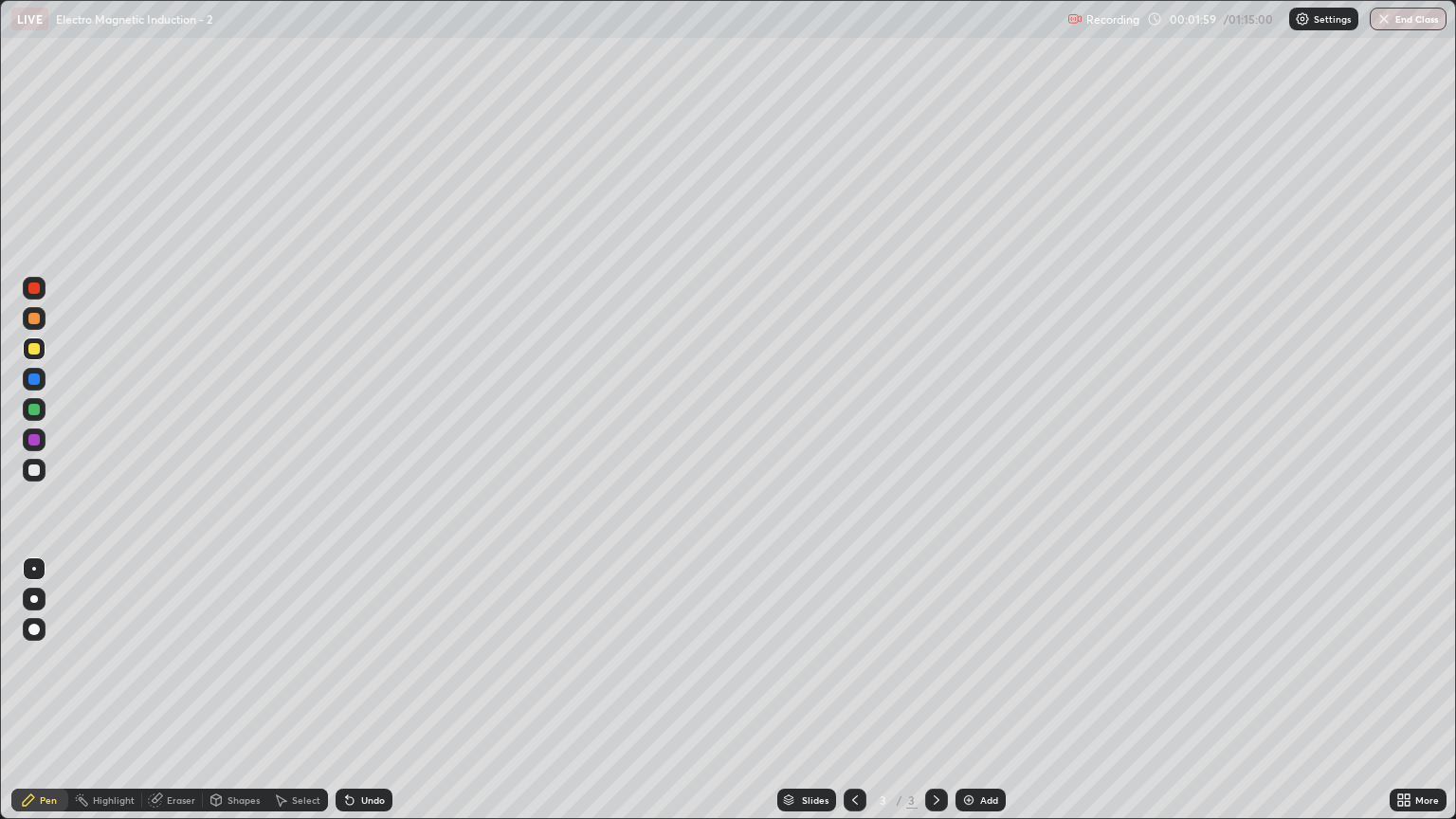 click at bounding box center (34, 470) 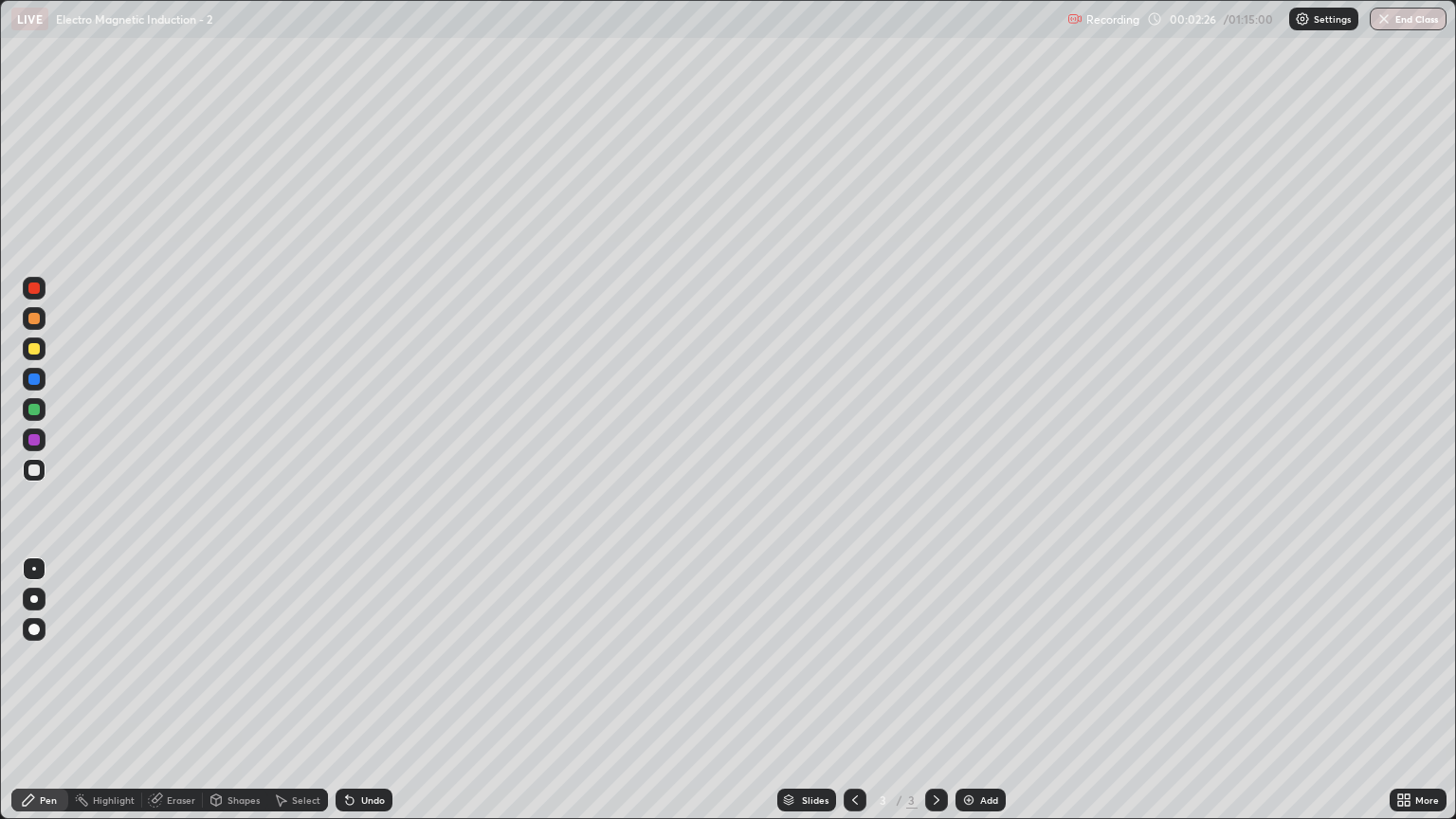 click at bounding box center (34, 410) 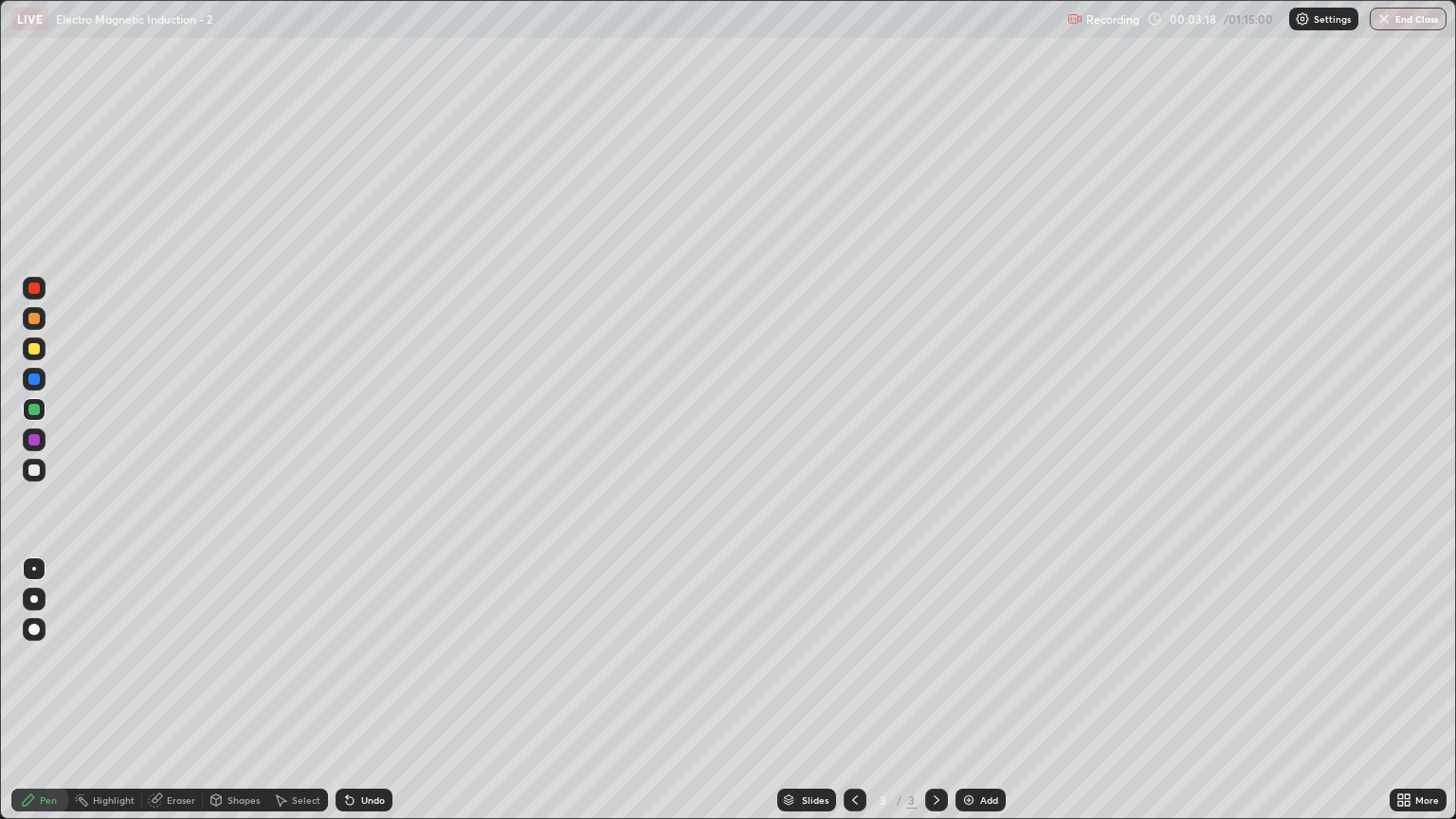 click at bounding box center (34, 470) 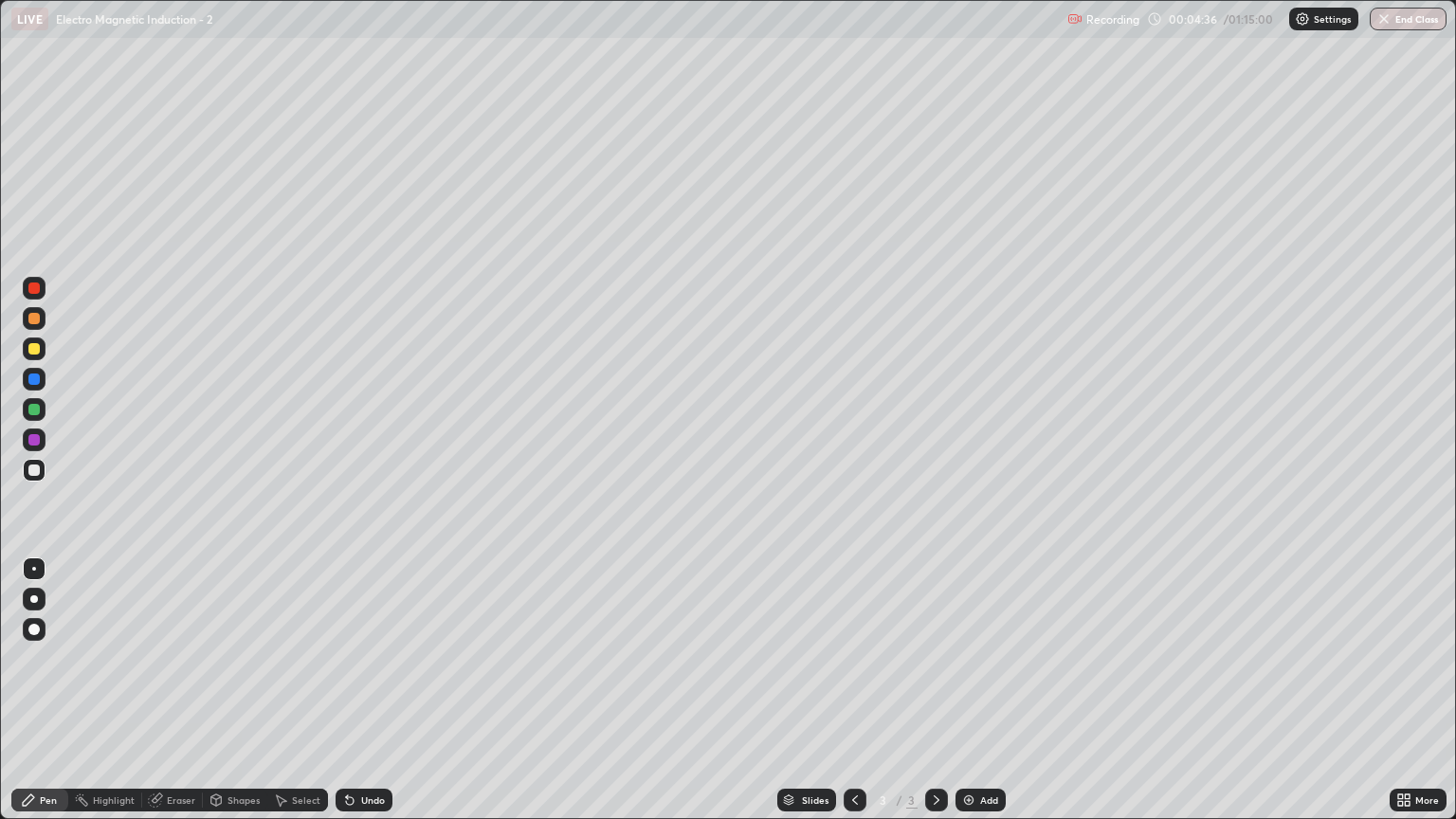 click on "Undo" at bounding box center [373, 800] 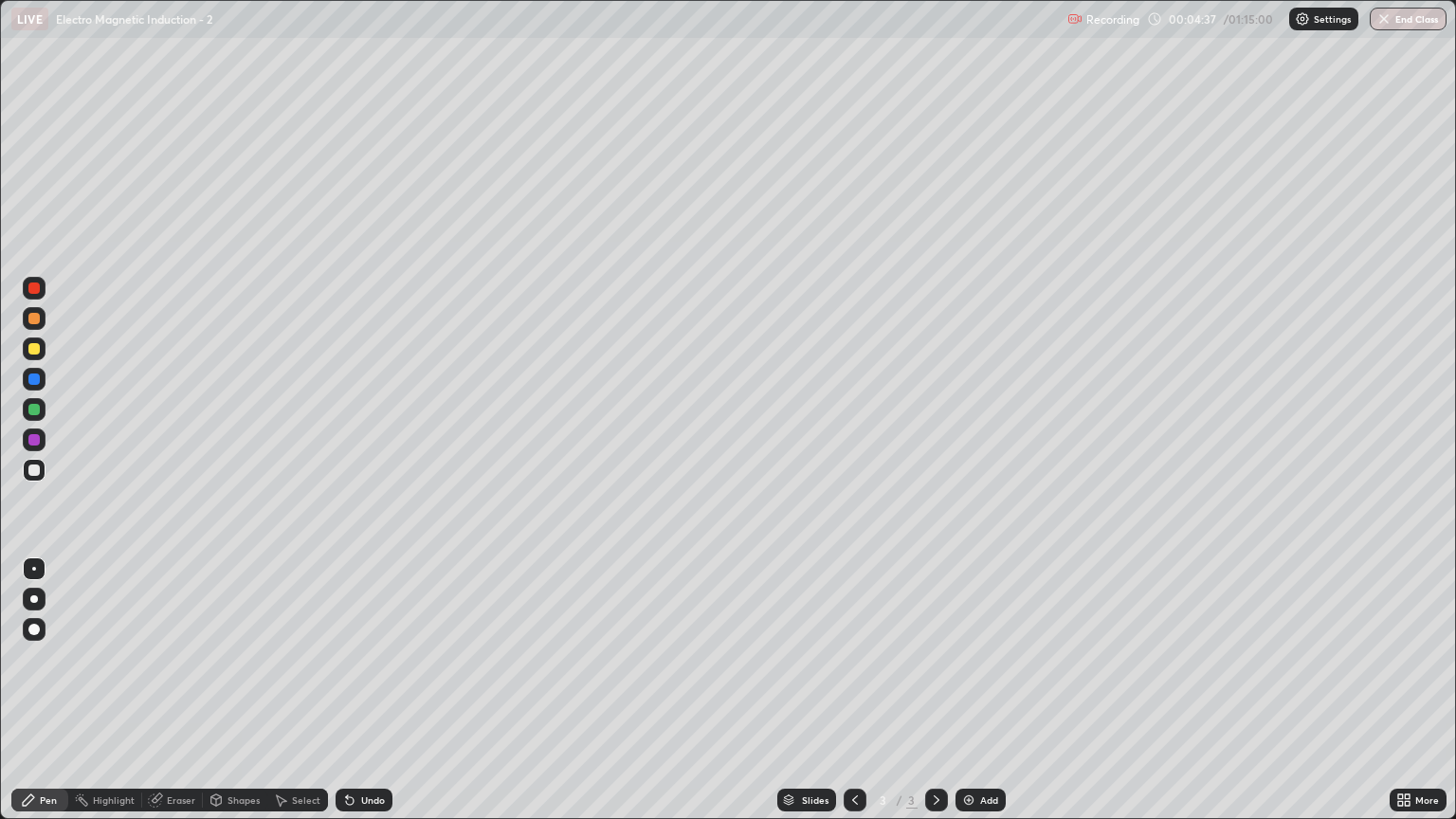 click on "Undo" at bounding box center (364, 800) 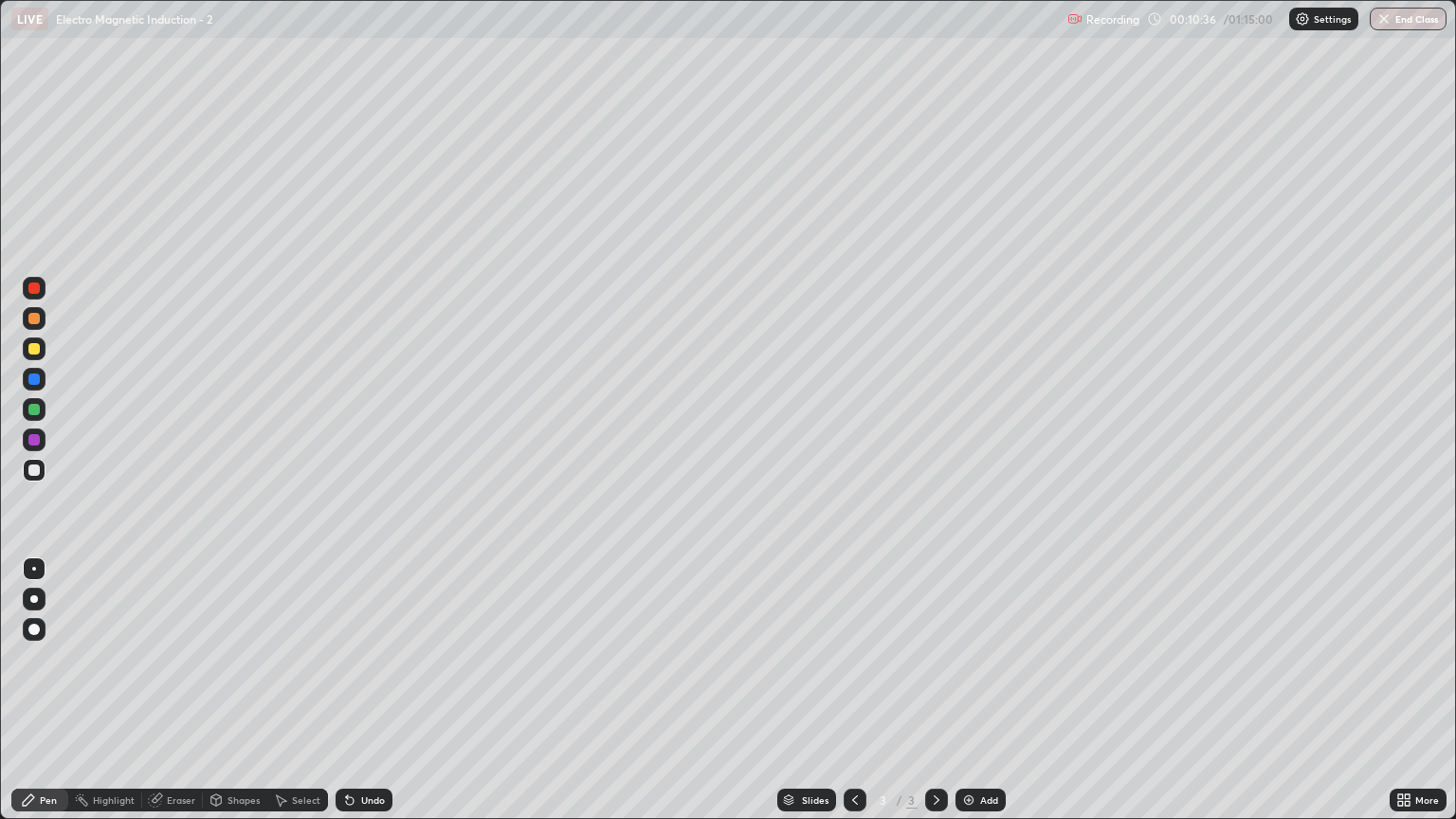 click on "Undo" at bounding box center [364, 800] 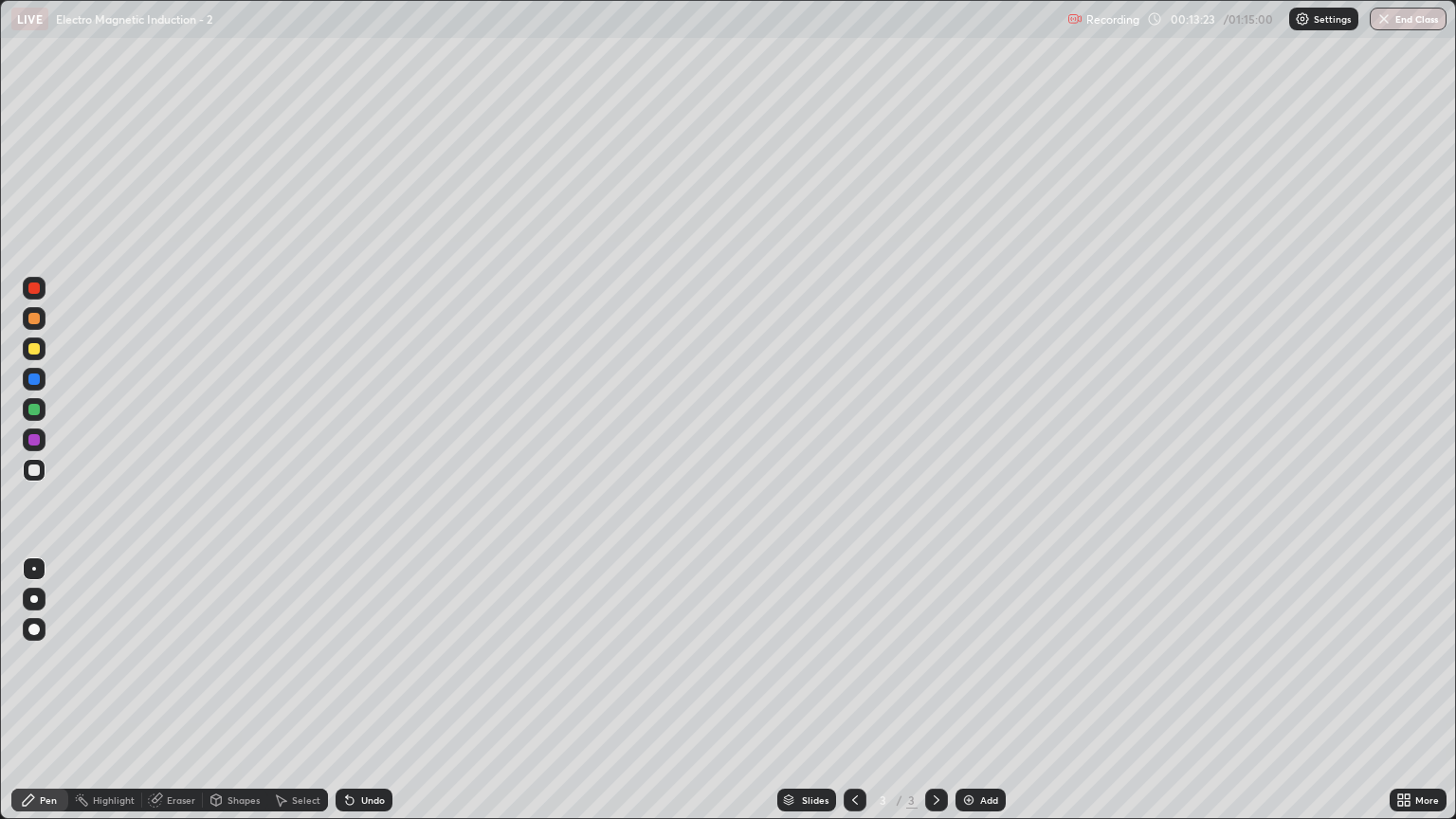 click on "Add" at bounding box center (989, 800) 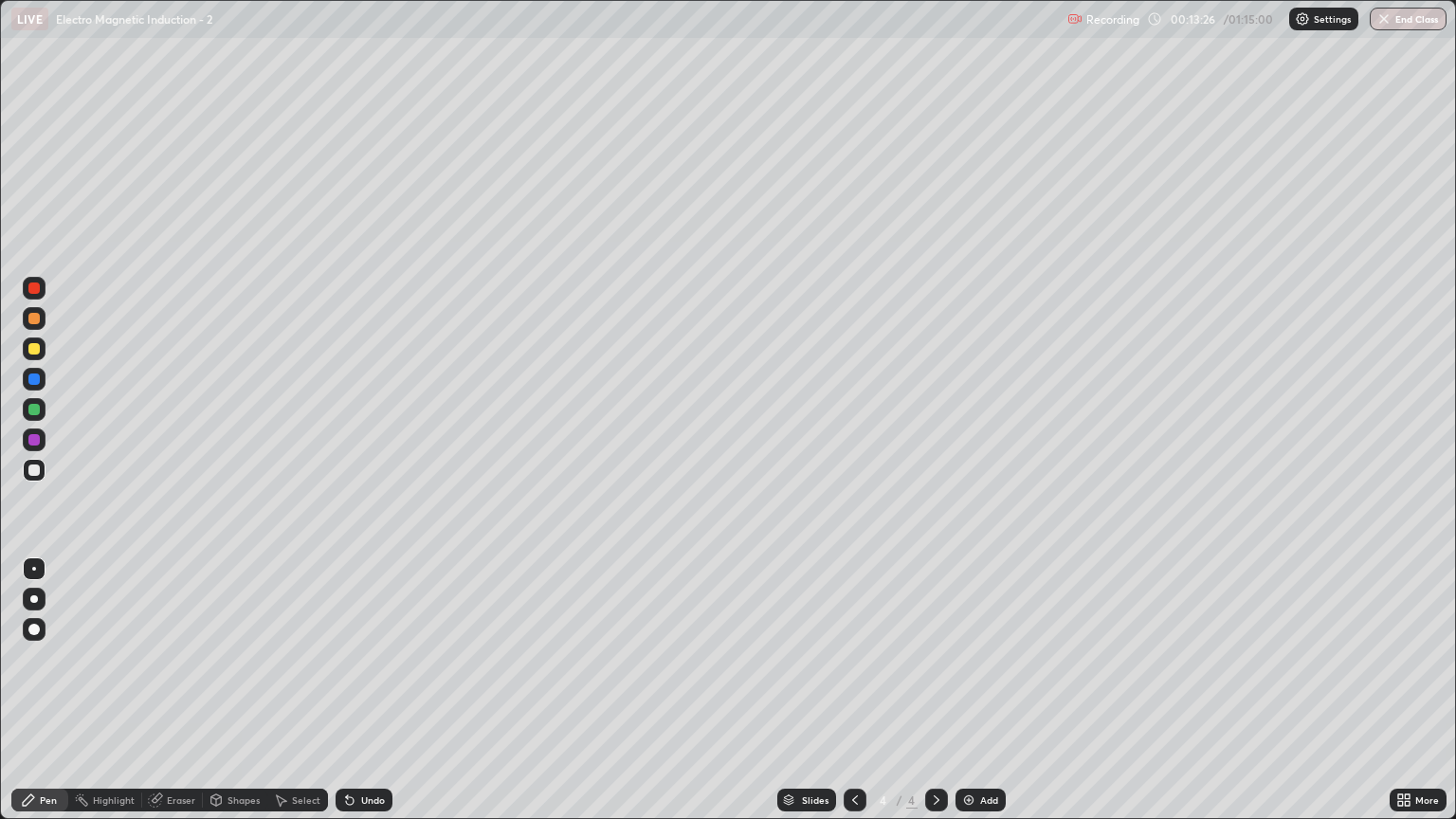 click at bounding box center [34, 470] 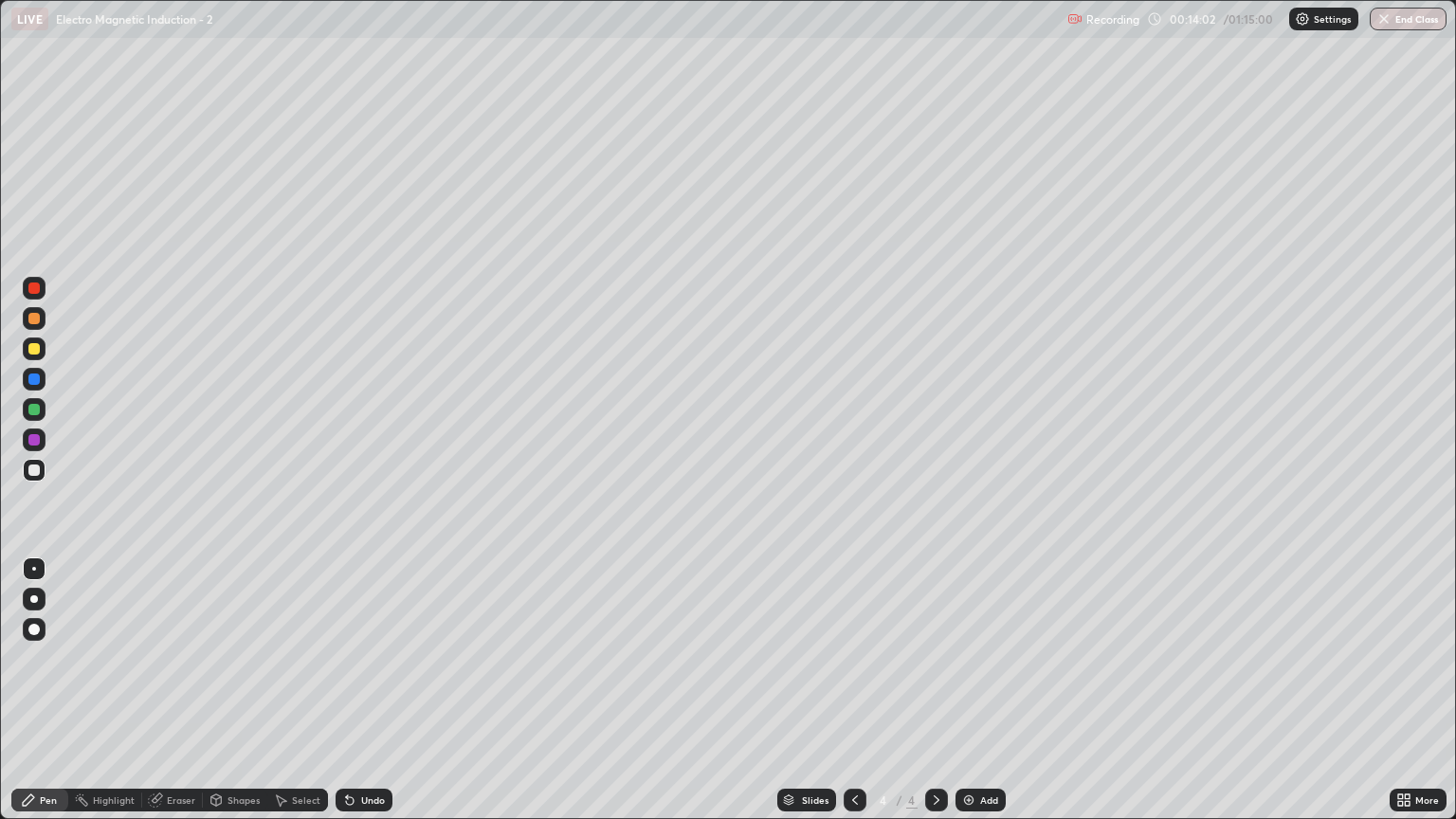 click on "Undo" at bounding box center (373, 800) 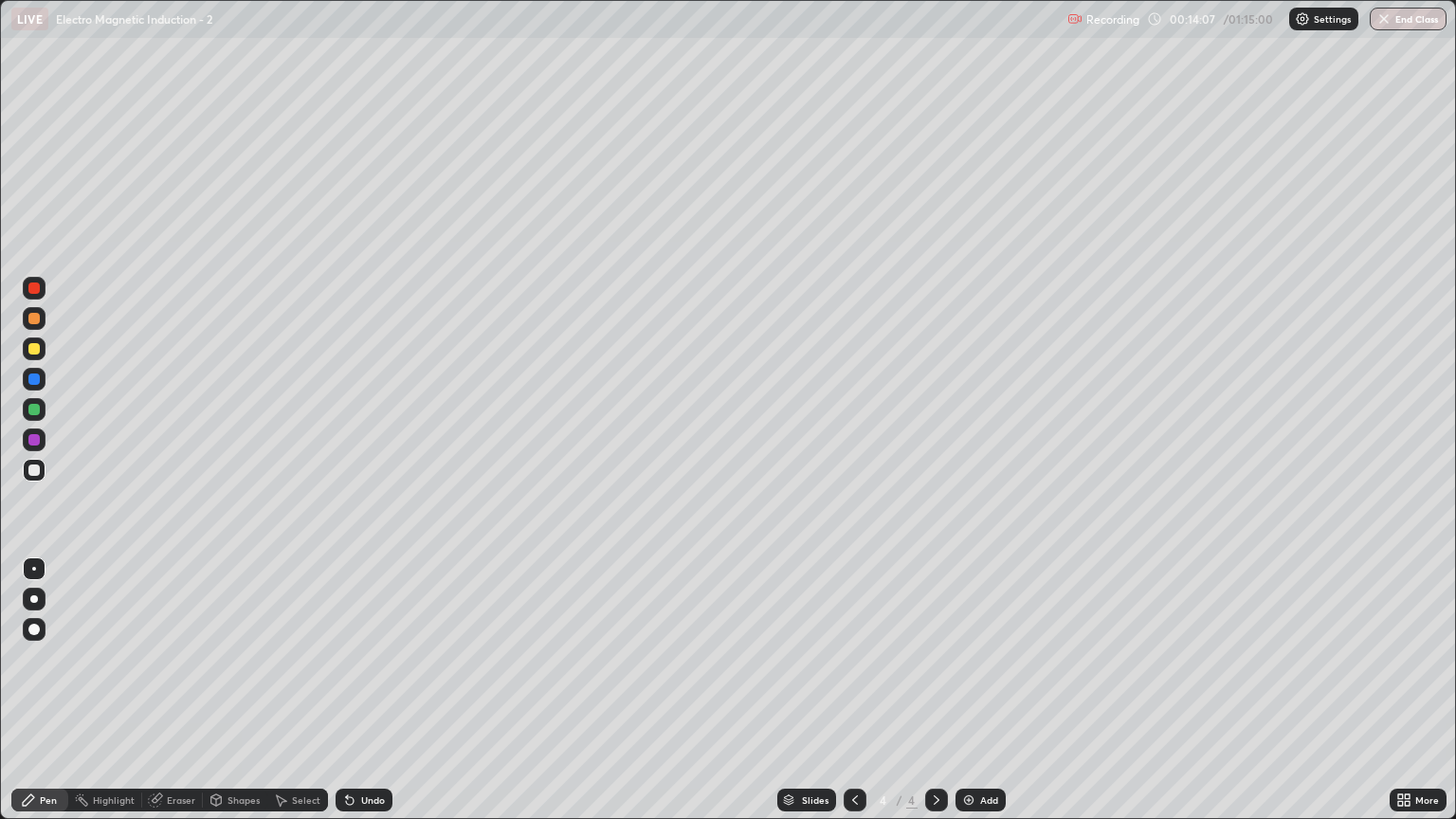 click at bounding box center [34, 349] 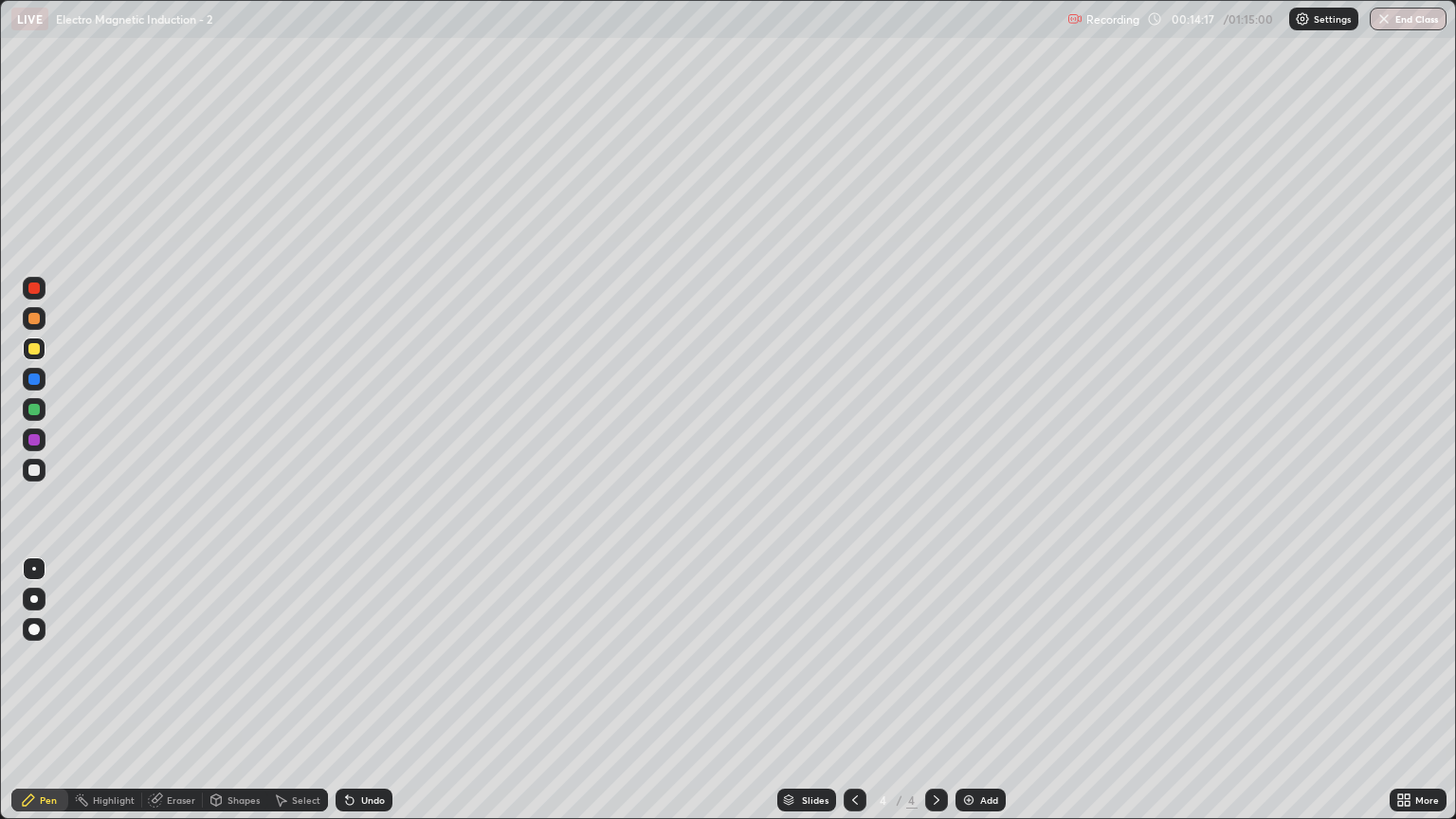 click at bounding box center (34, 410) 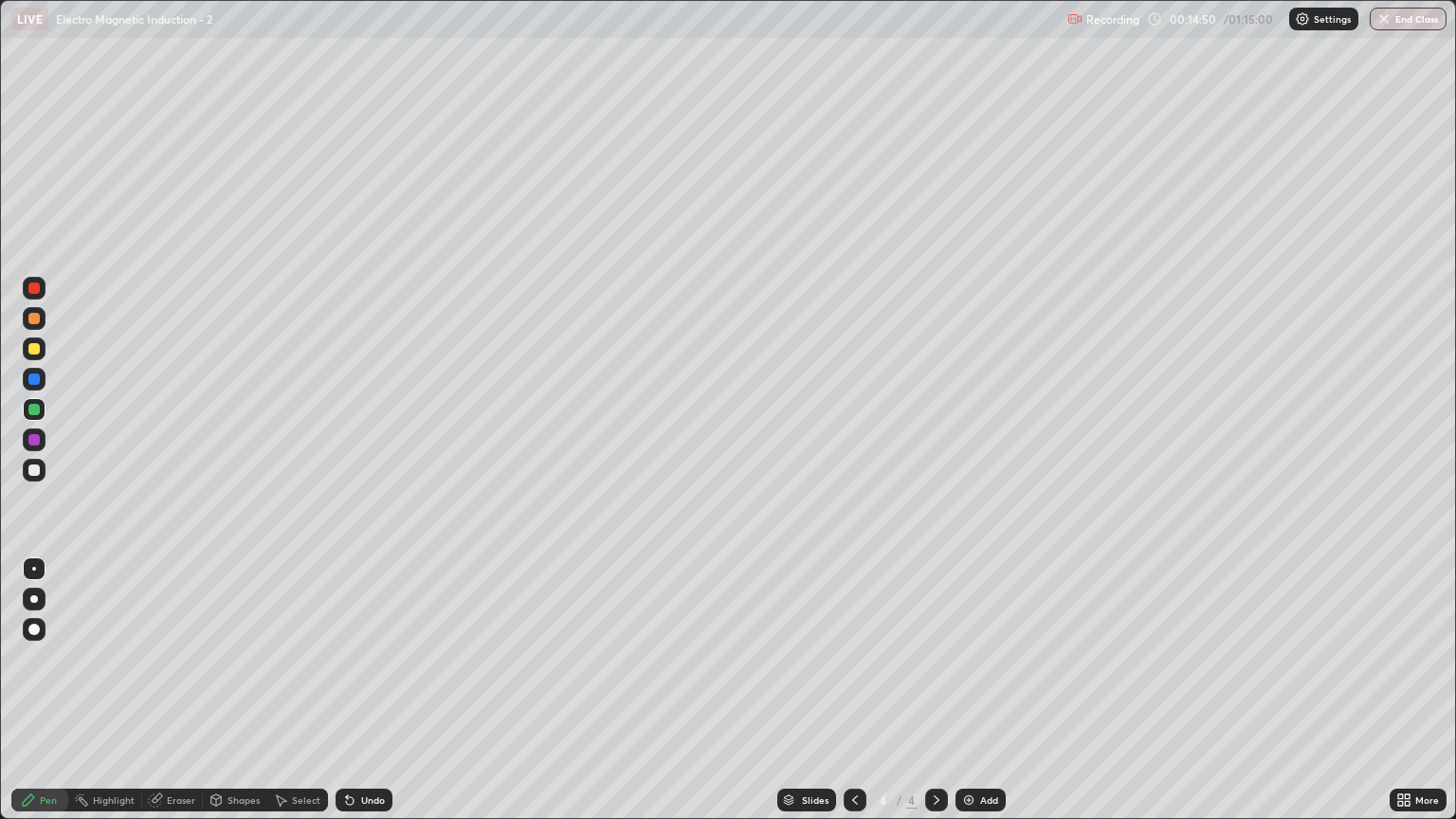 click at bounding box center (34, 318) 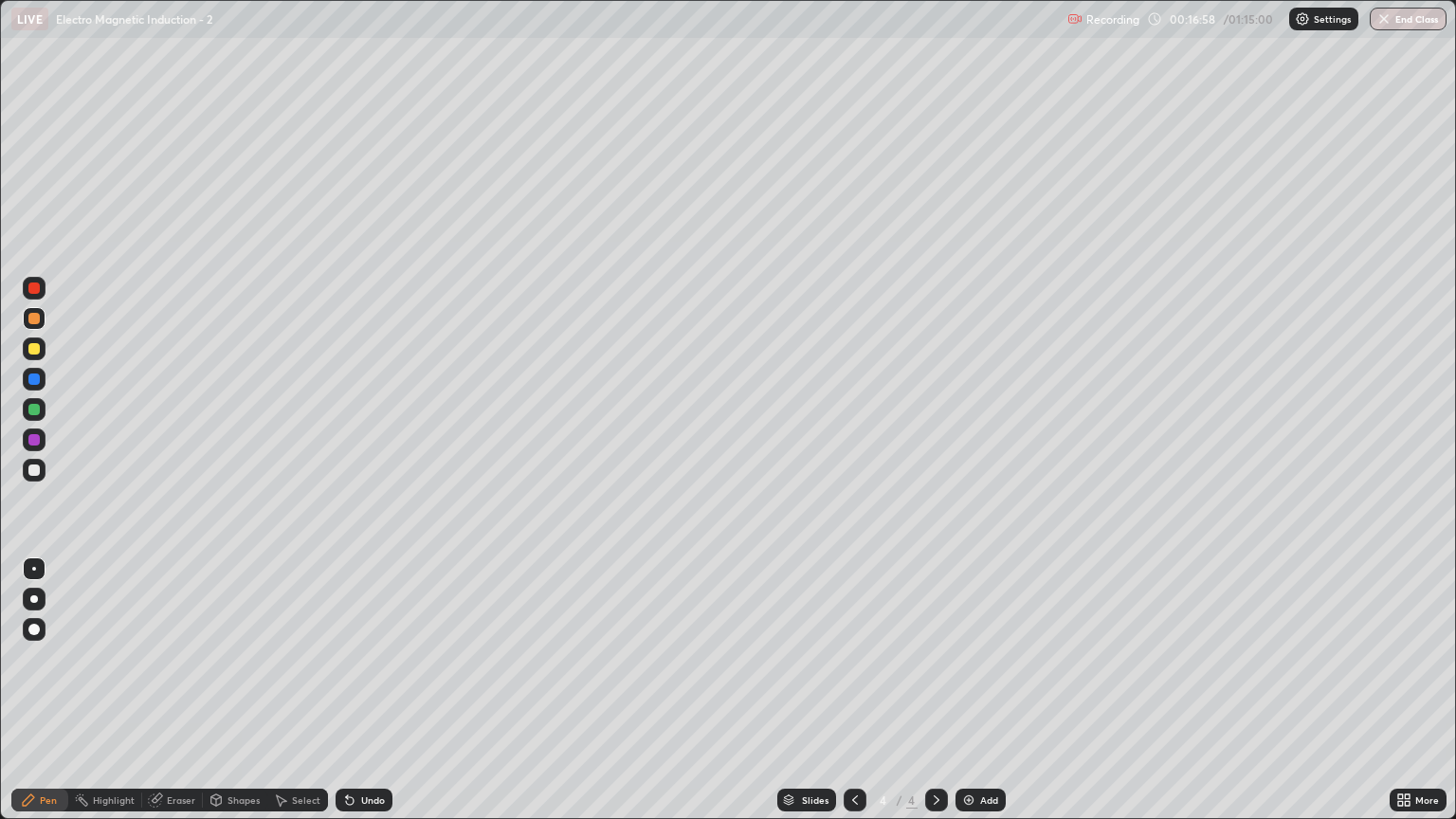 click on "Add" at bounding box center (980, 800) 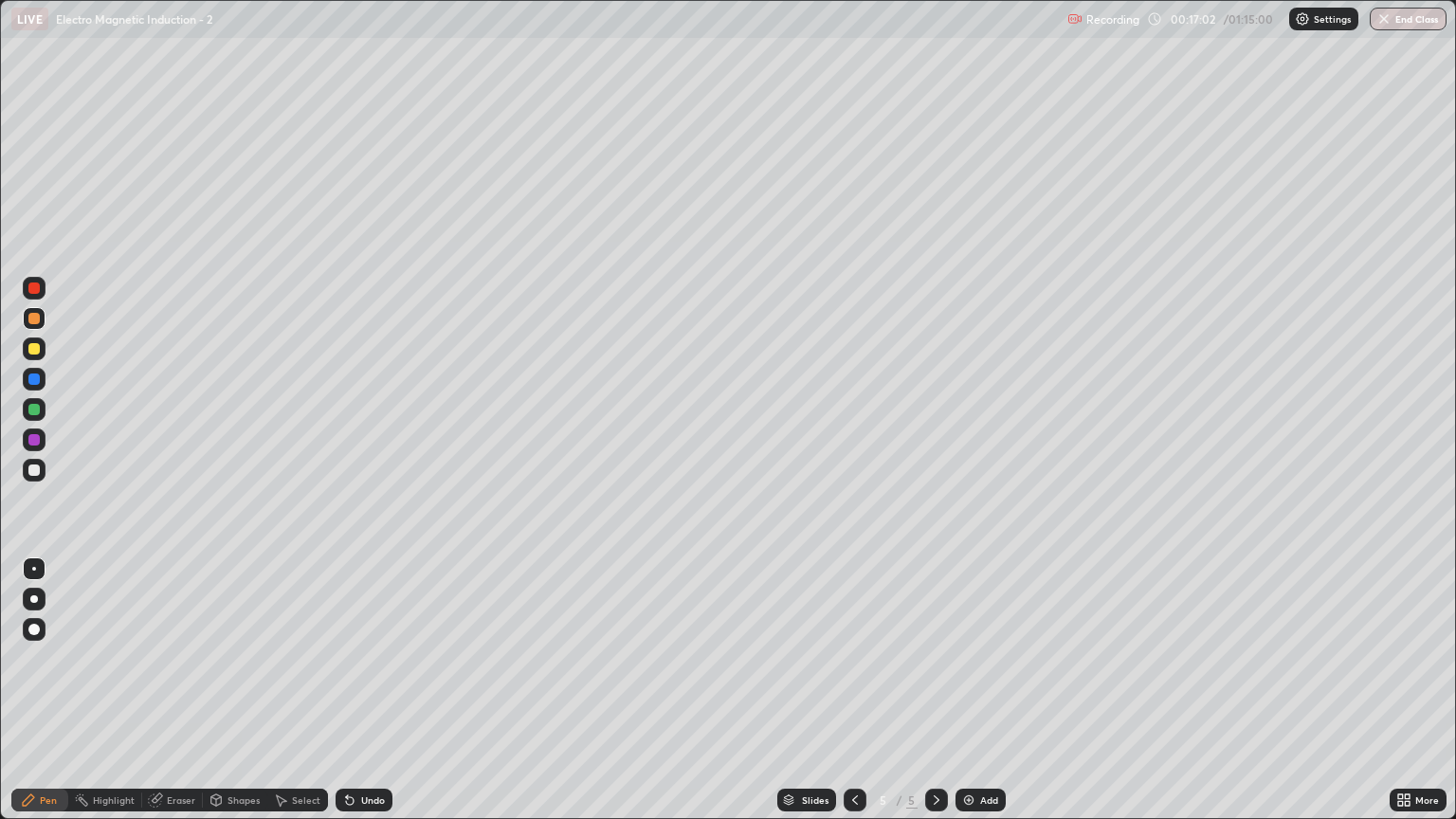 click at bounding box center [34, 470] 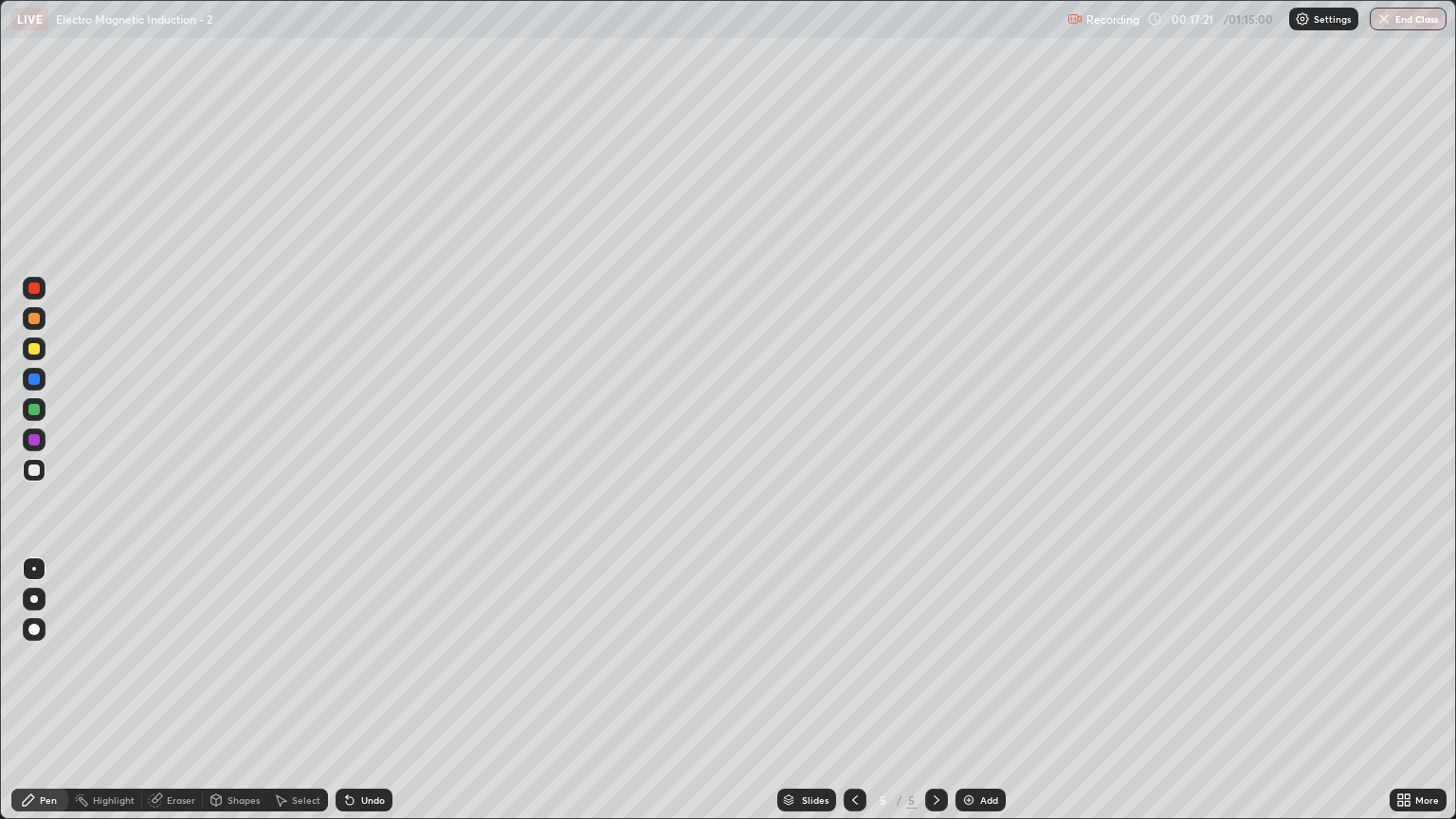 click at bounding box center (34, 470) 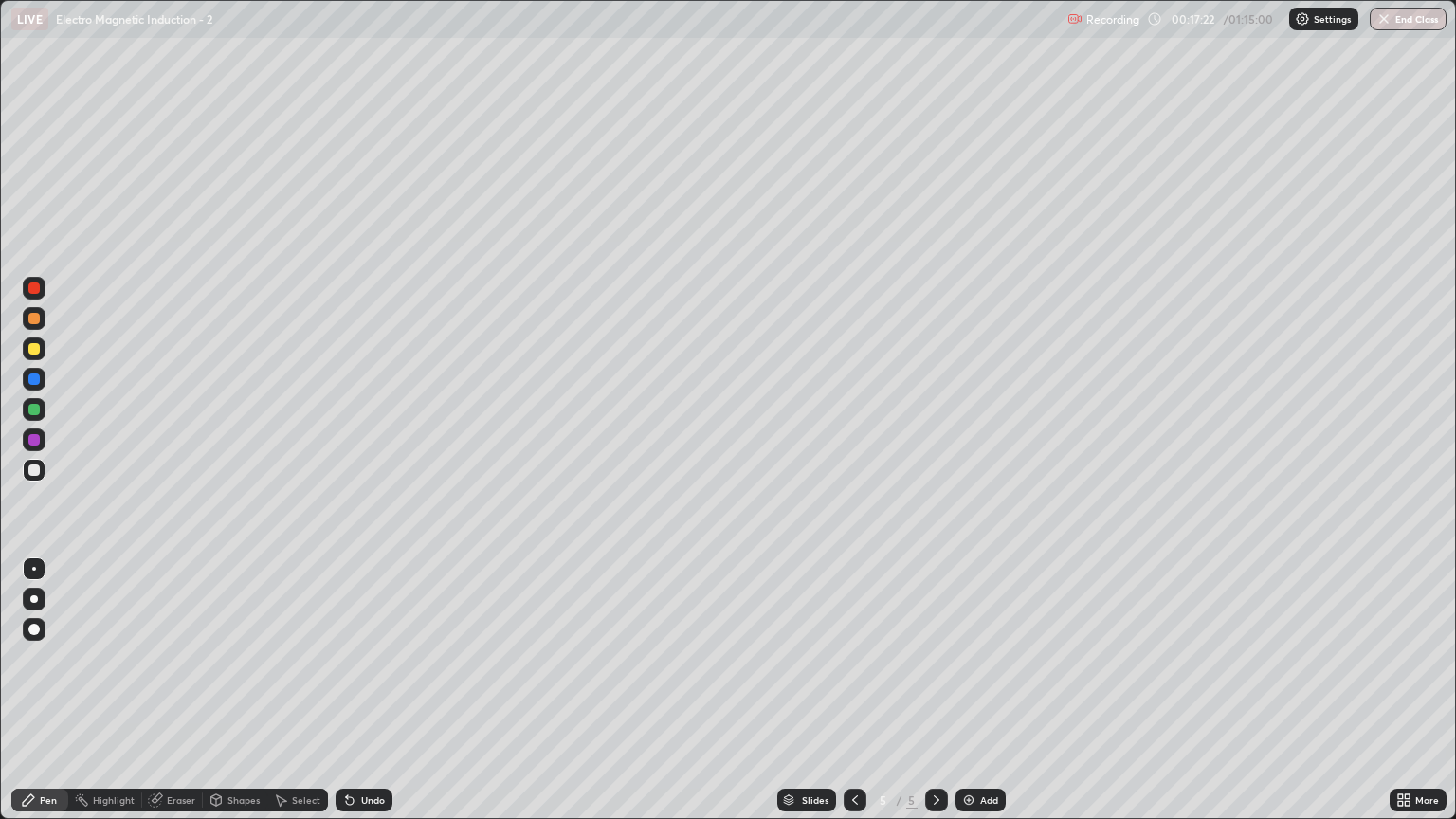 click on "Shapes" at bounding box center (244, 800) 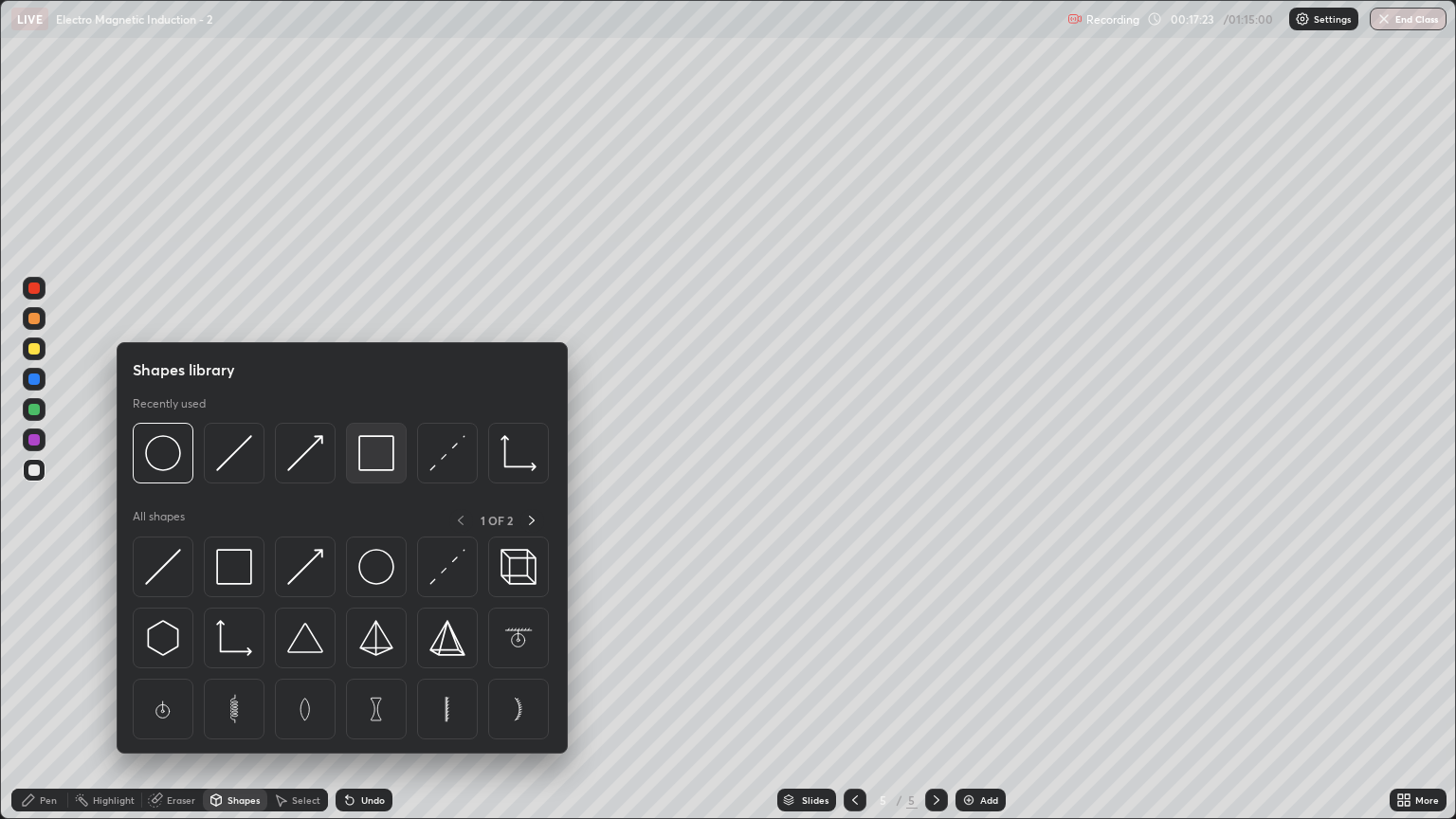 click at bounding box center [376, 453] 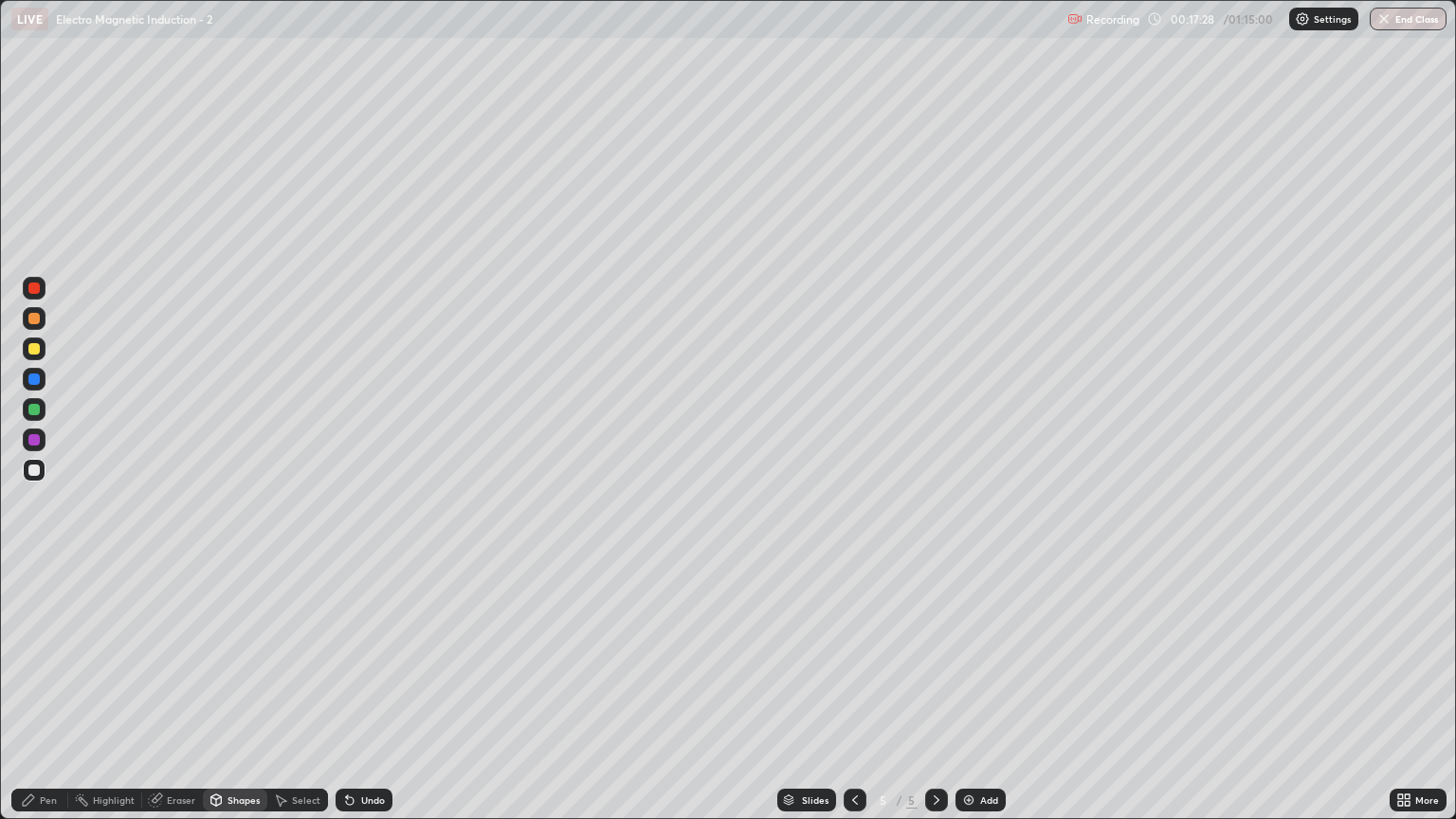 click on "Pen" at bounding box center (40, 800) 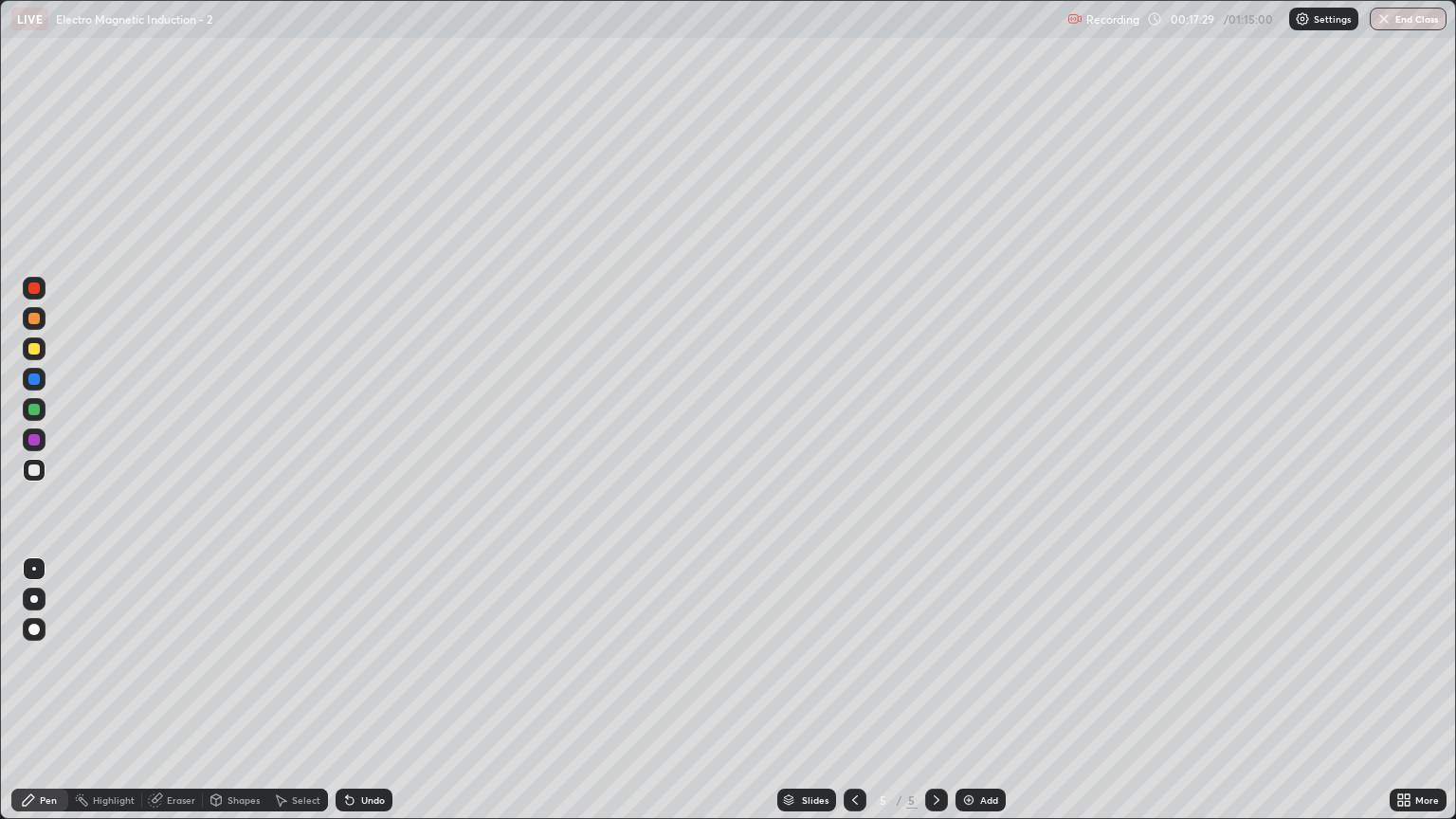 click at bounding box center [34, 470] 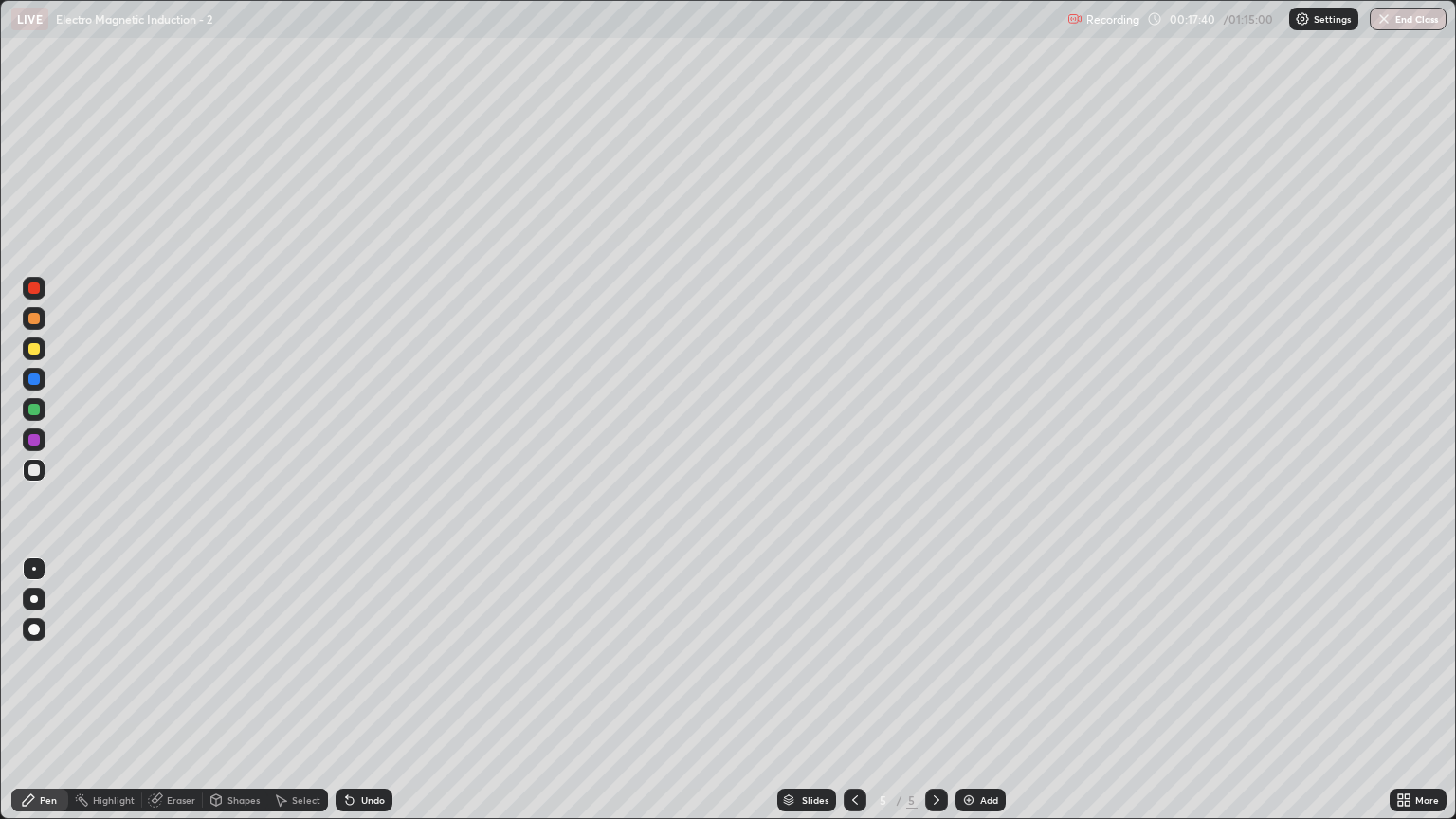 click at bounding box center (34, 410) 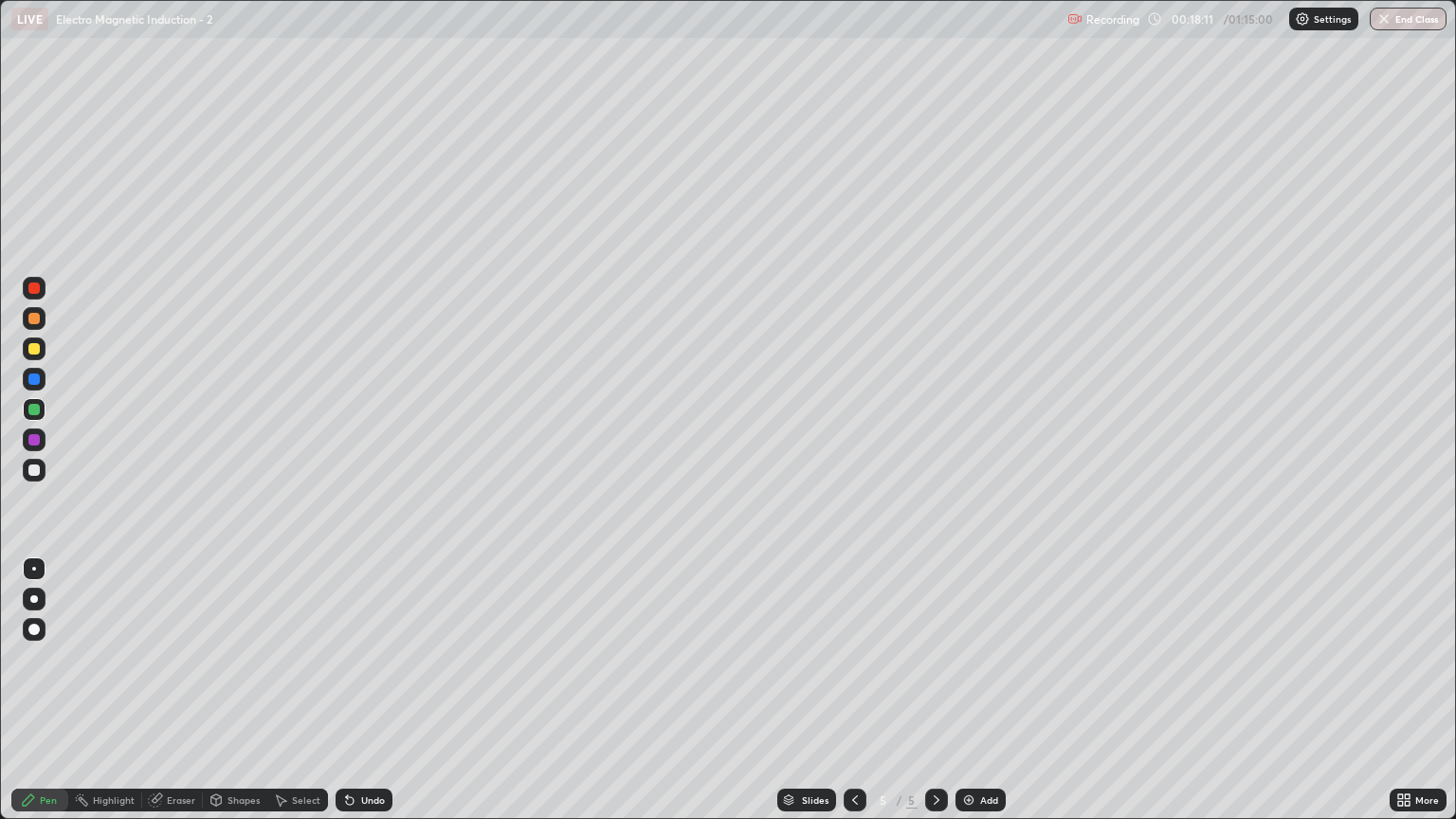 click at bounding box center (34, 349) 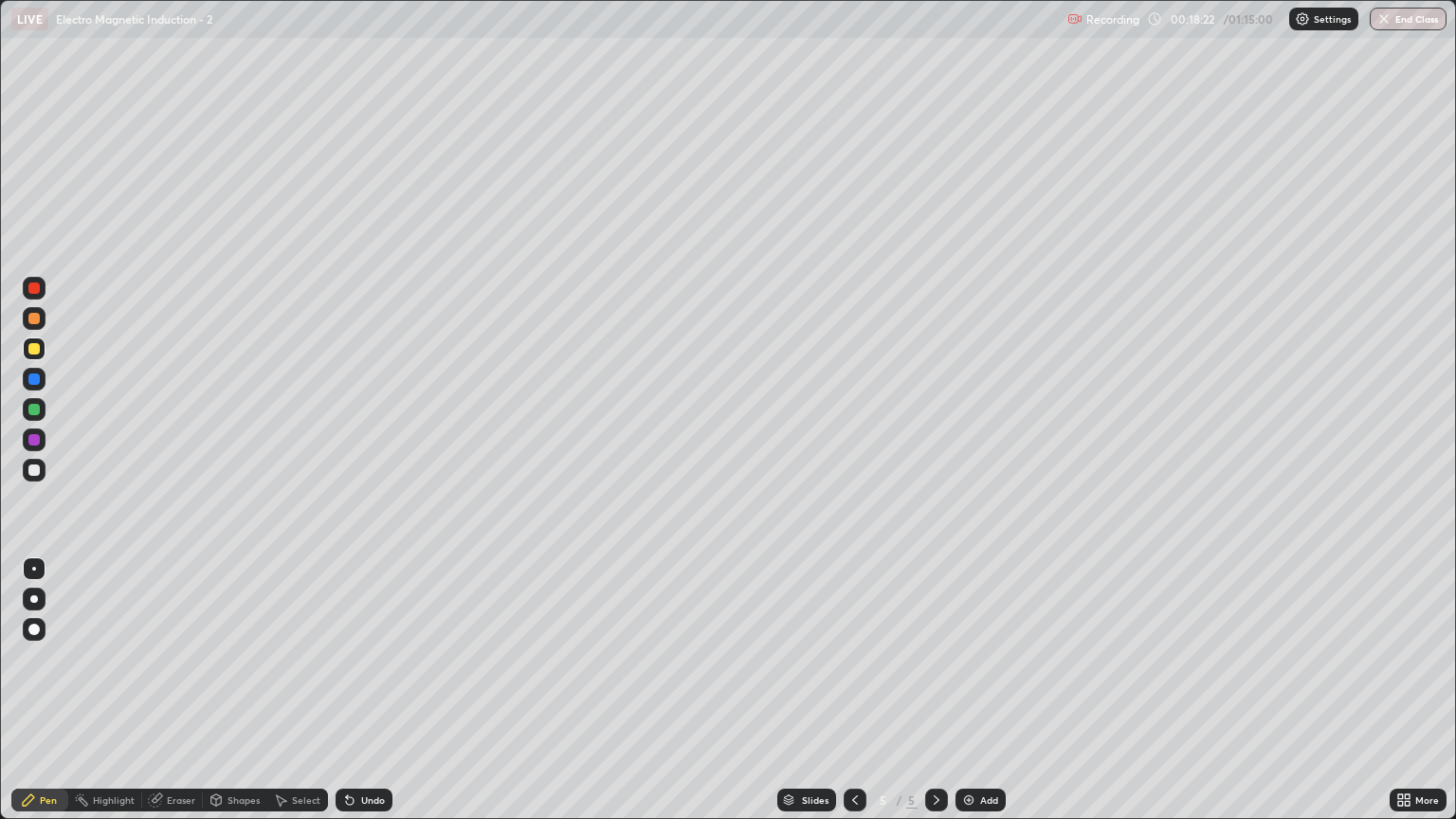 click on "Undo" at bounding box center [364, 800] 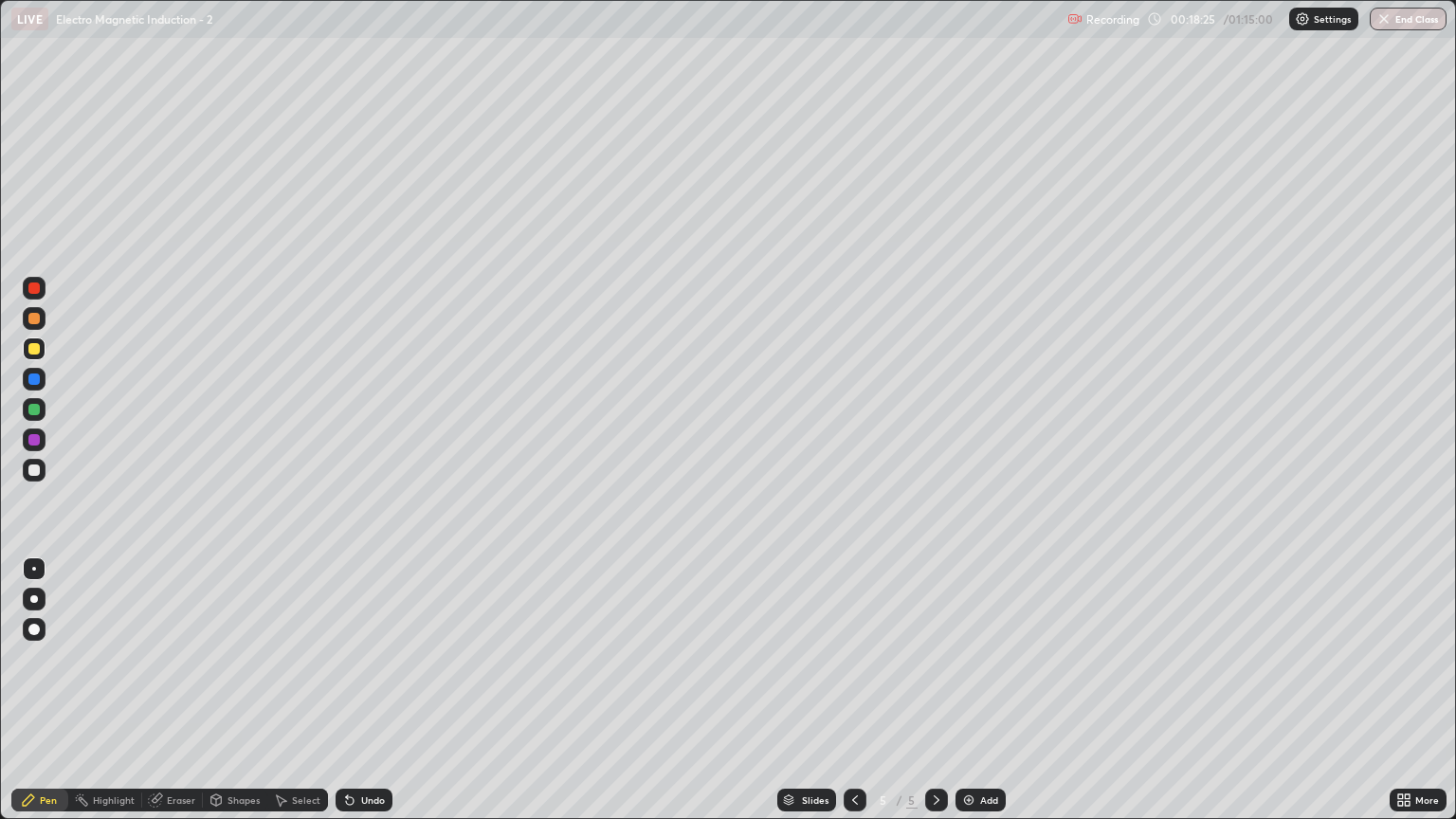 click on "Undo" at bounding box center (373, 800) 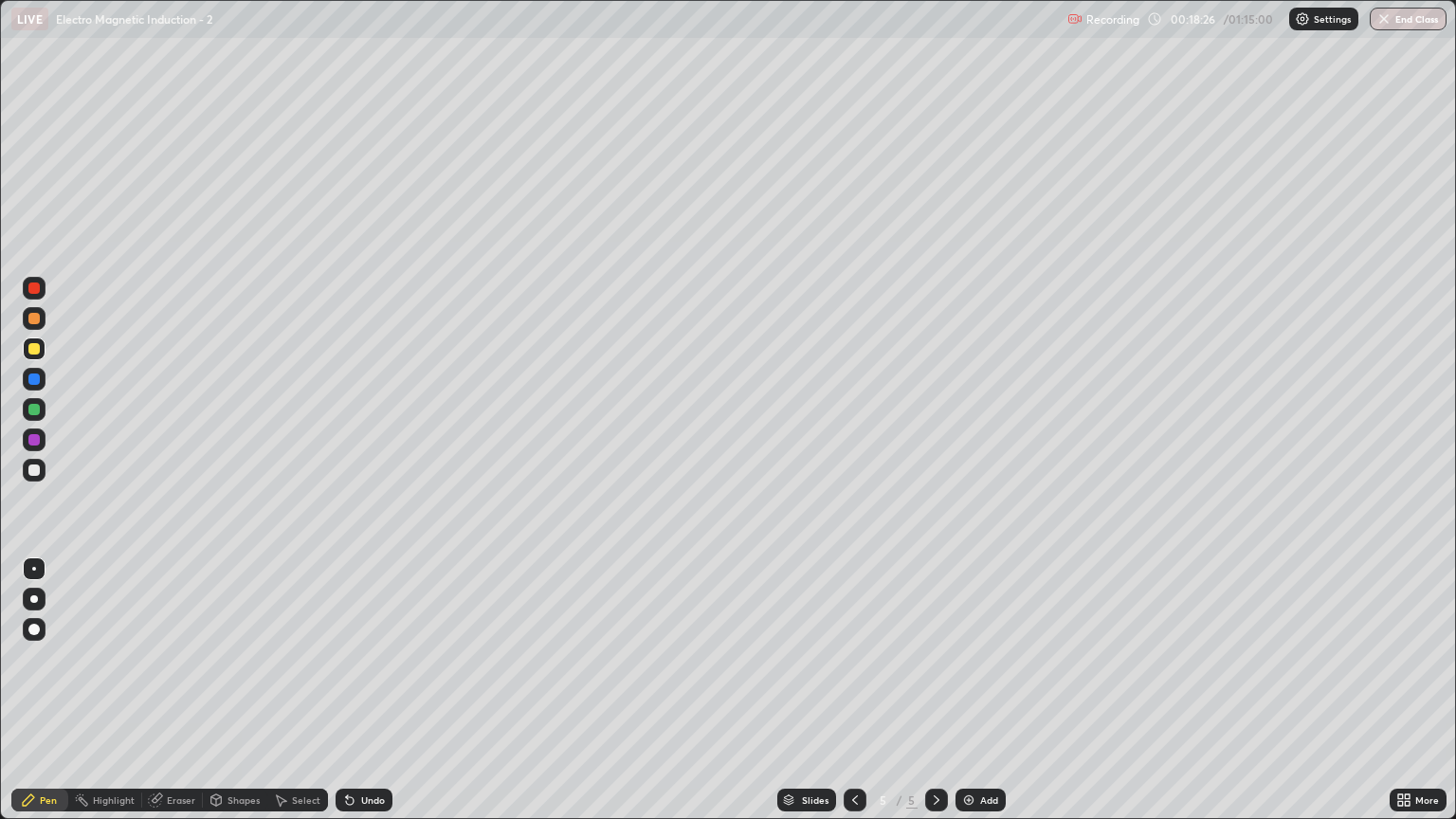 click on "Undo" at bounding box center (373, 800) 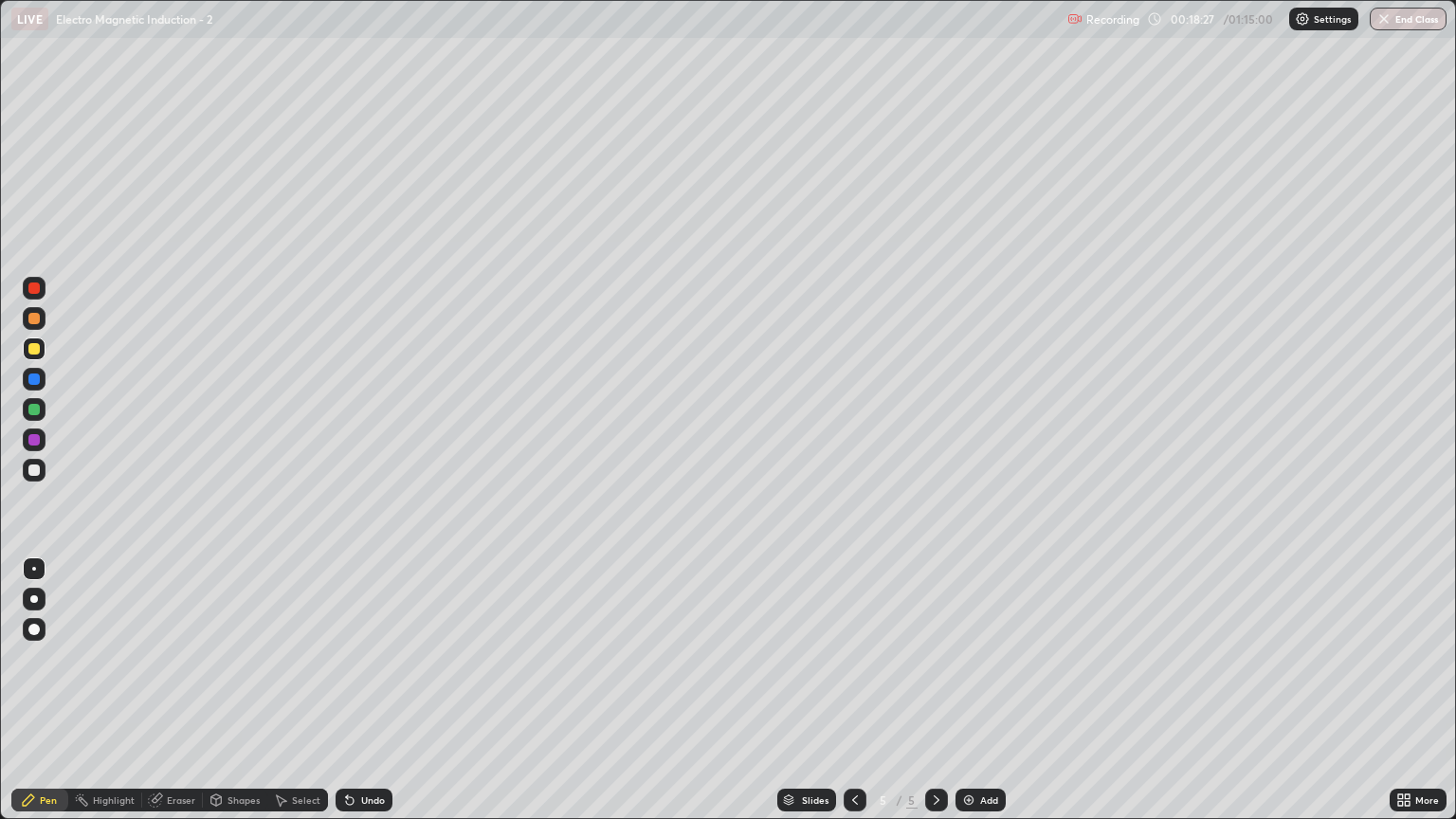 click on "Shapes" at bounding box center [244, 800] 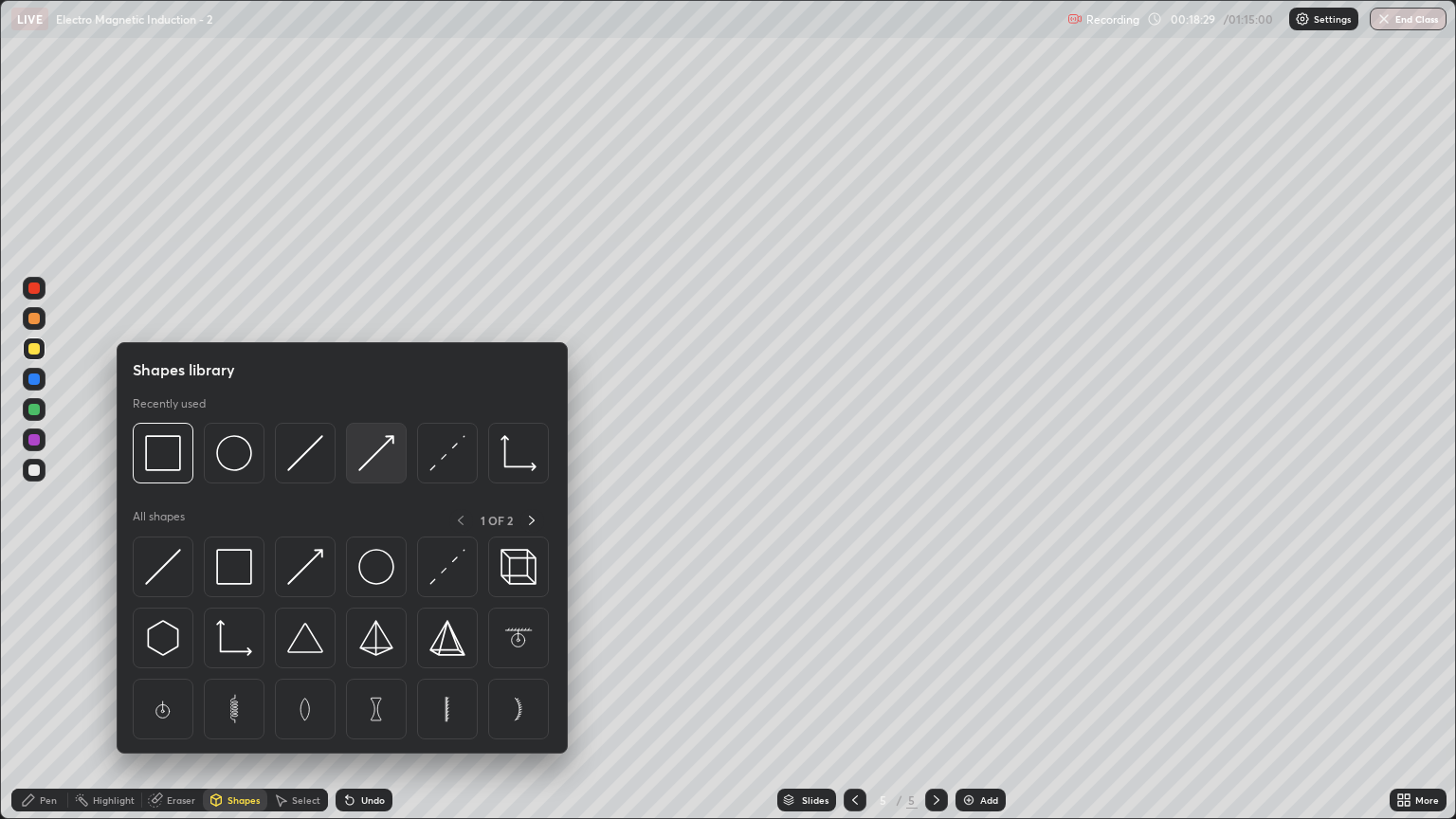 click at bounding box center [376, 453] 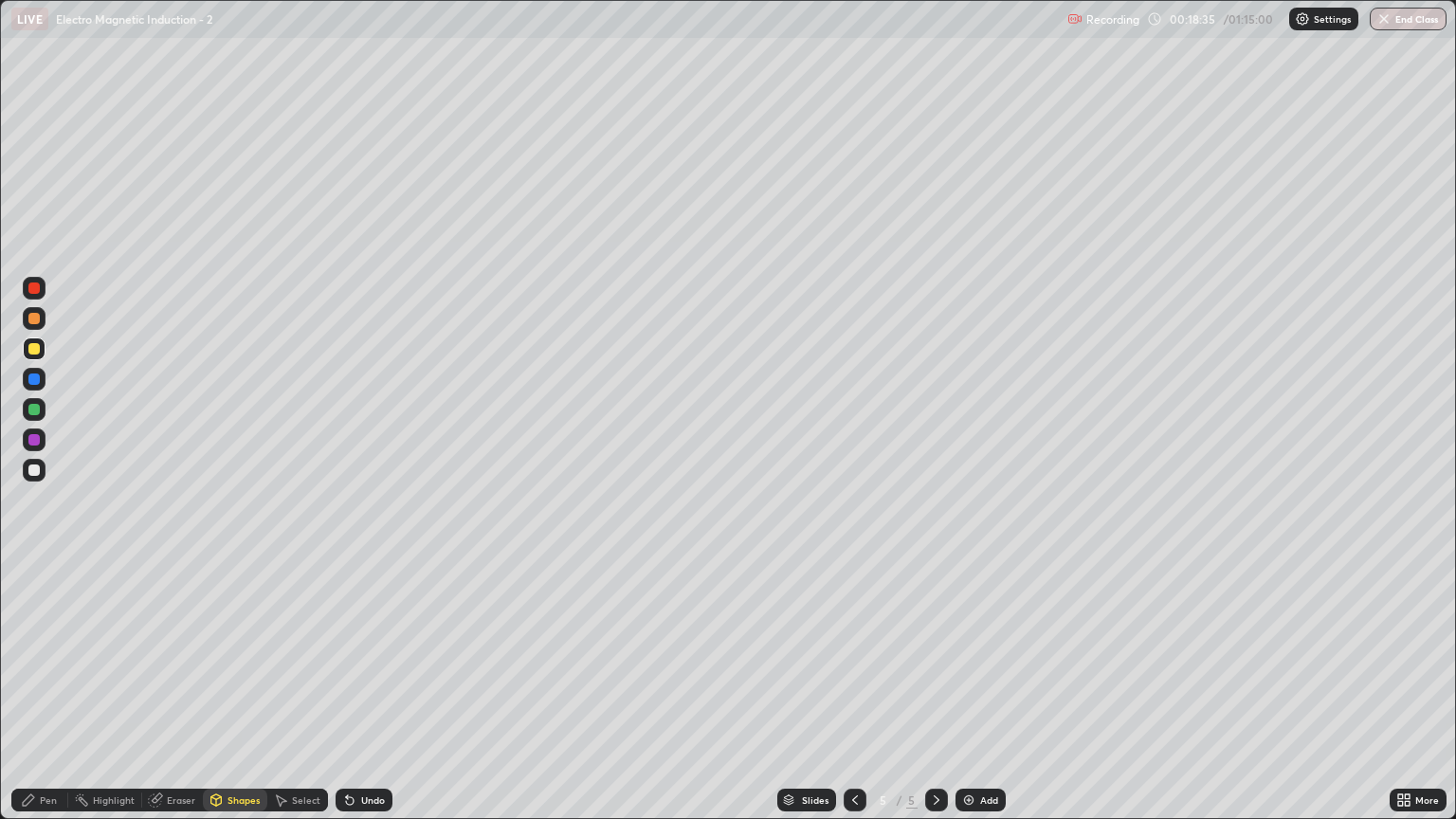 click at bounding box center (34, 440) 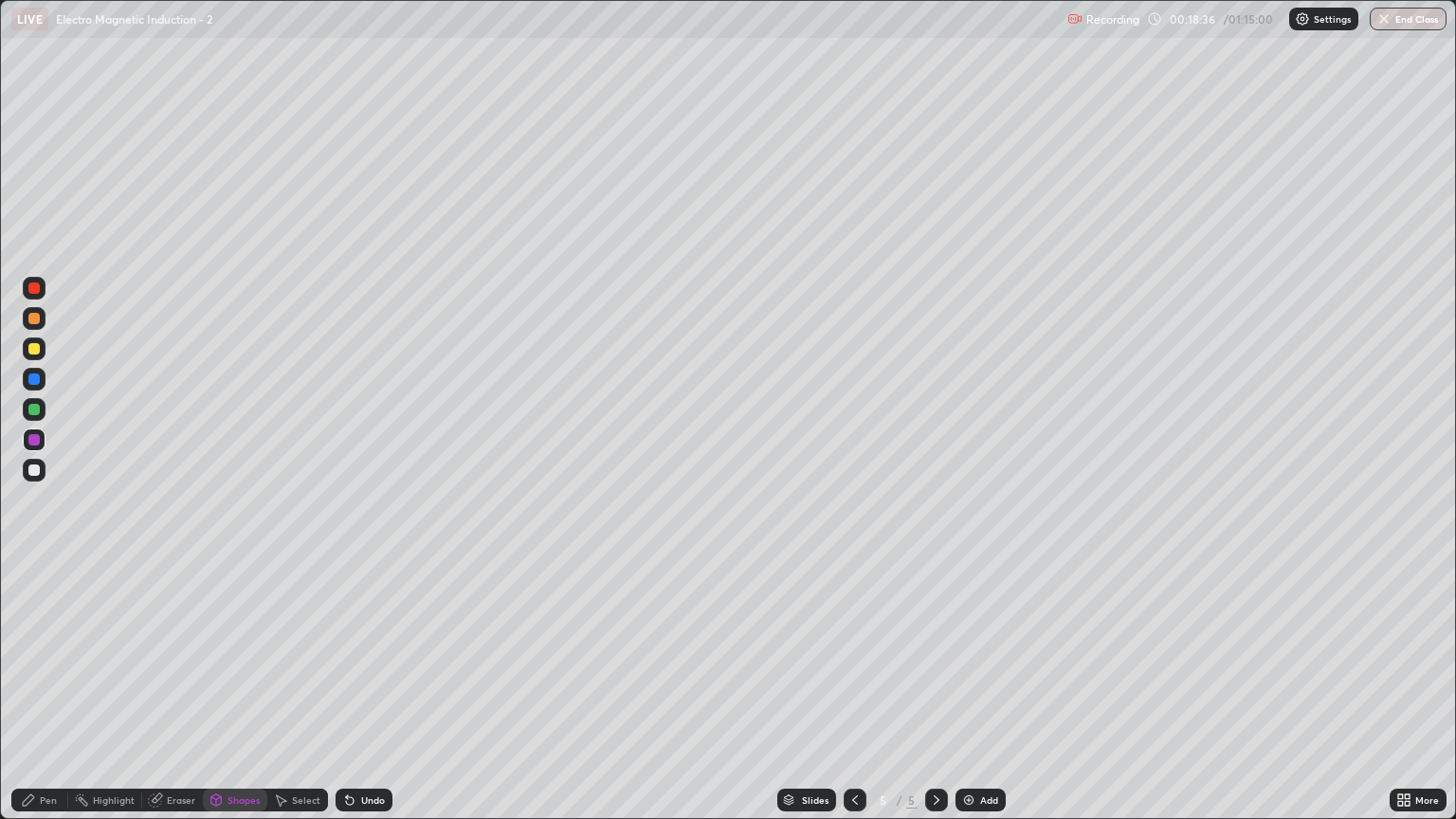 click at bounding box center (34, 349) 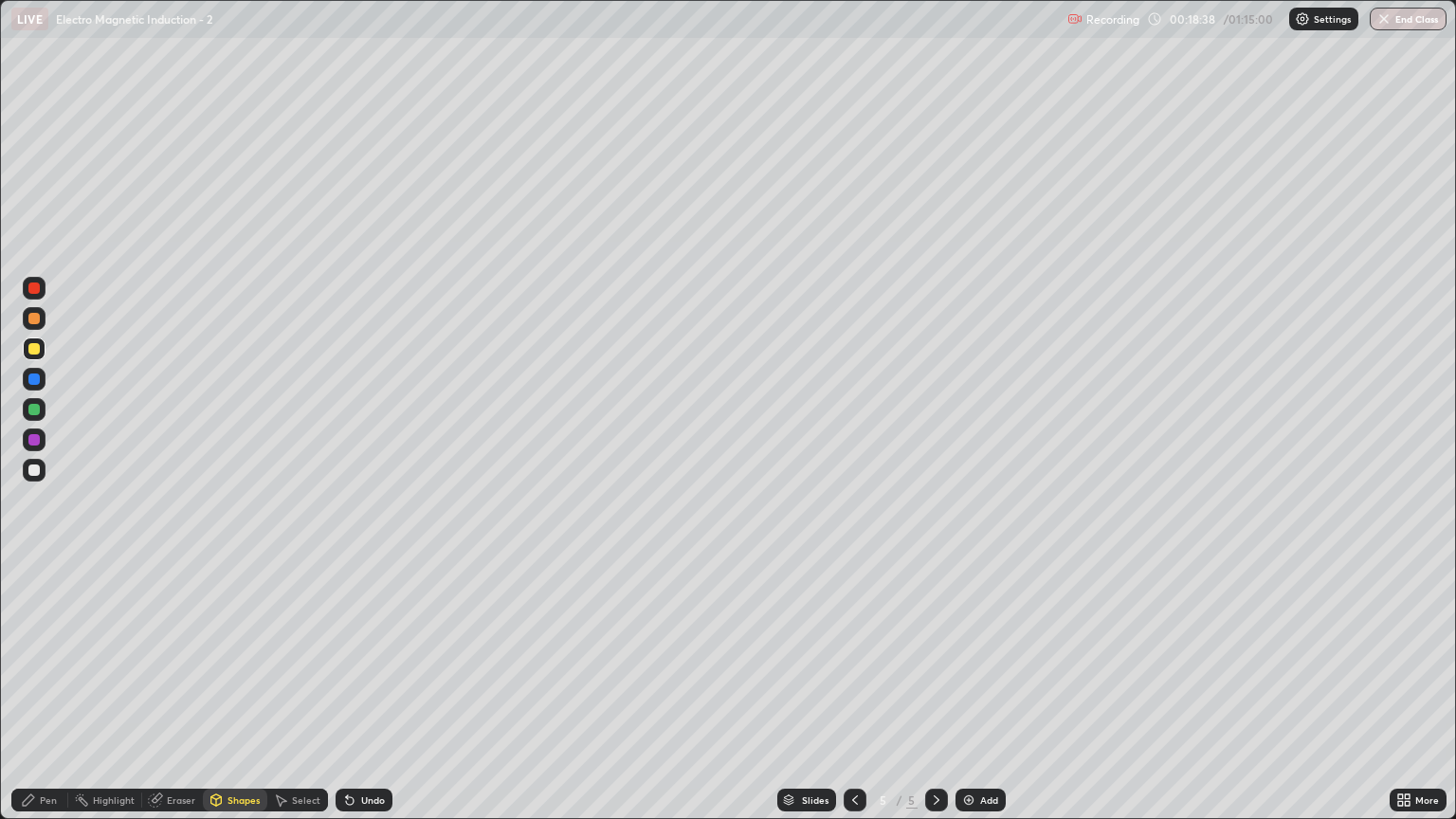 click on "Pen" at bounding box center (40, 800) 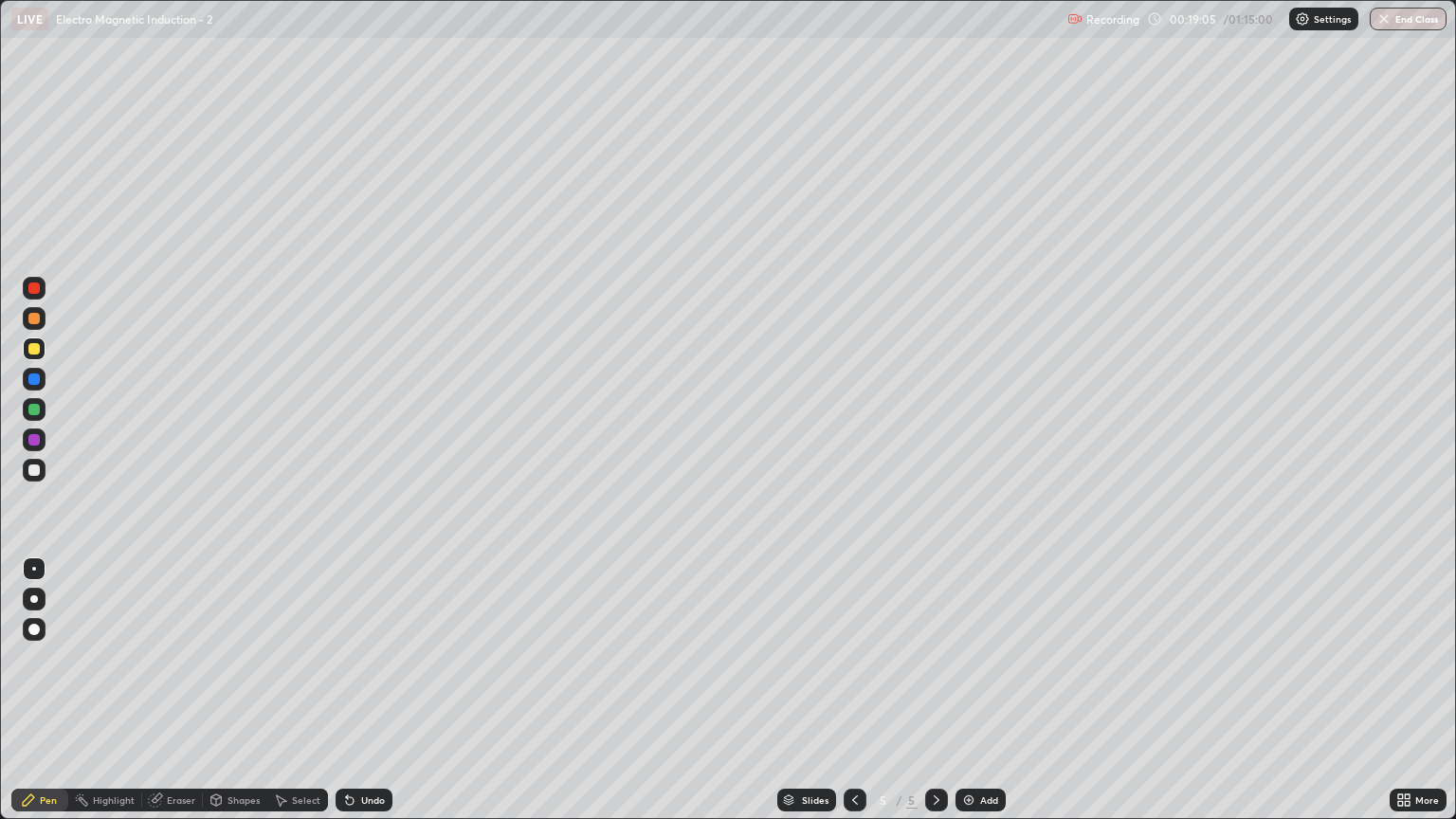 click on "Undo" at bounding box center (364, 800) 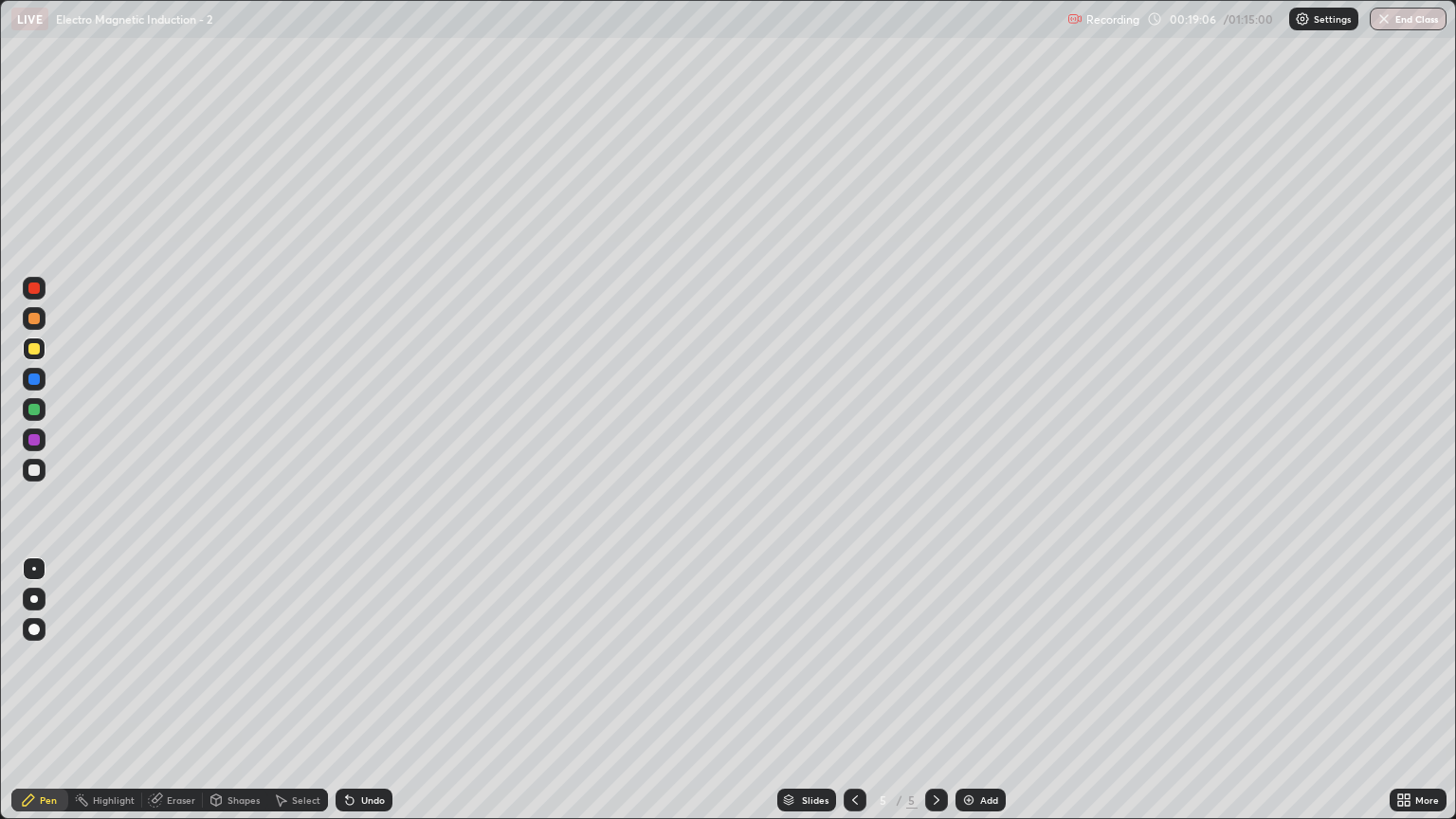 click on "Undo" at bounding box center (364, 800) 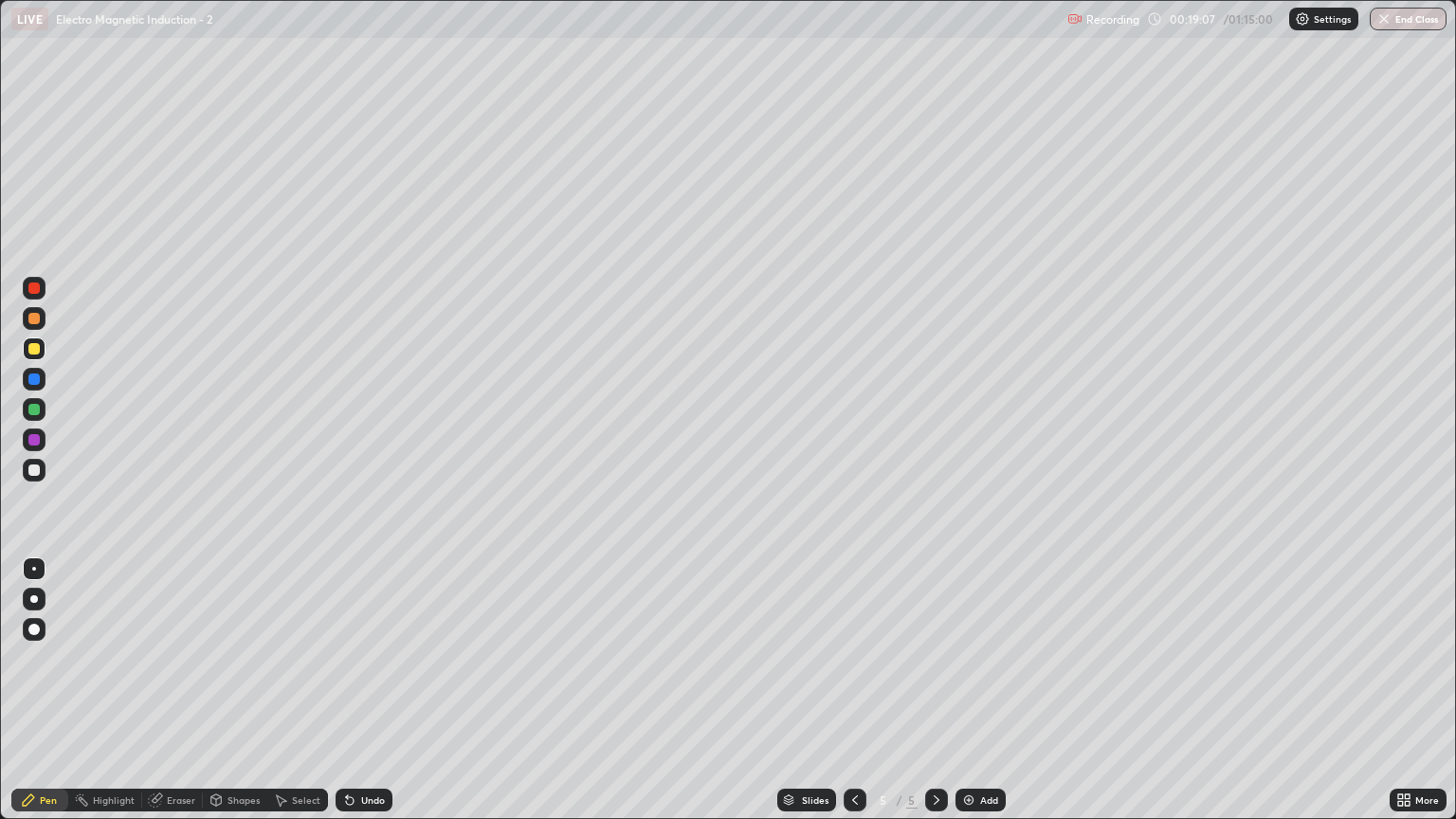 click on "Undo" at bounding box center [364, 800] 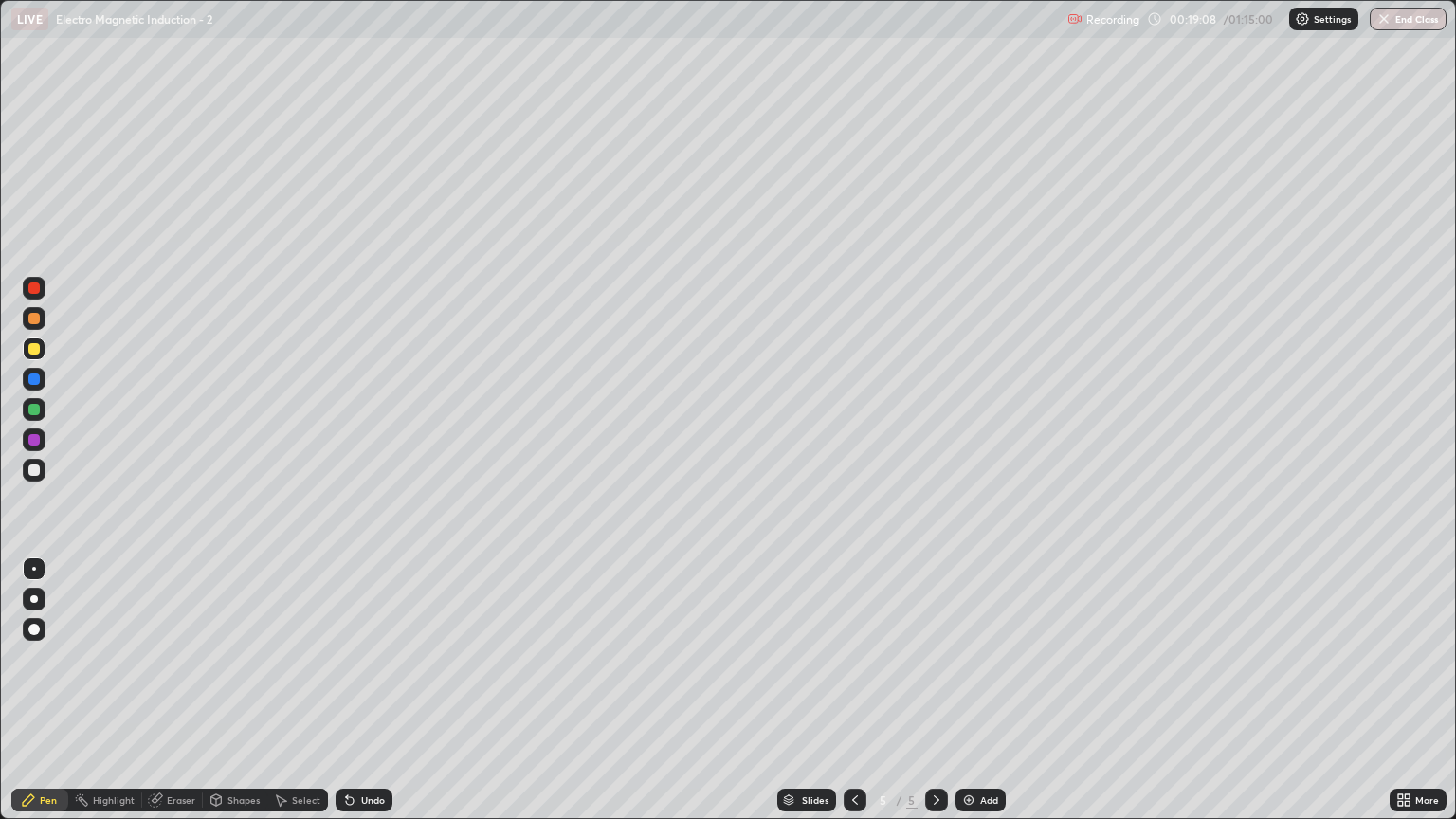 click on "Undo" at bounding box center (364, 800) 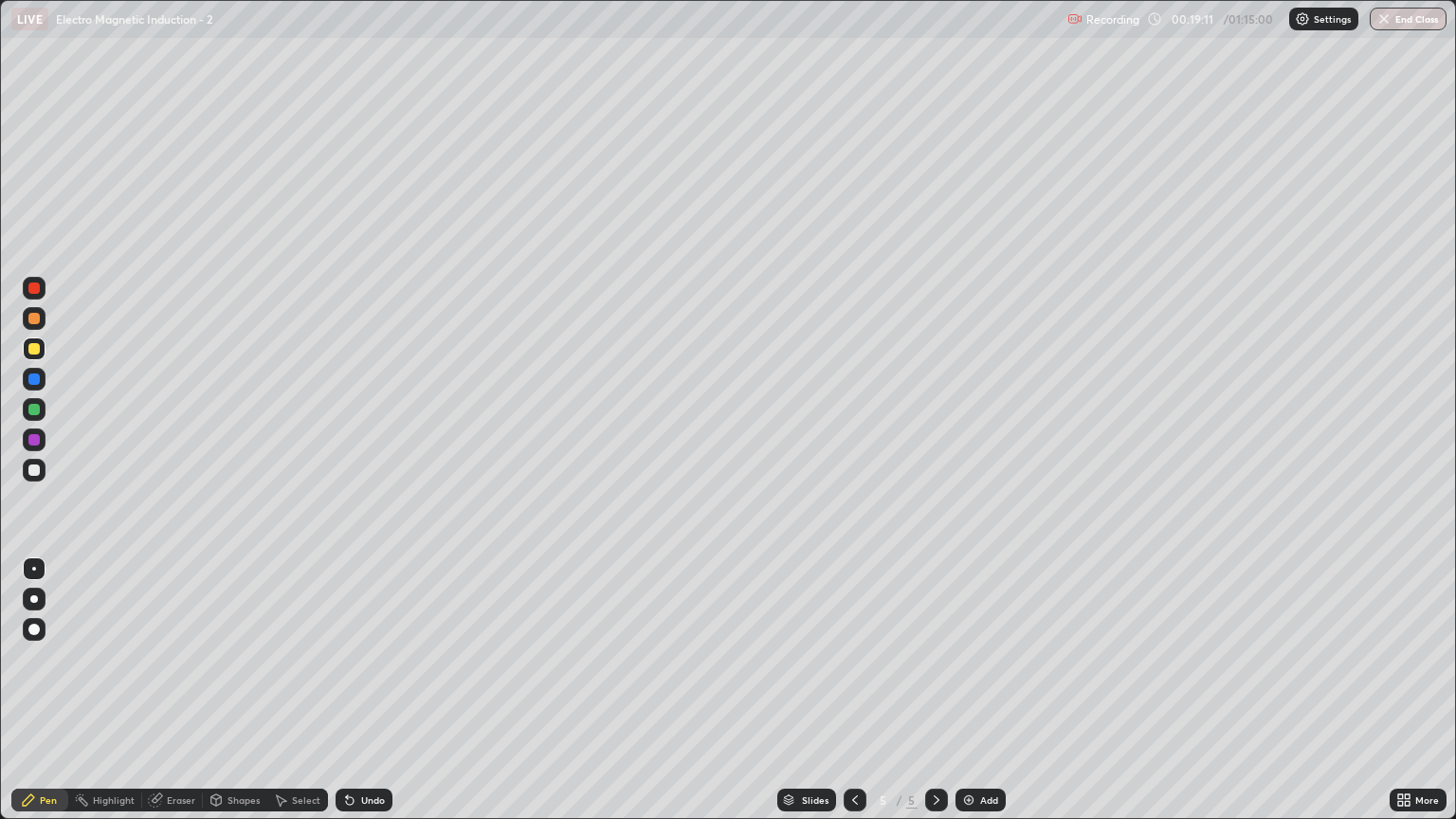 click on "Shapes" at bounding box center (244, 800) 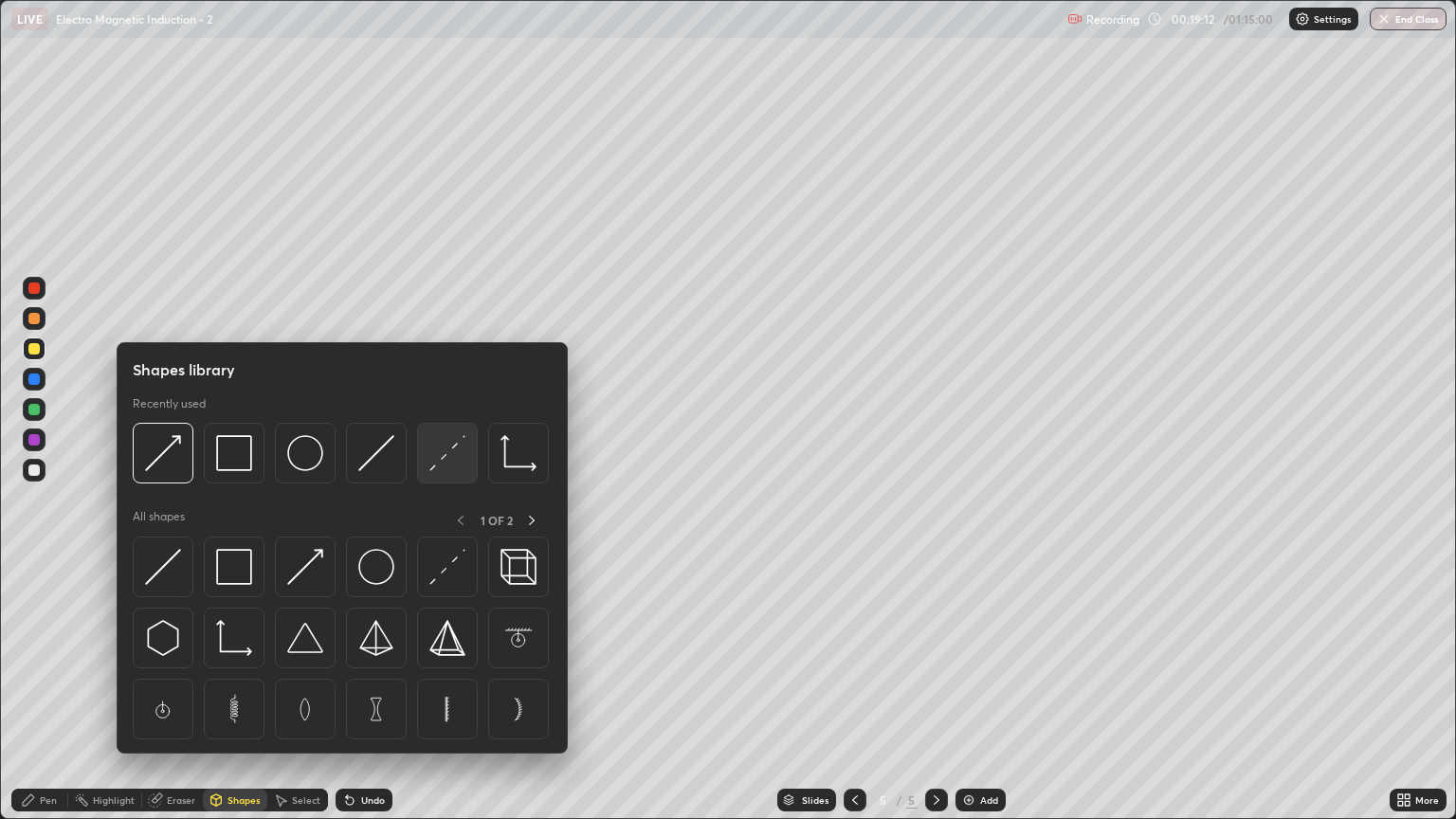 click at bounding box center [447, 453] 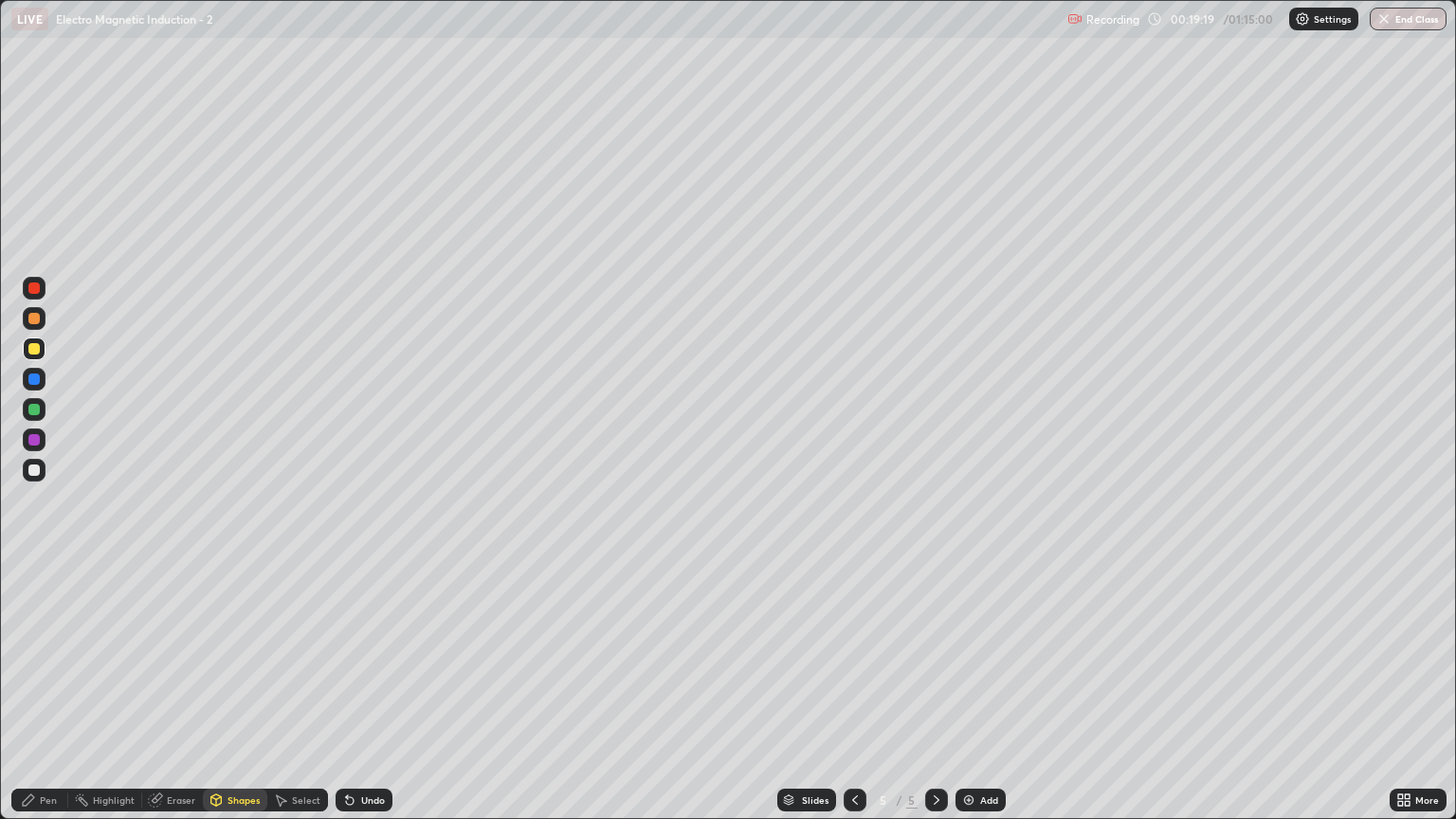 click on "Pen" at bounding box center (40, 800) 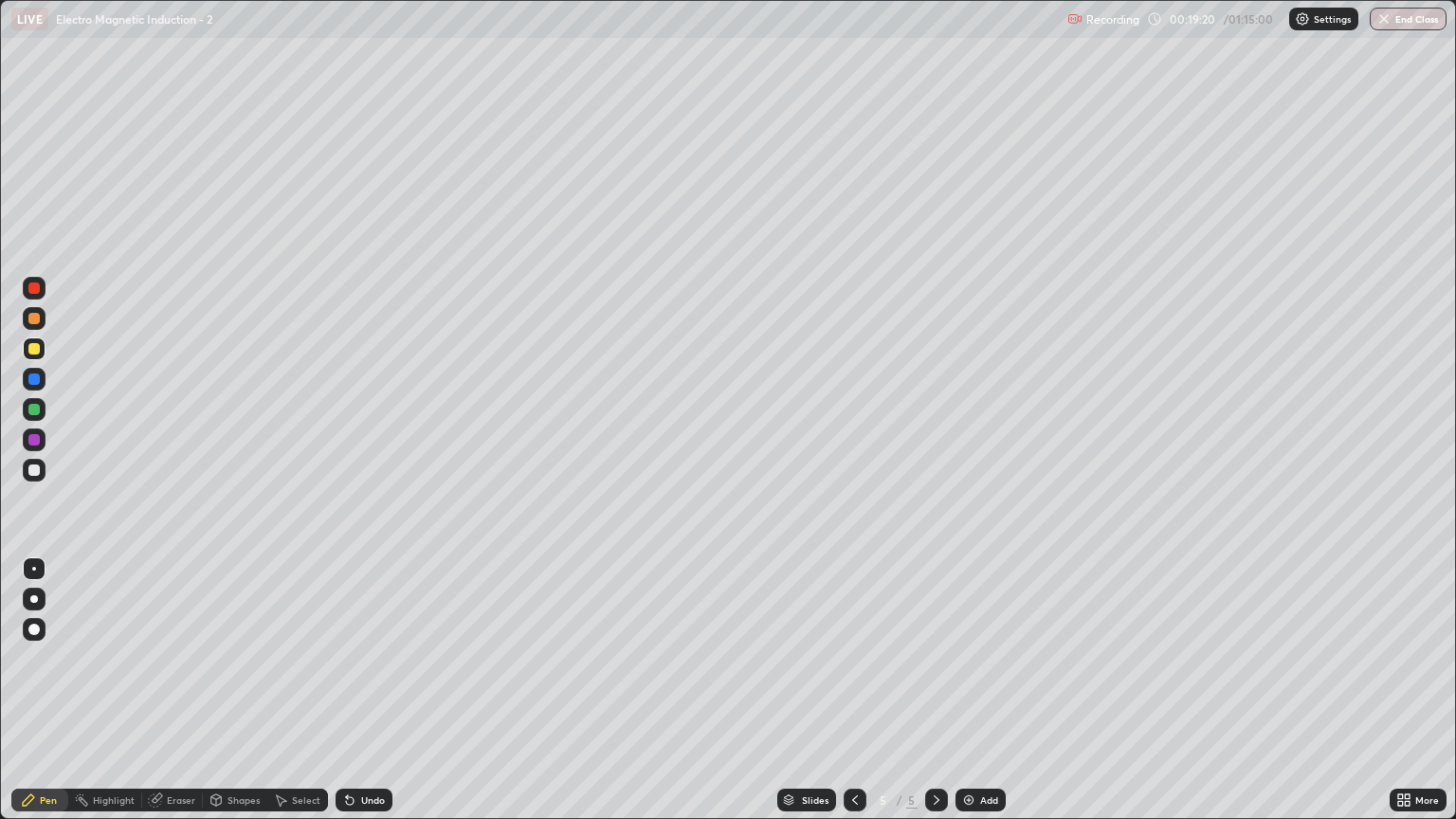click at bounding box center [34, 470] 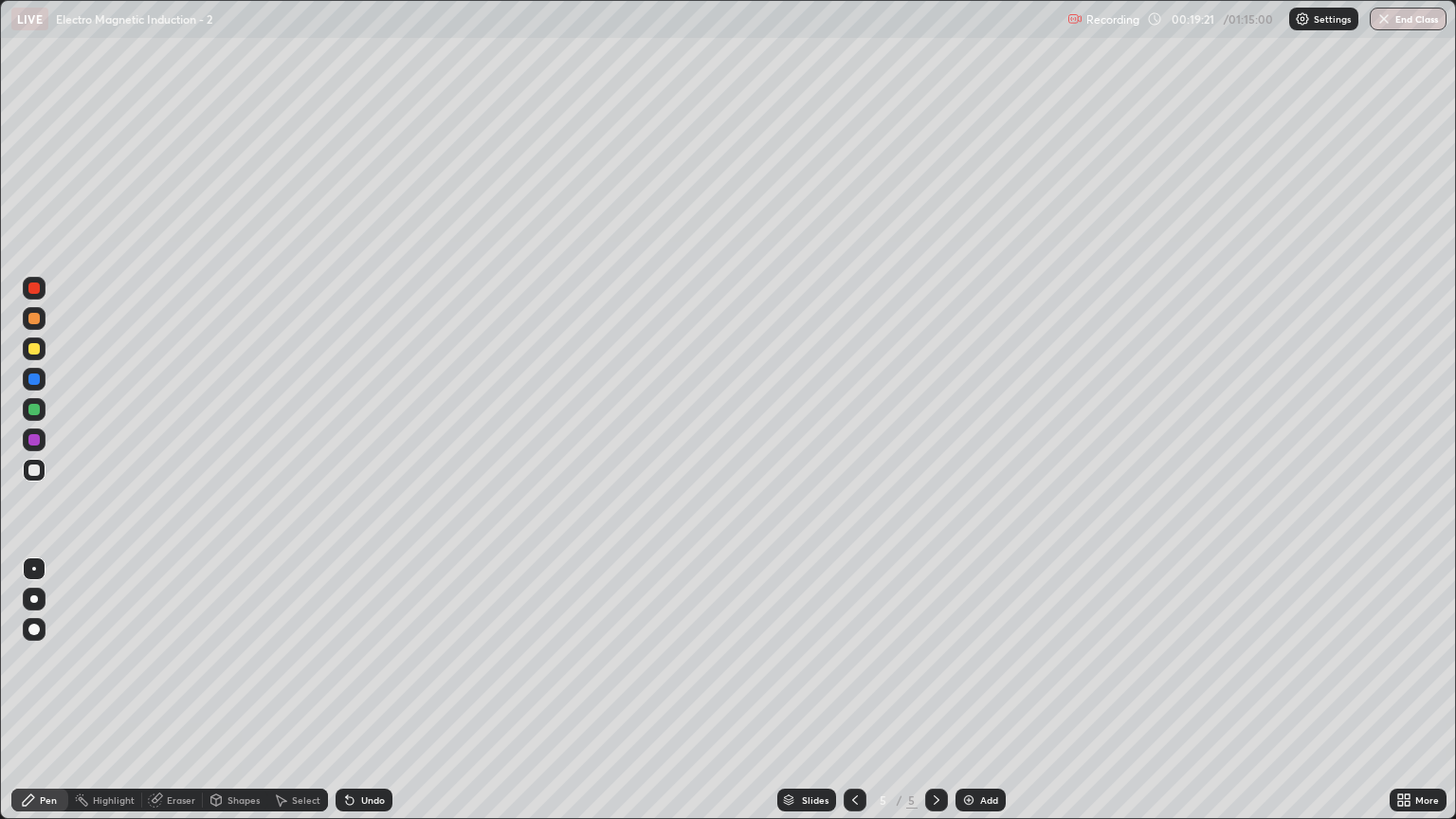 click at bounding box center [34, 318] 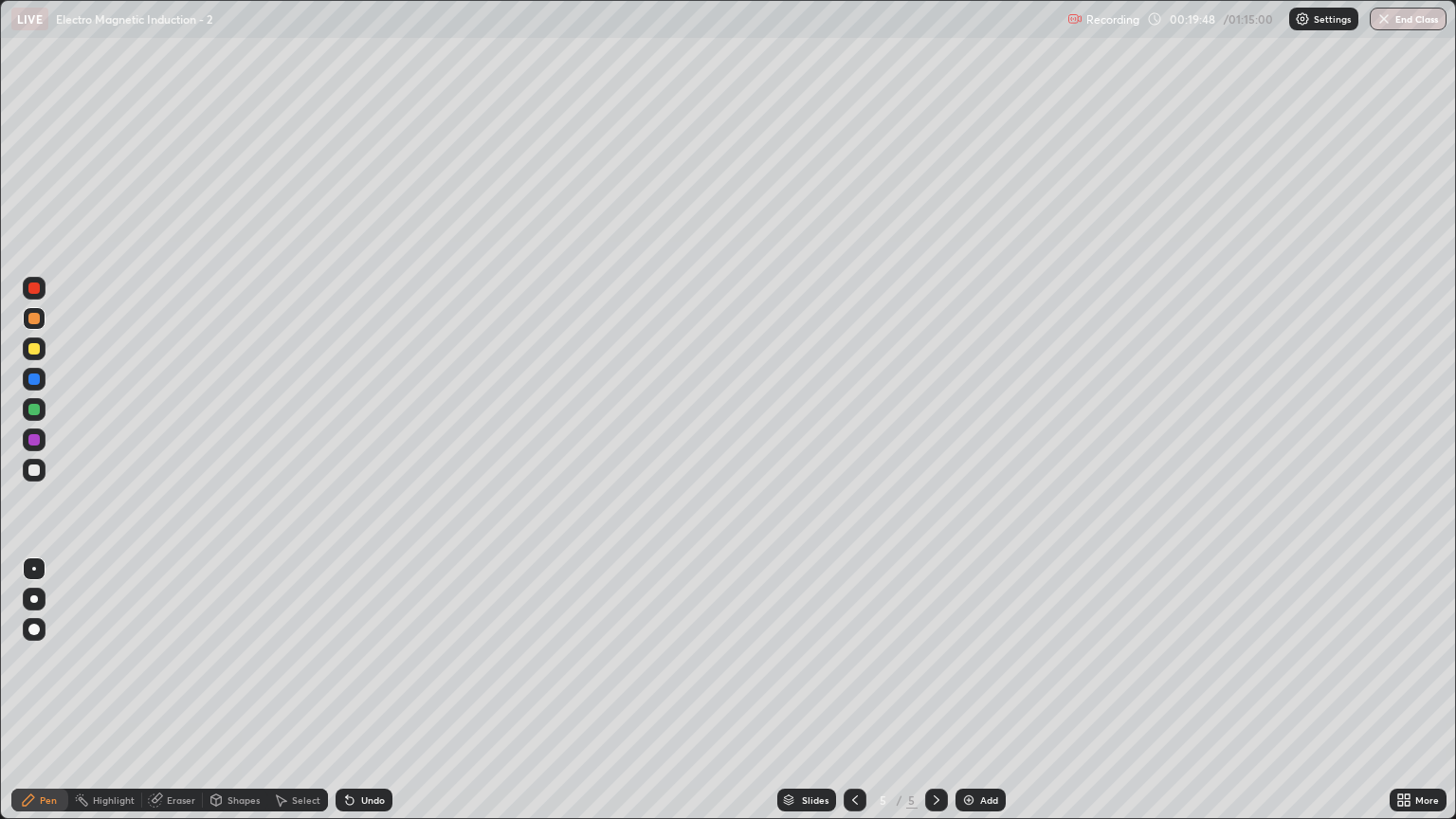 click on "Eraser" at bounding box center (181, 800) 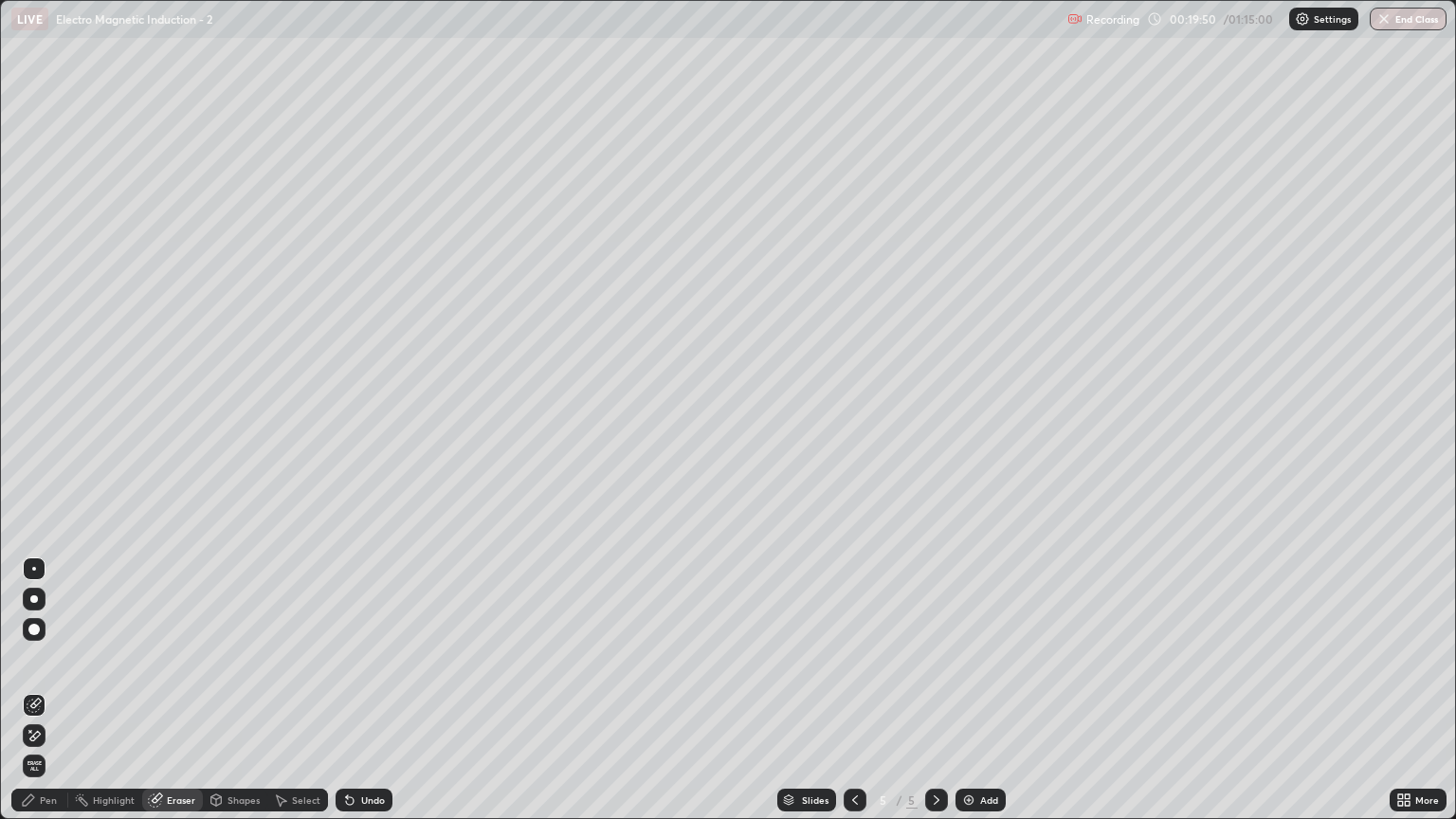 click 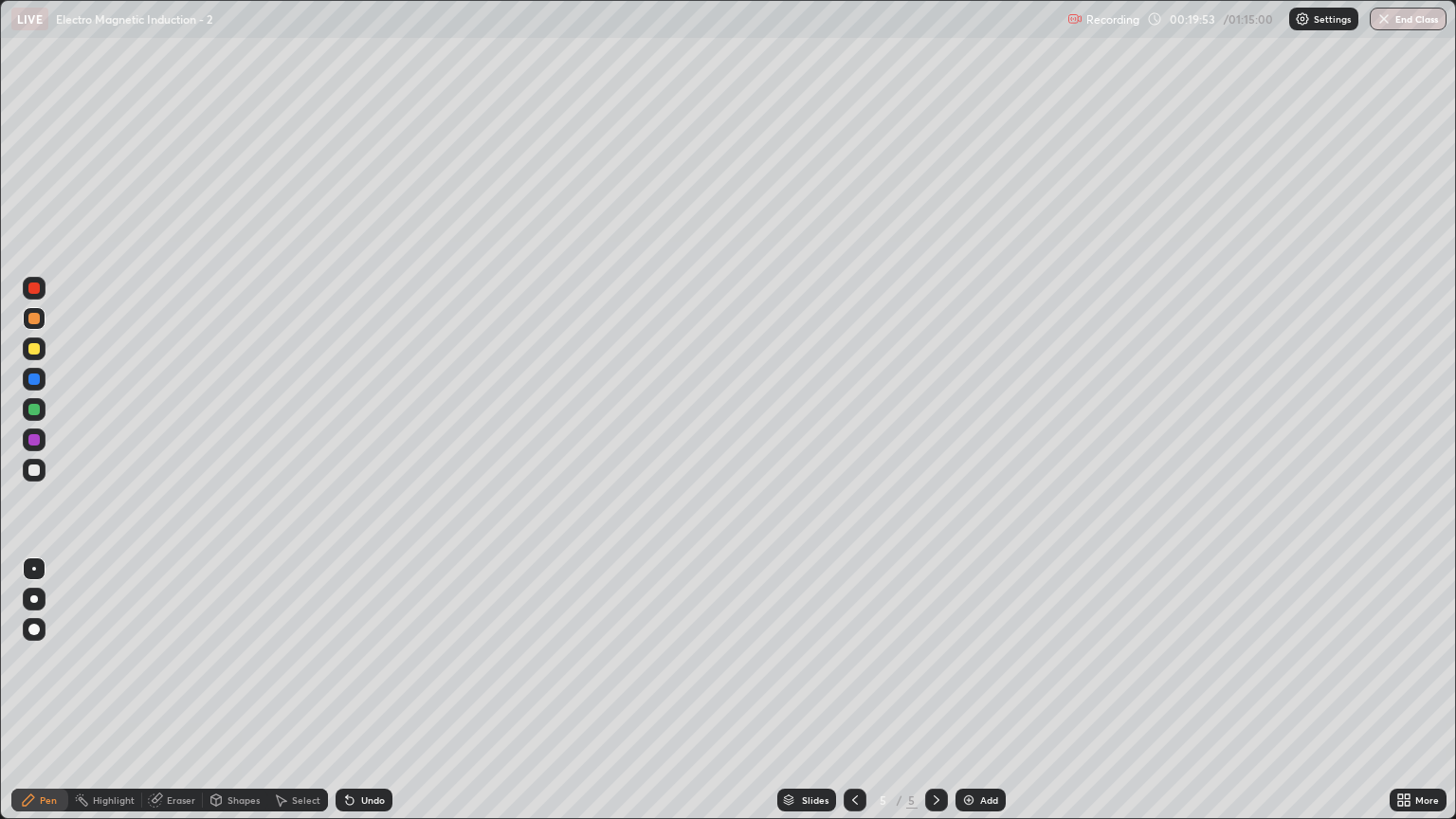 click at bounding box center [34, 470] 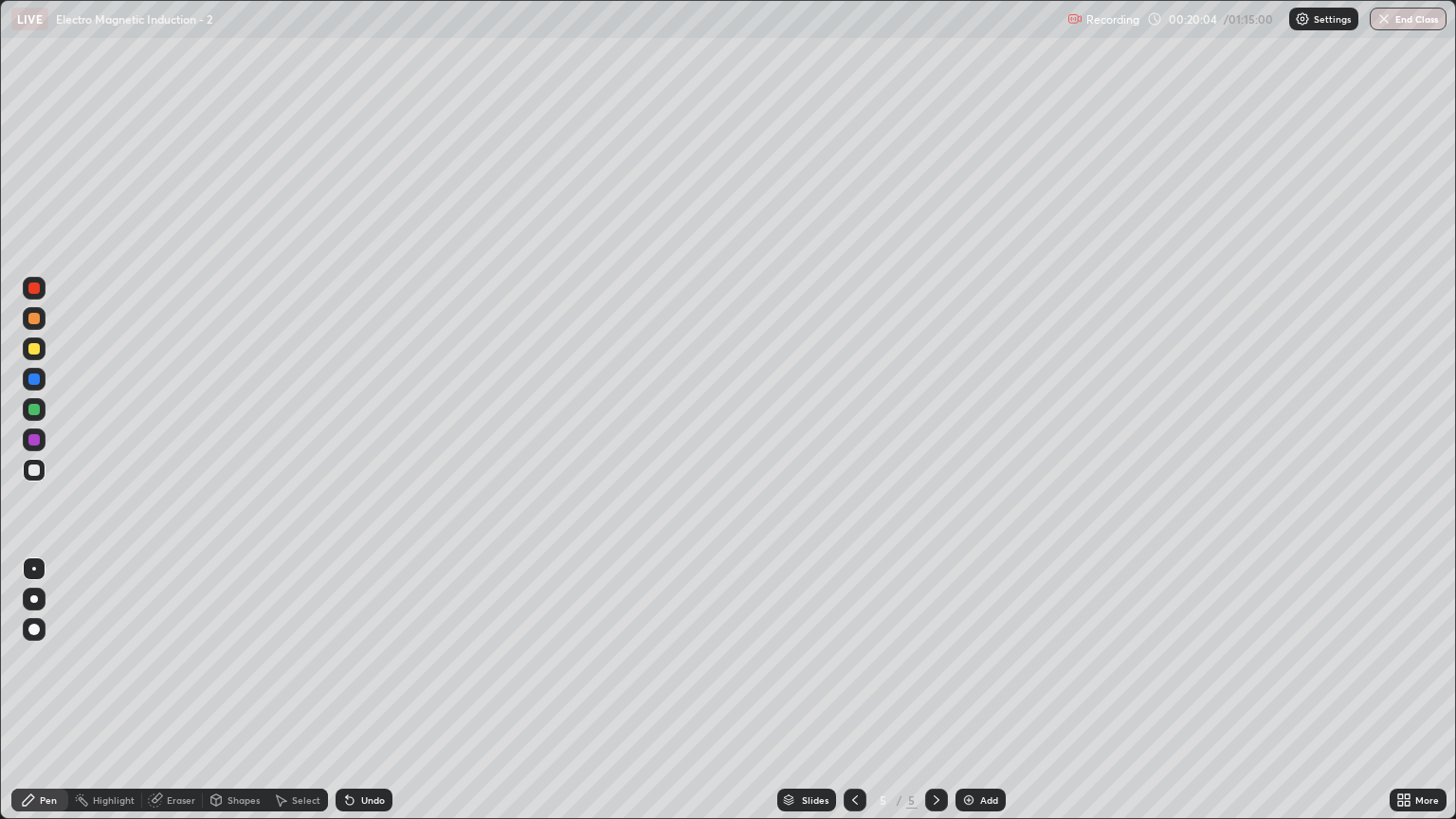 click on "Undo" at bounding box center [373, 800] 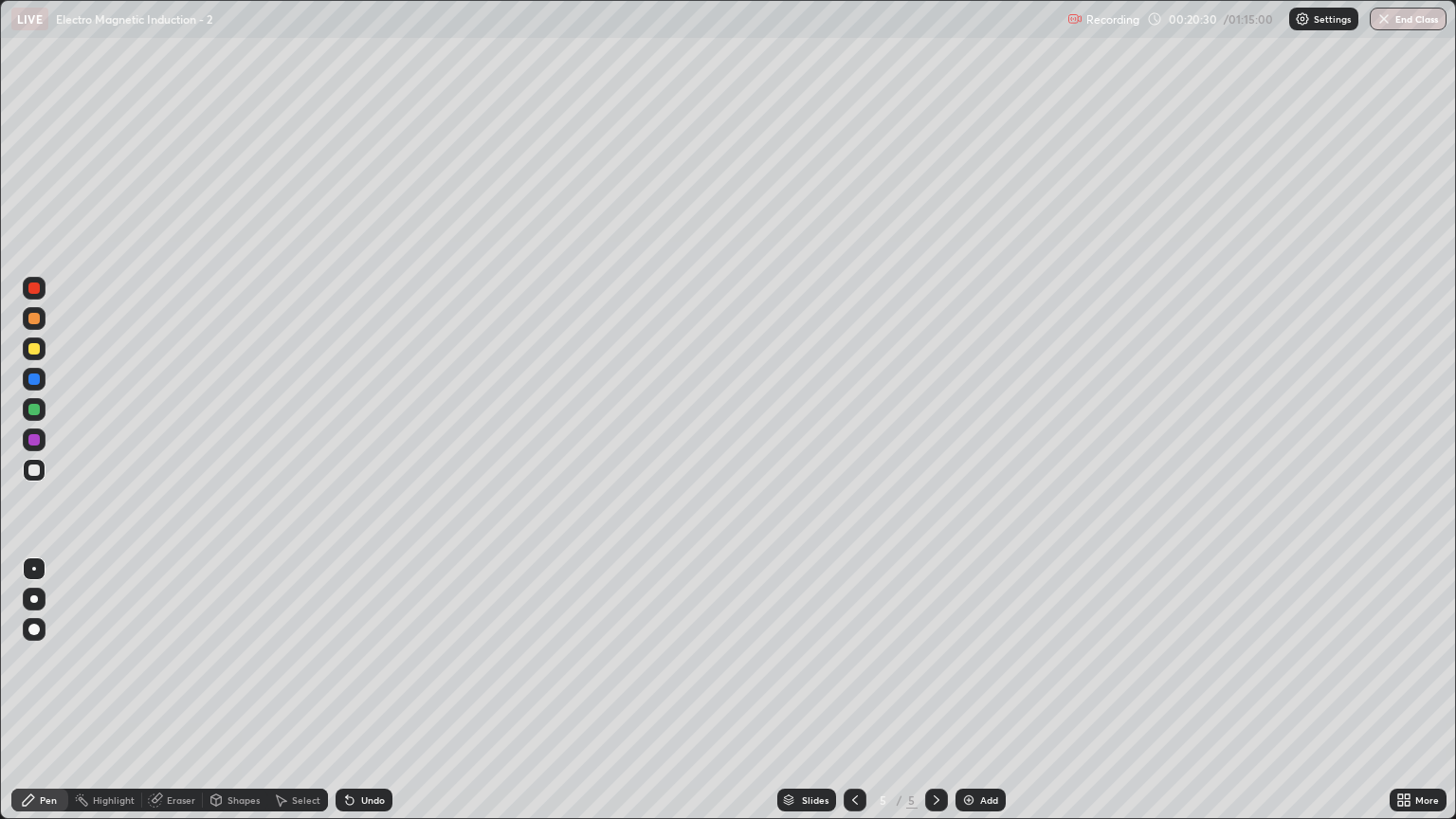 click on "Shapes" at bounding box center [244, 800] 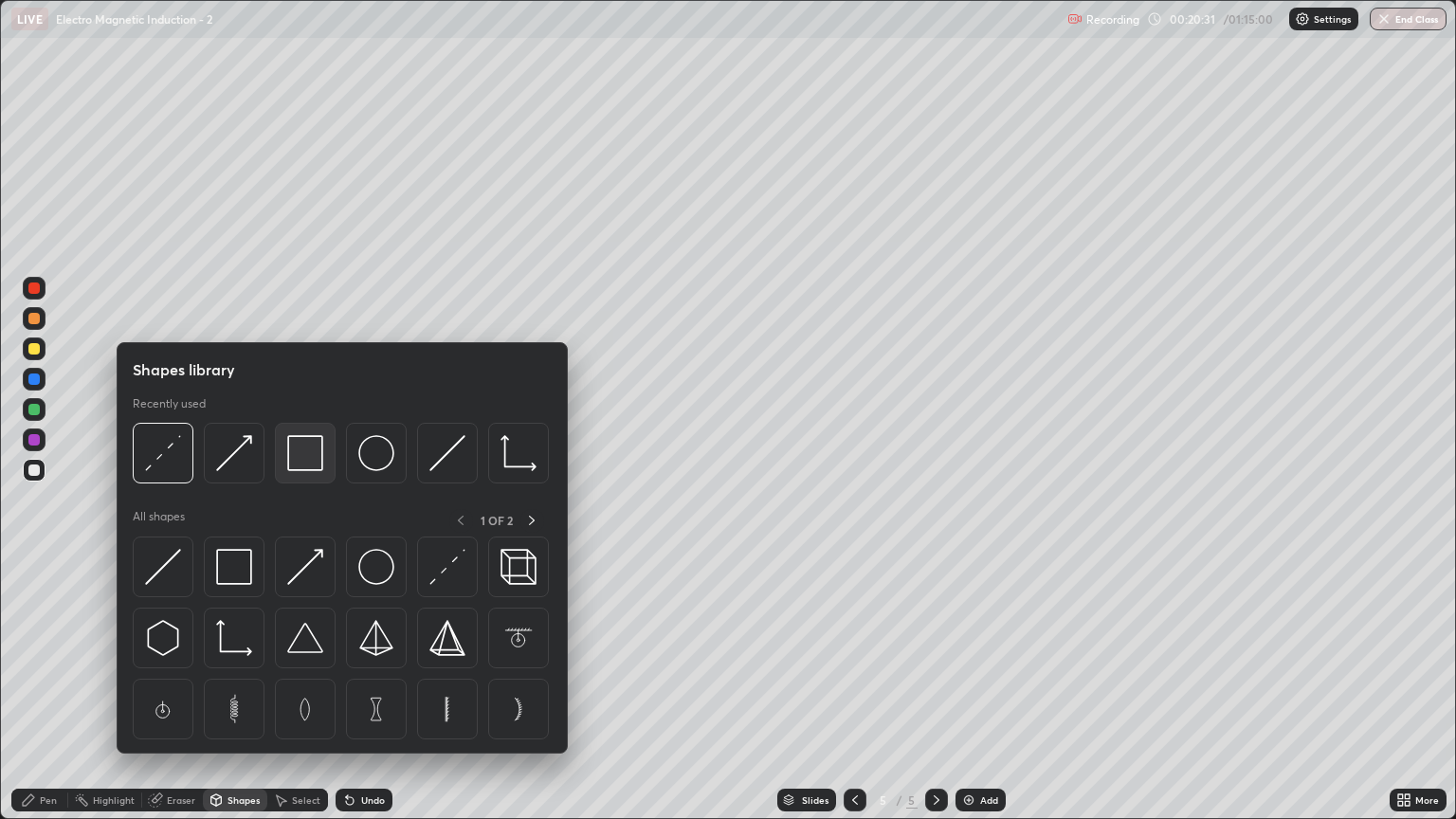 click at bounding box center (305, 453) 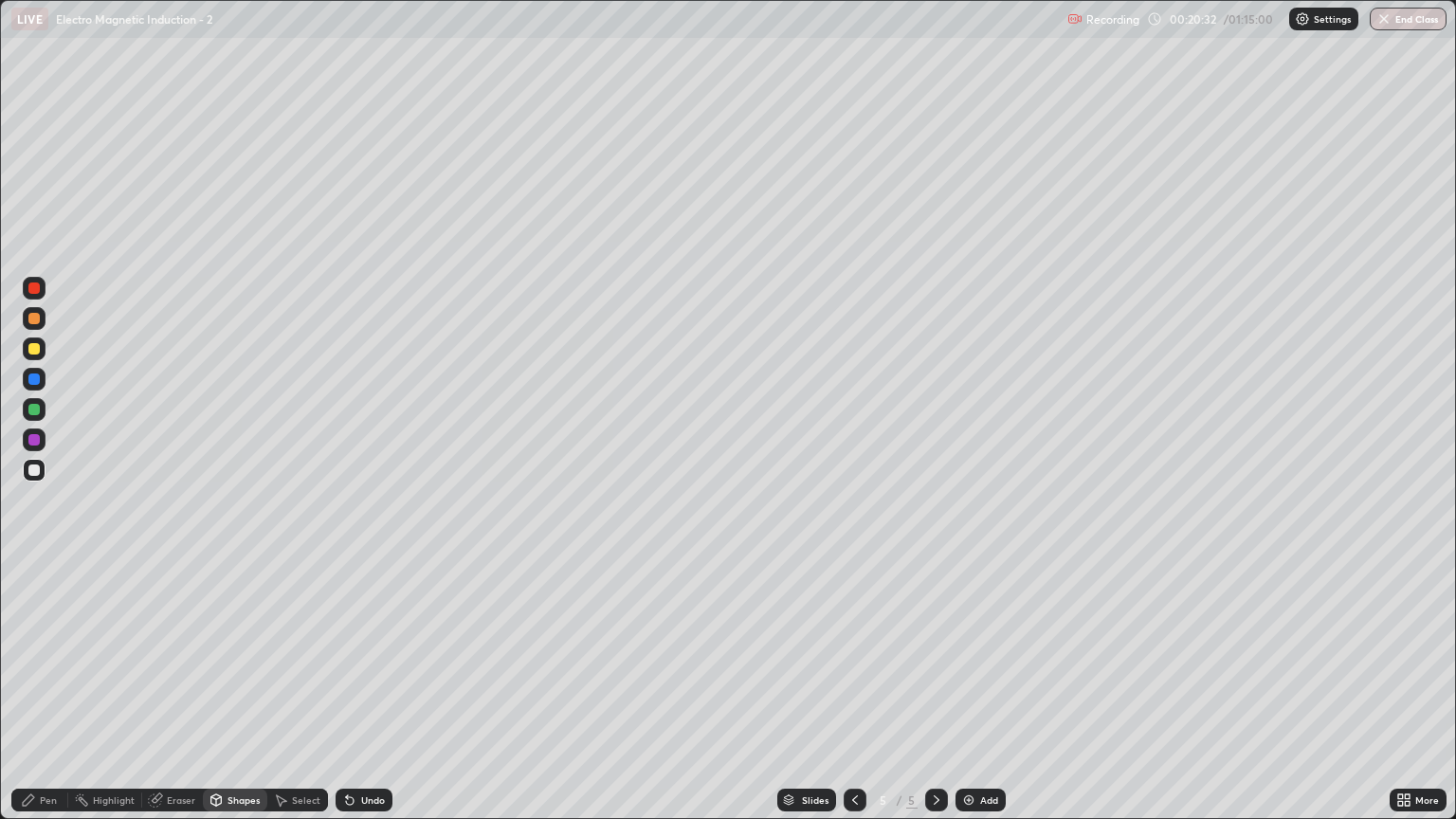 click on "Pen" at bounding box center (40, 800) 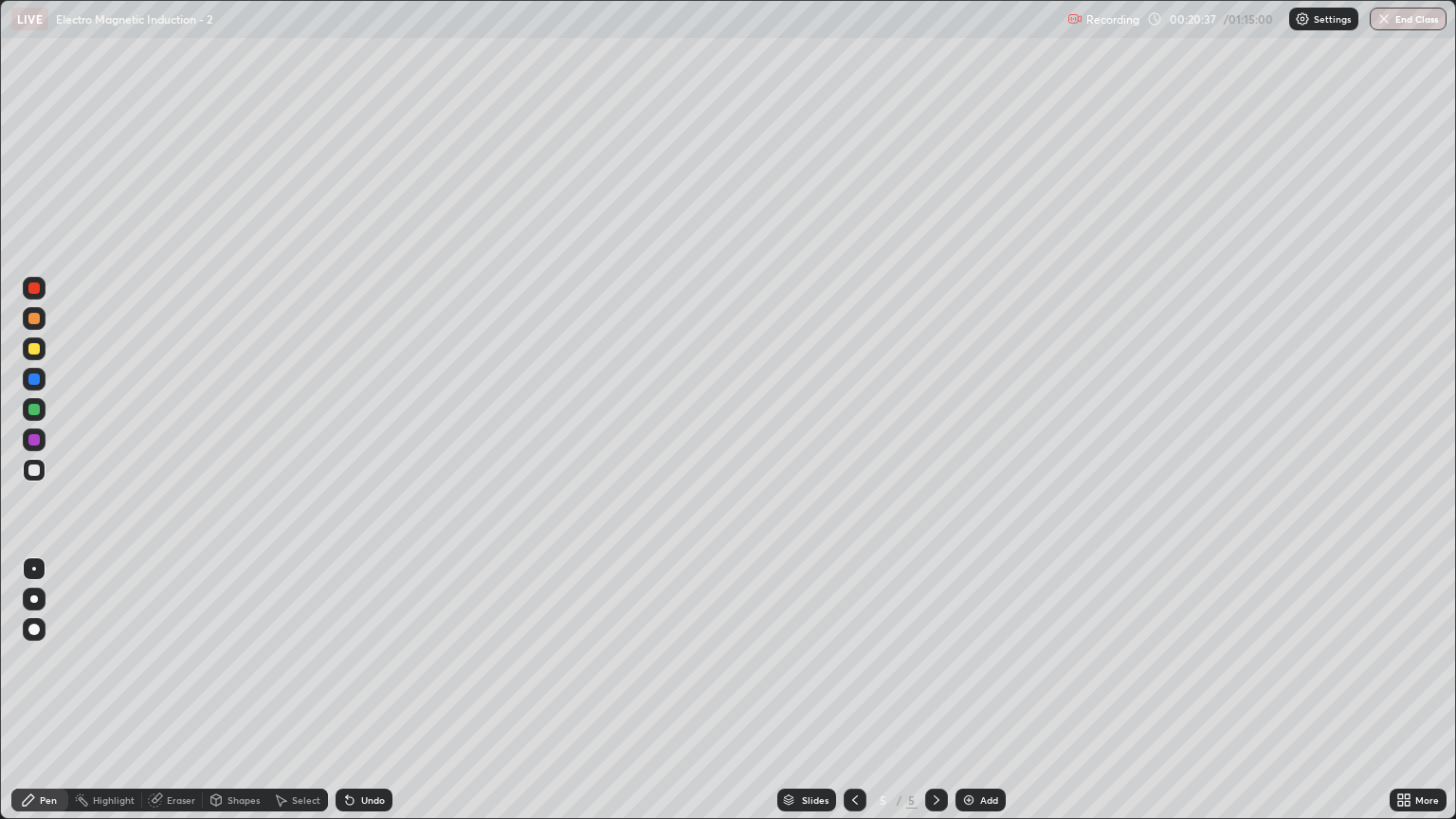 click on "Undo" at bounding box center [373, 800] 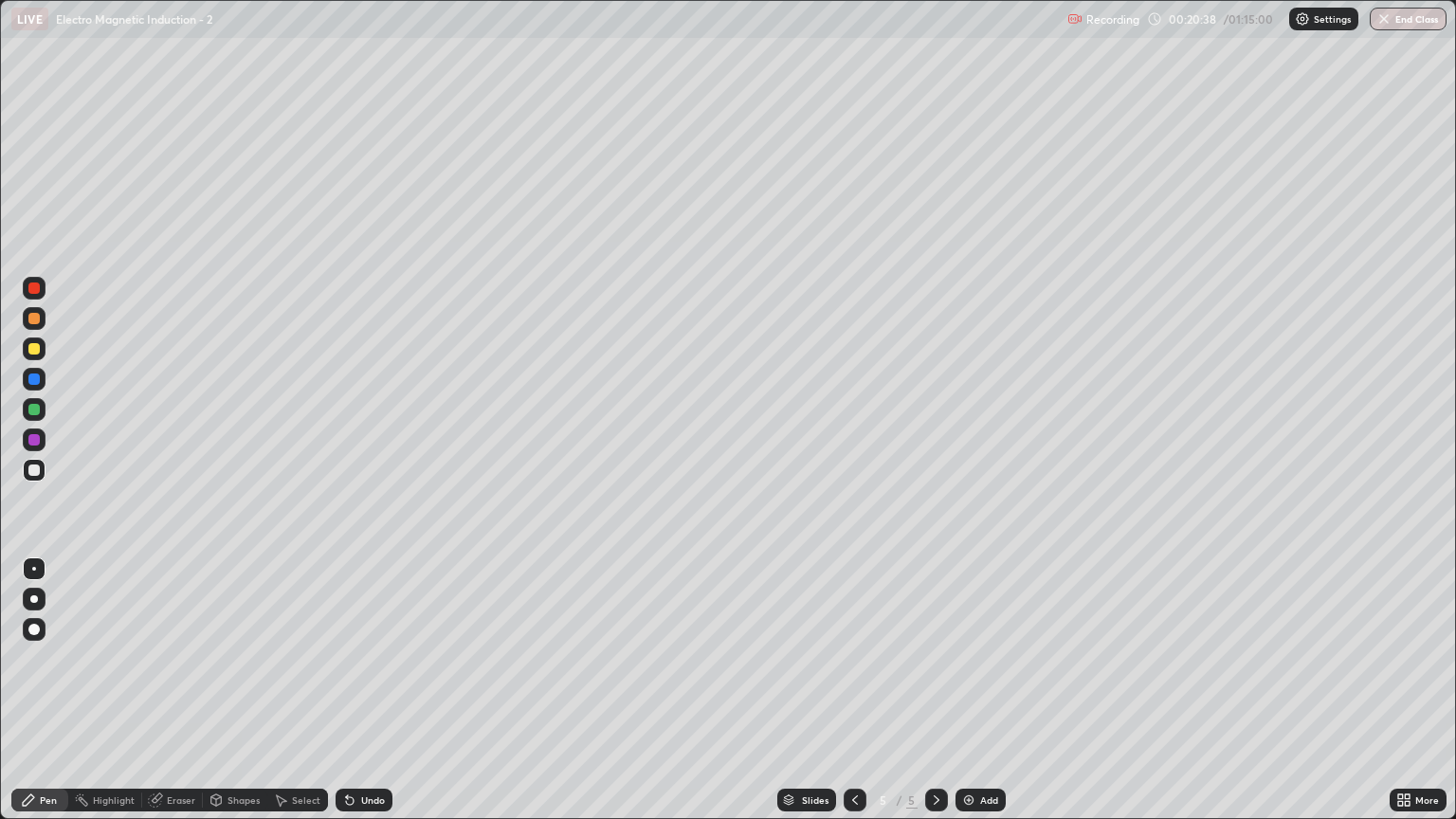 click on "Shapes" at bounding box center (244, 800) 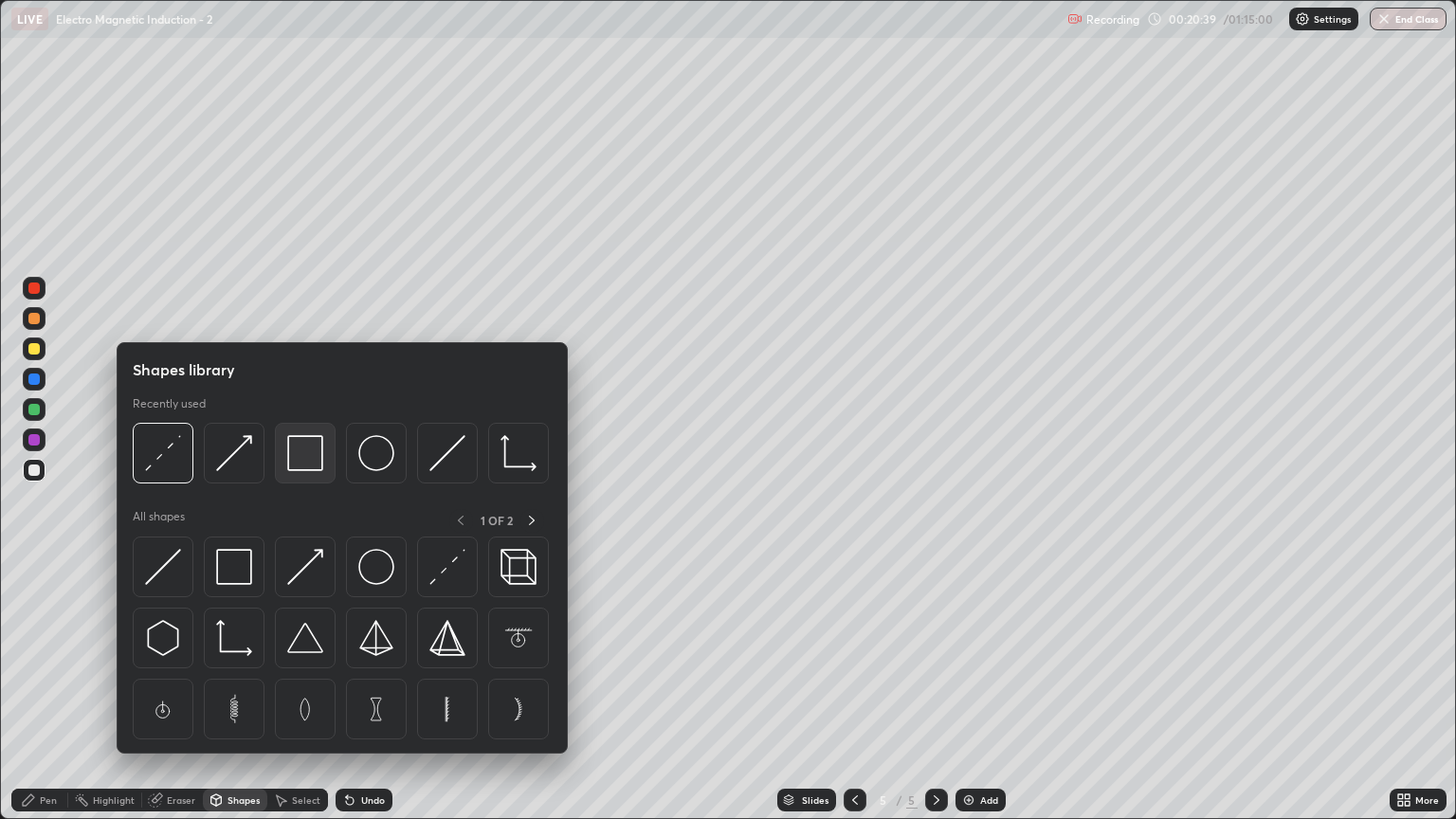 click at bounding box center (305, 453) 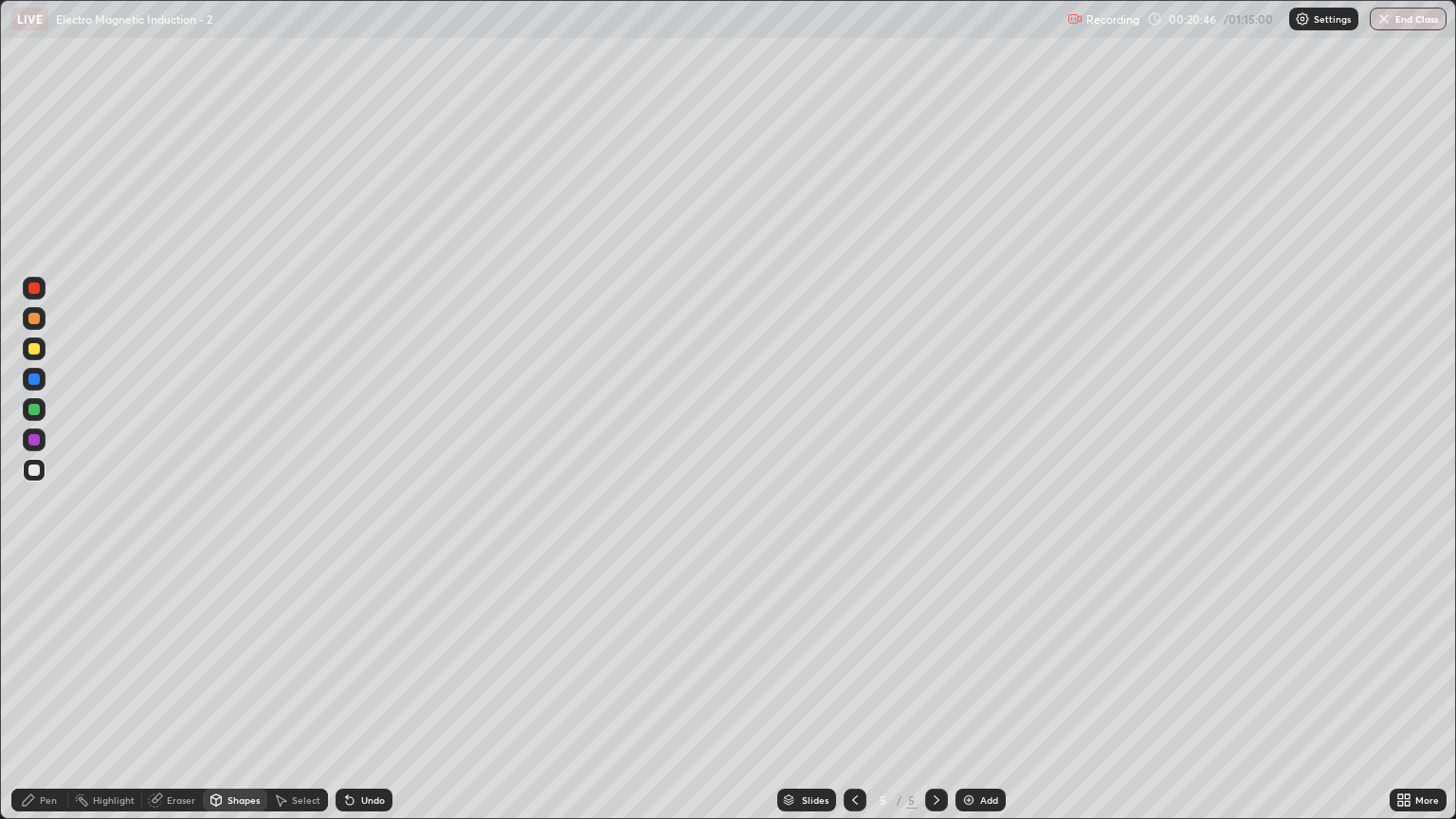 click on "Pen" at bounding box center (40, 800) 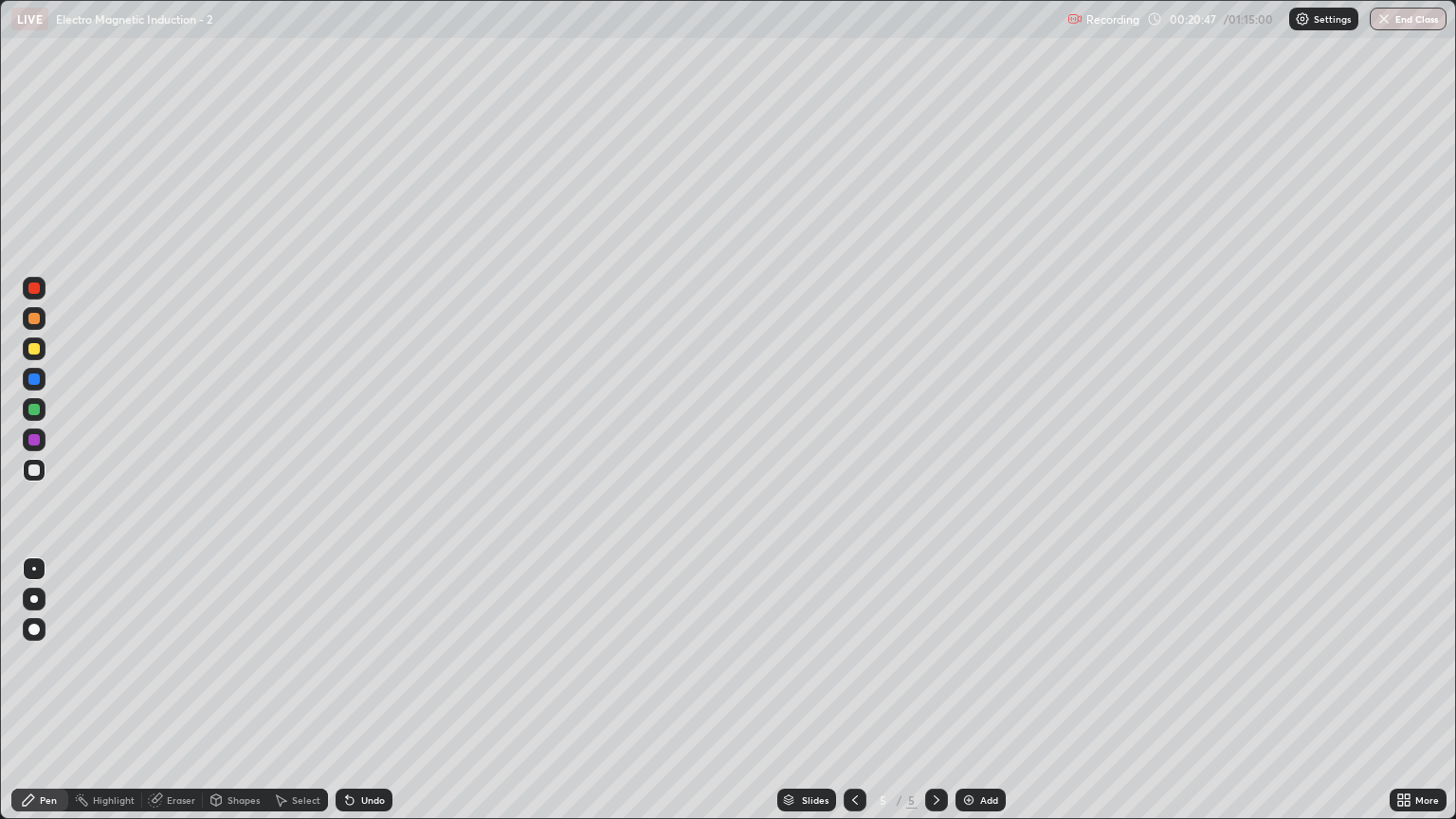 click at bounding box center (34, 470) 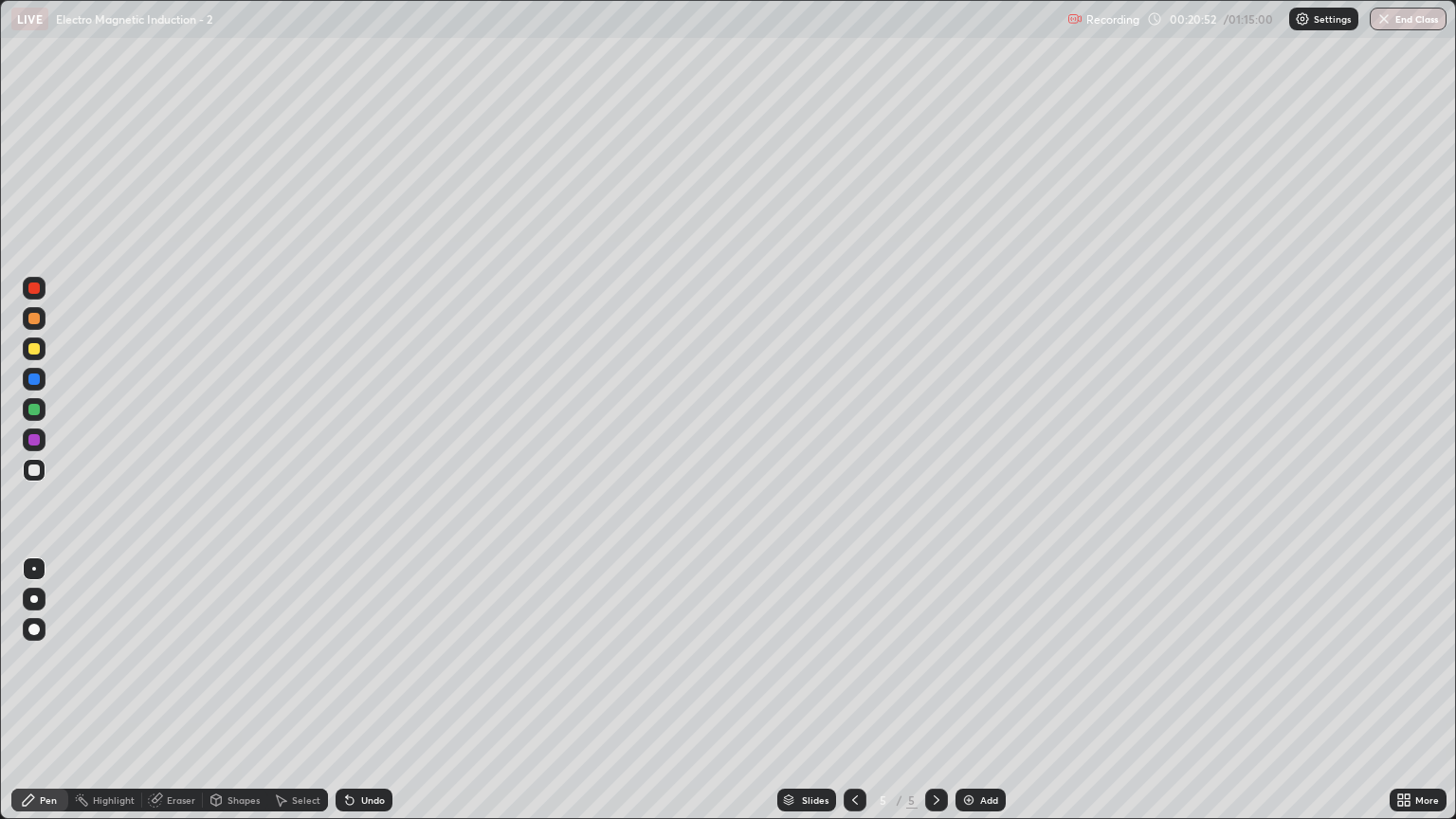 click at bounding box center [34, 349] 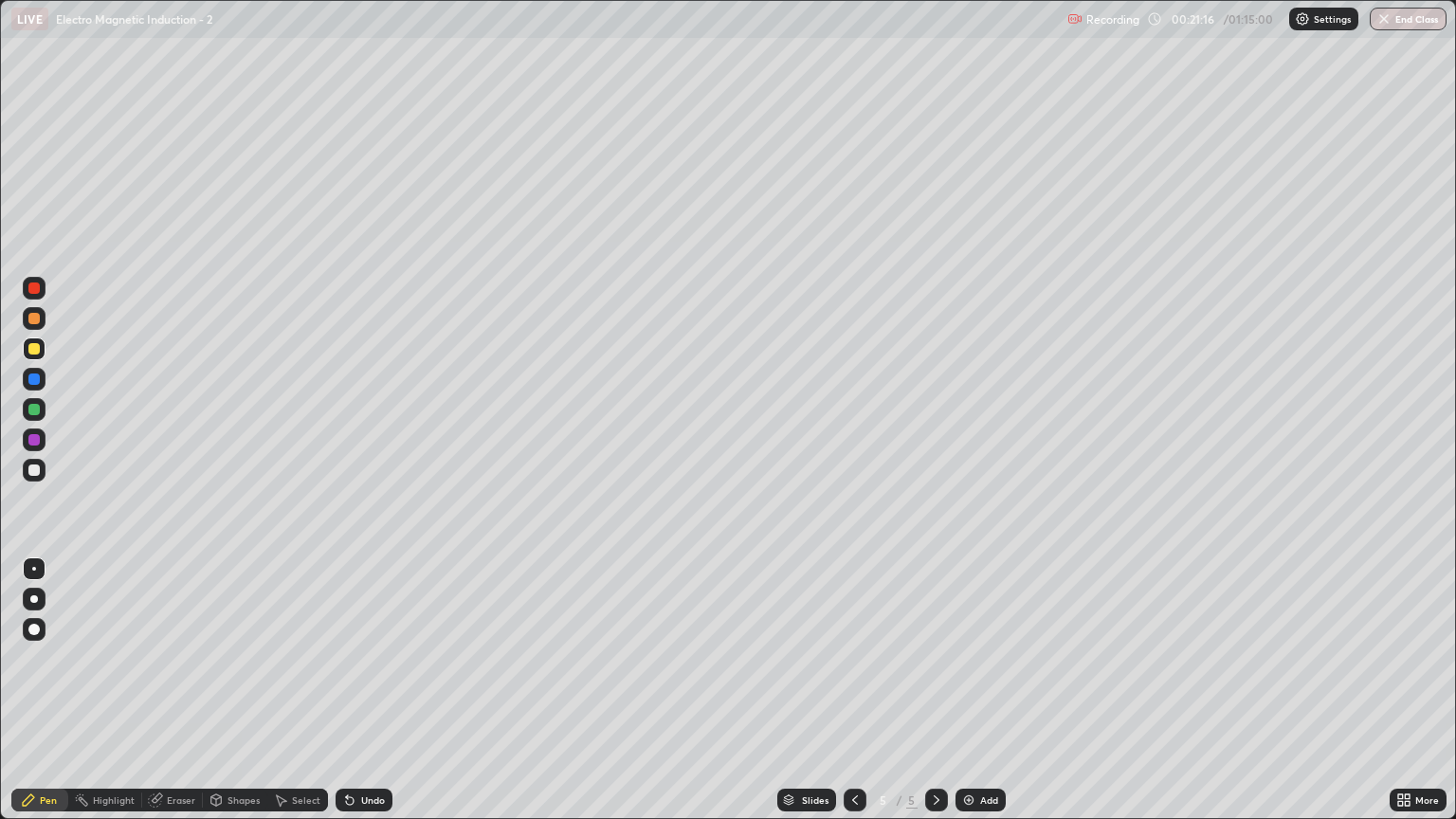 click at bounding box center (34, 318) 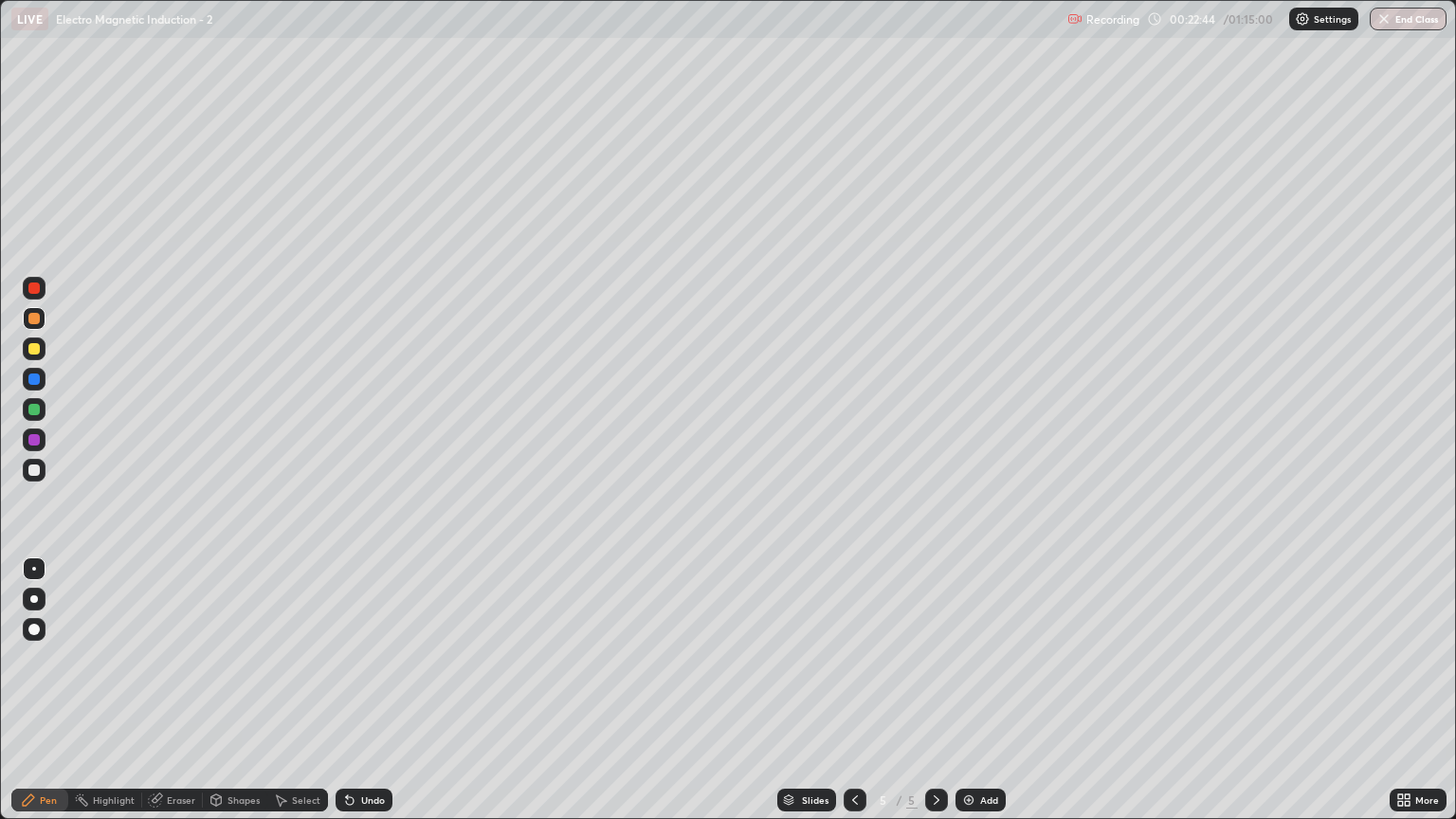 click on "Undo" at bounding box center [364, 800] 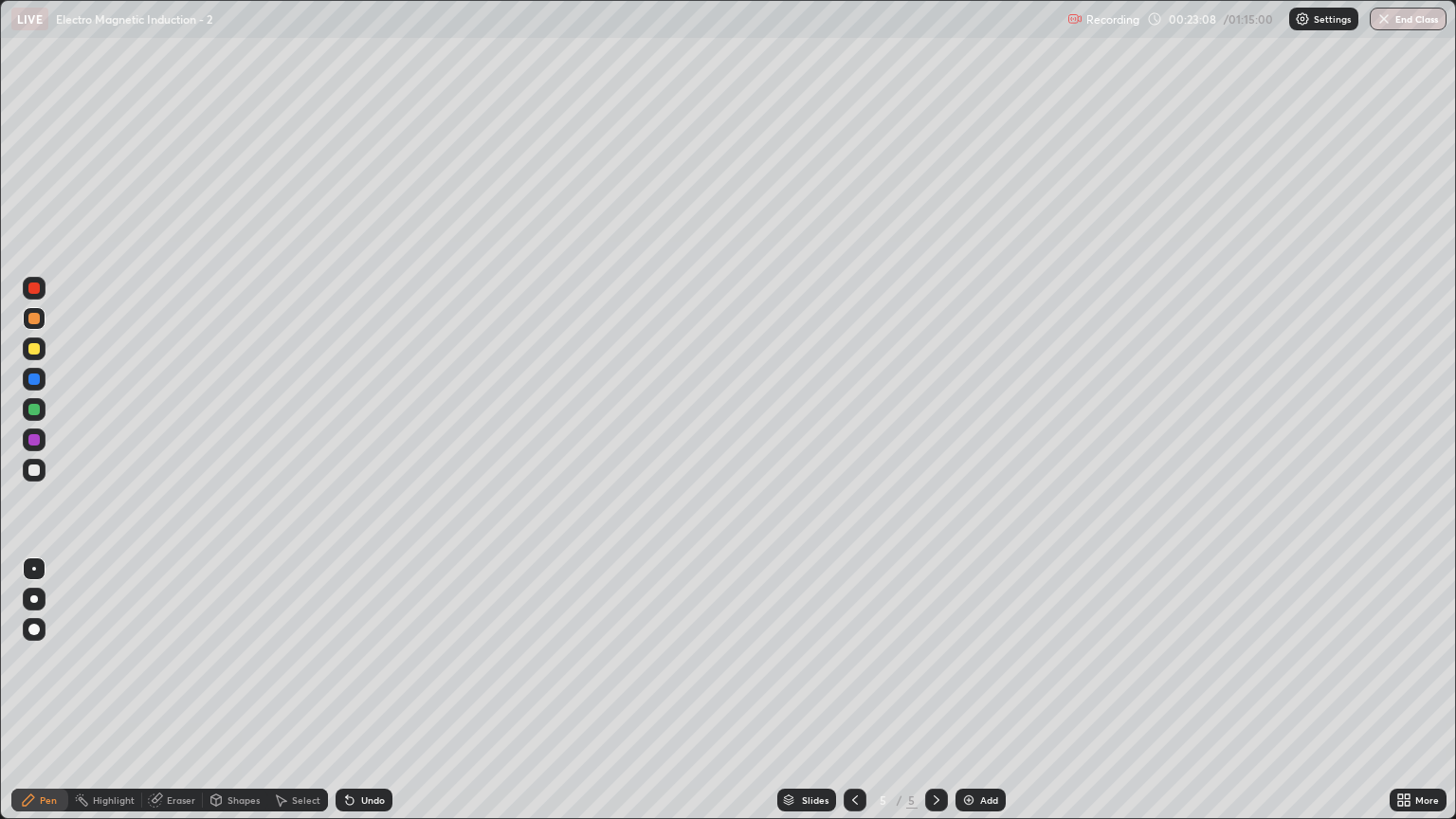 click on "Undo" at bounding box center [373, 800] 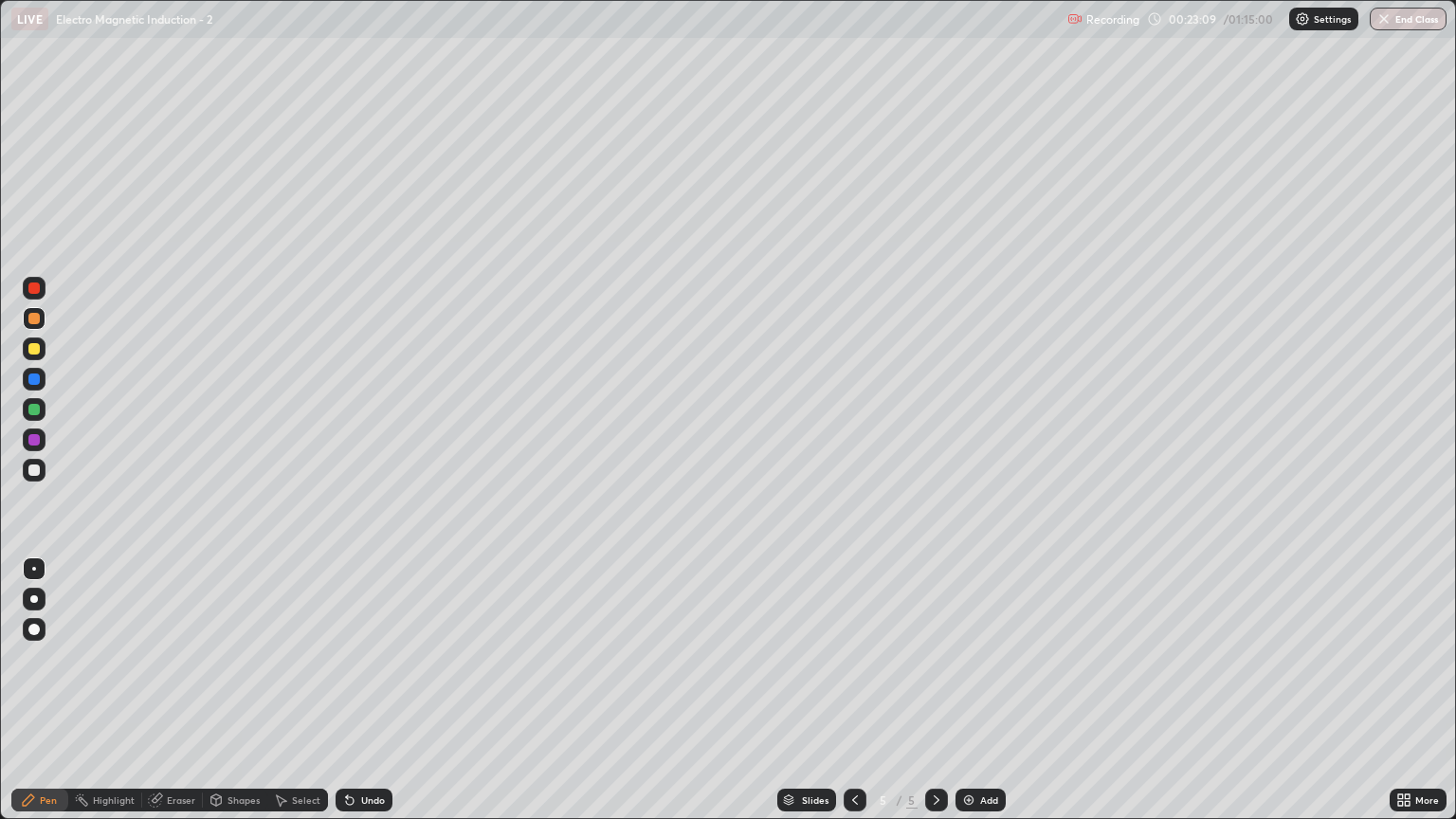 click on "Undo" at bounding box center [373, 800] 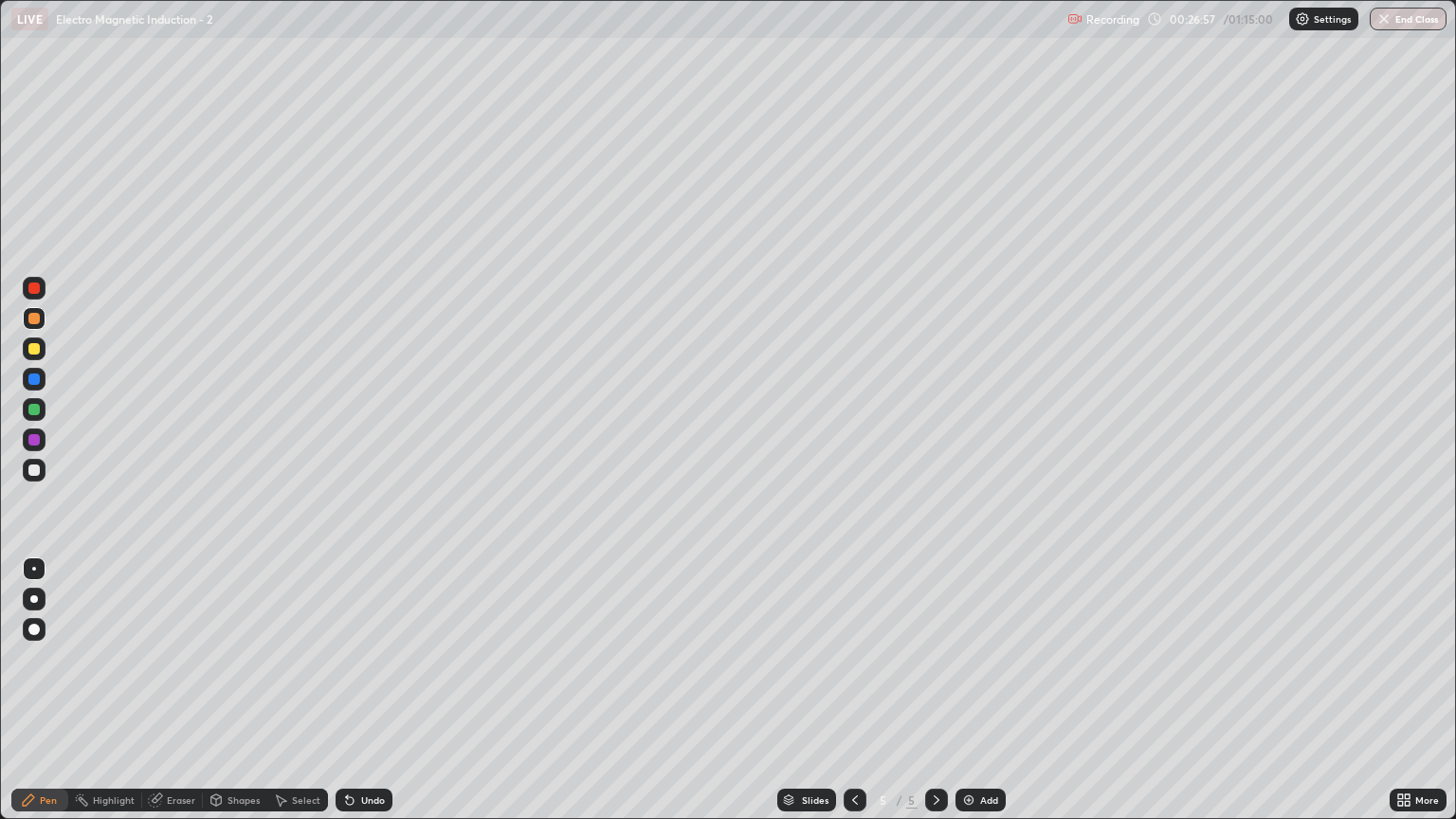 click on "Add" at bounding box center [989, 800] 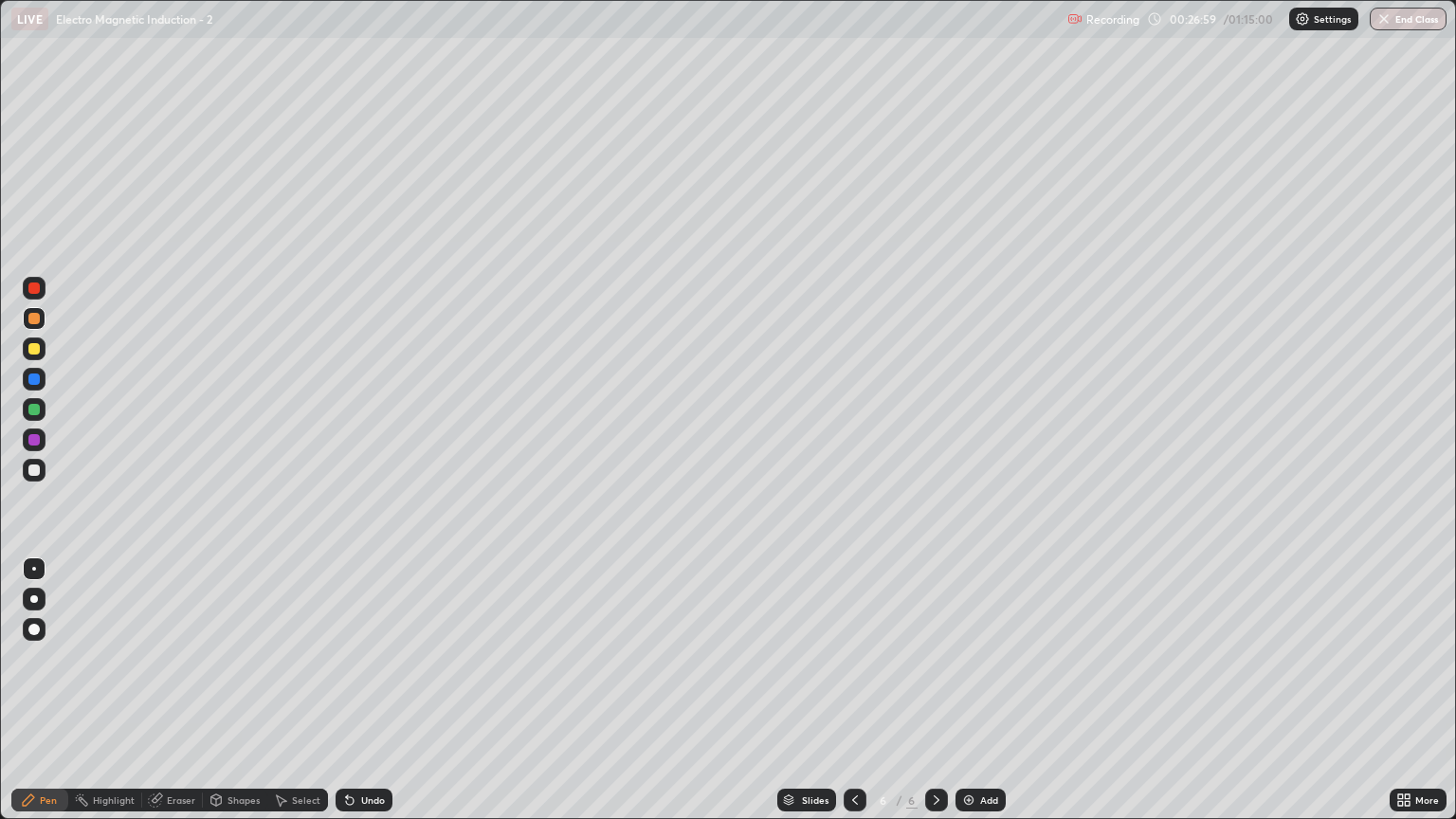 click on "Shapes" at bounding box center (244, 800) 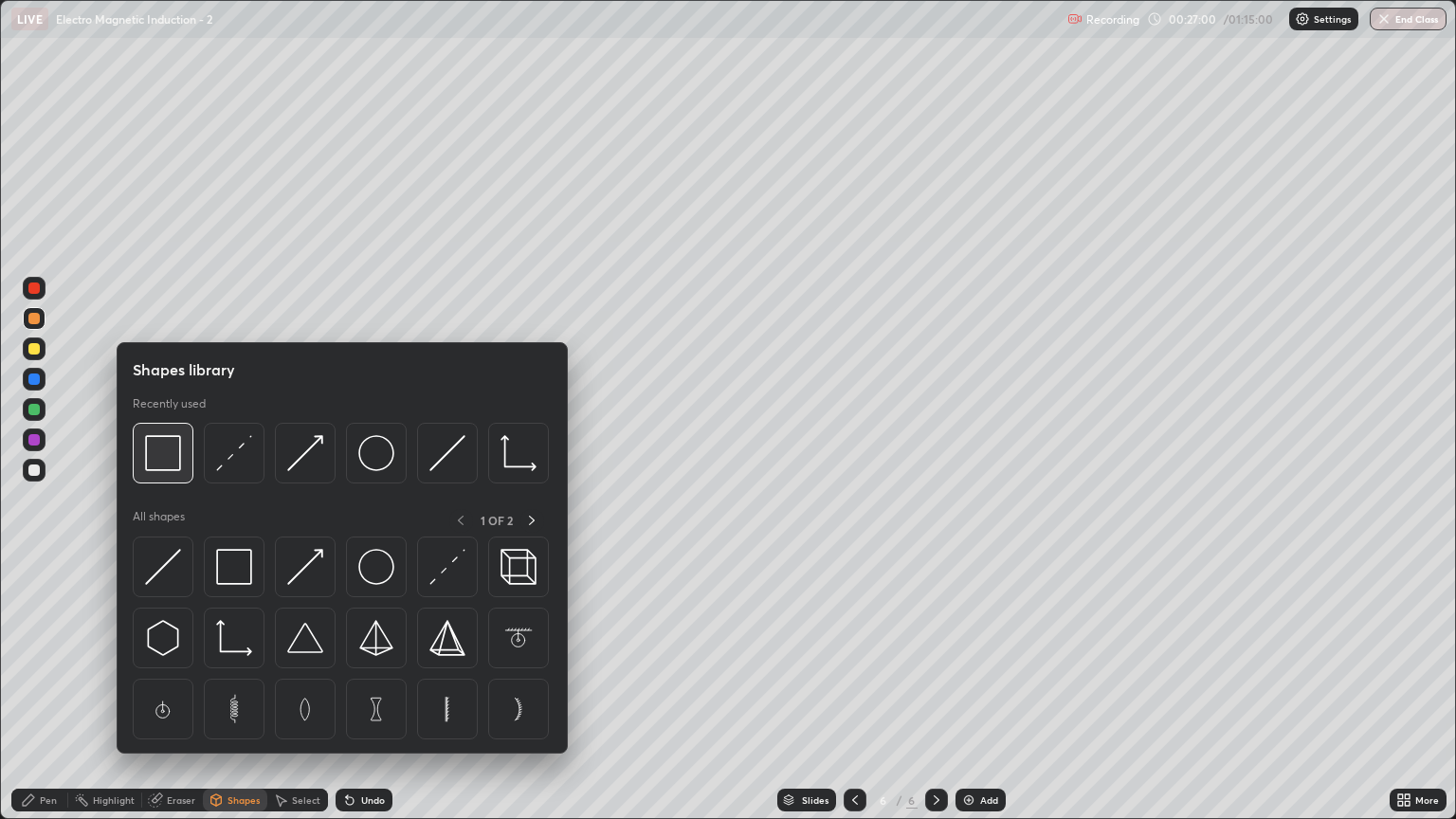 click at bounding box center [163, 453] 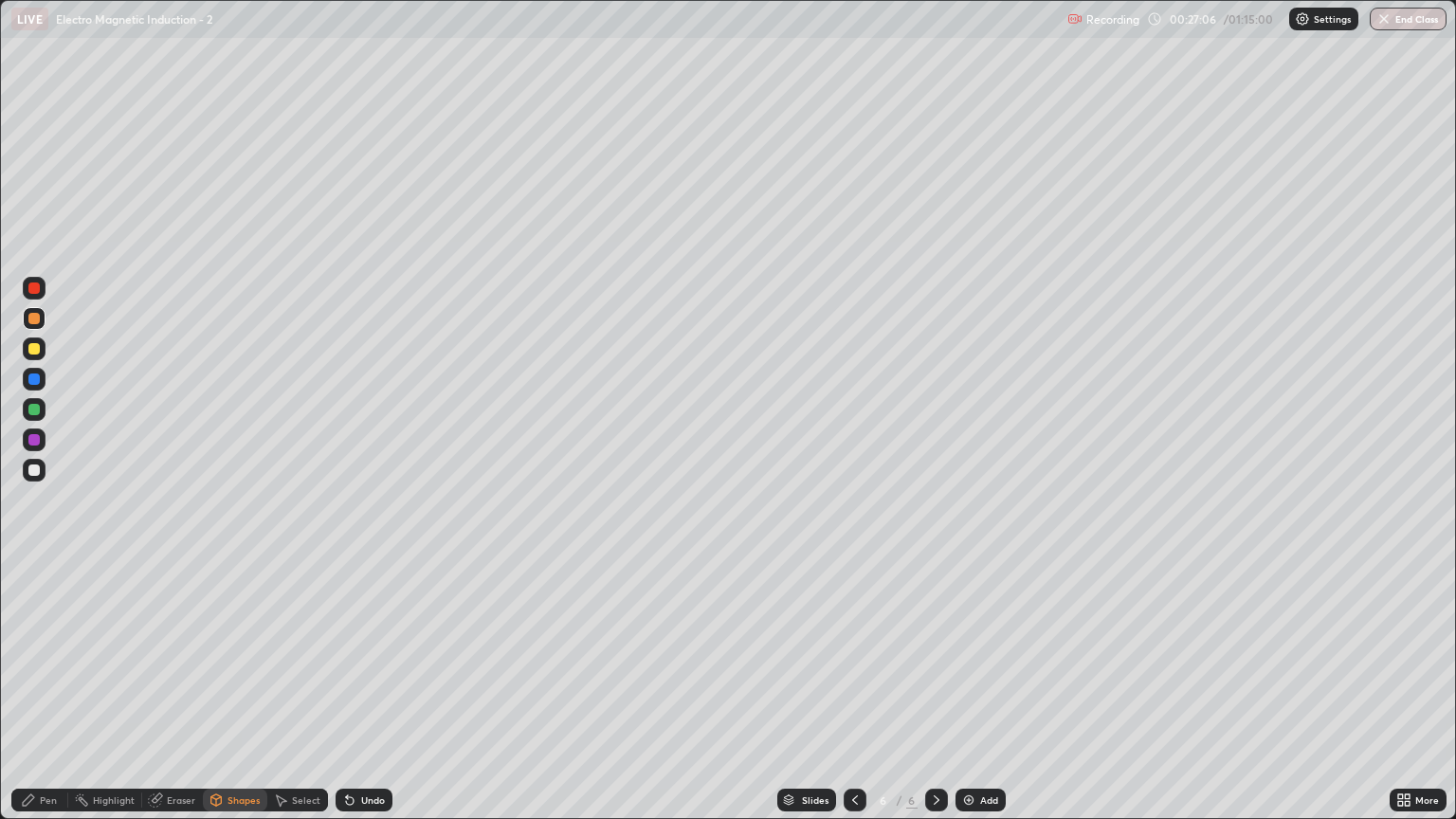 click on "Pen" at bounding box center (48, 800) 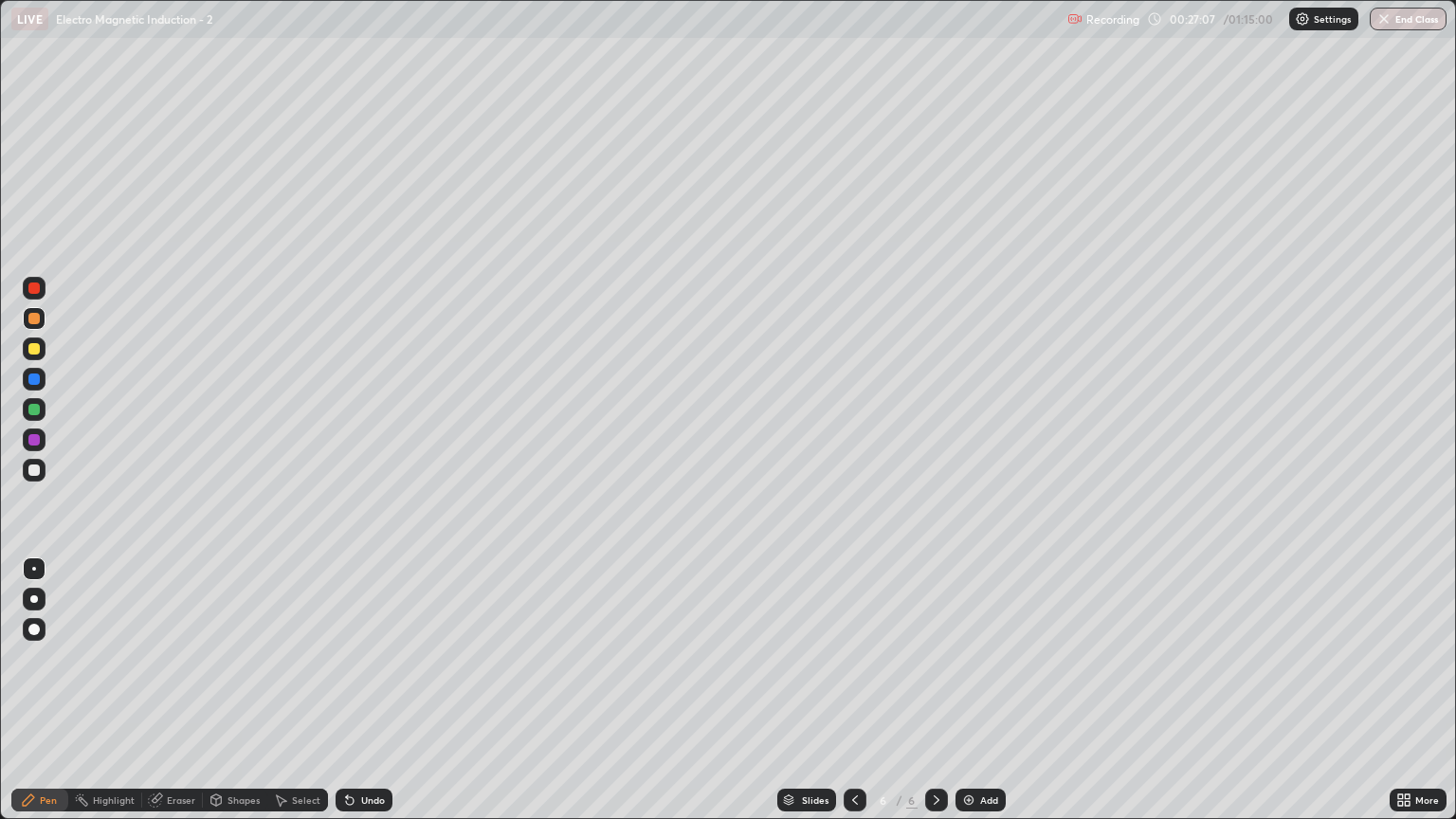 click on "Select" at bounding box center [298, 800] 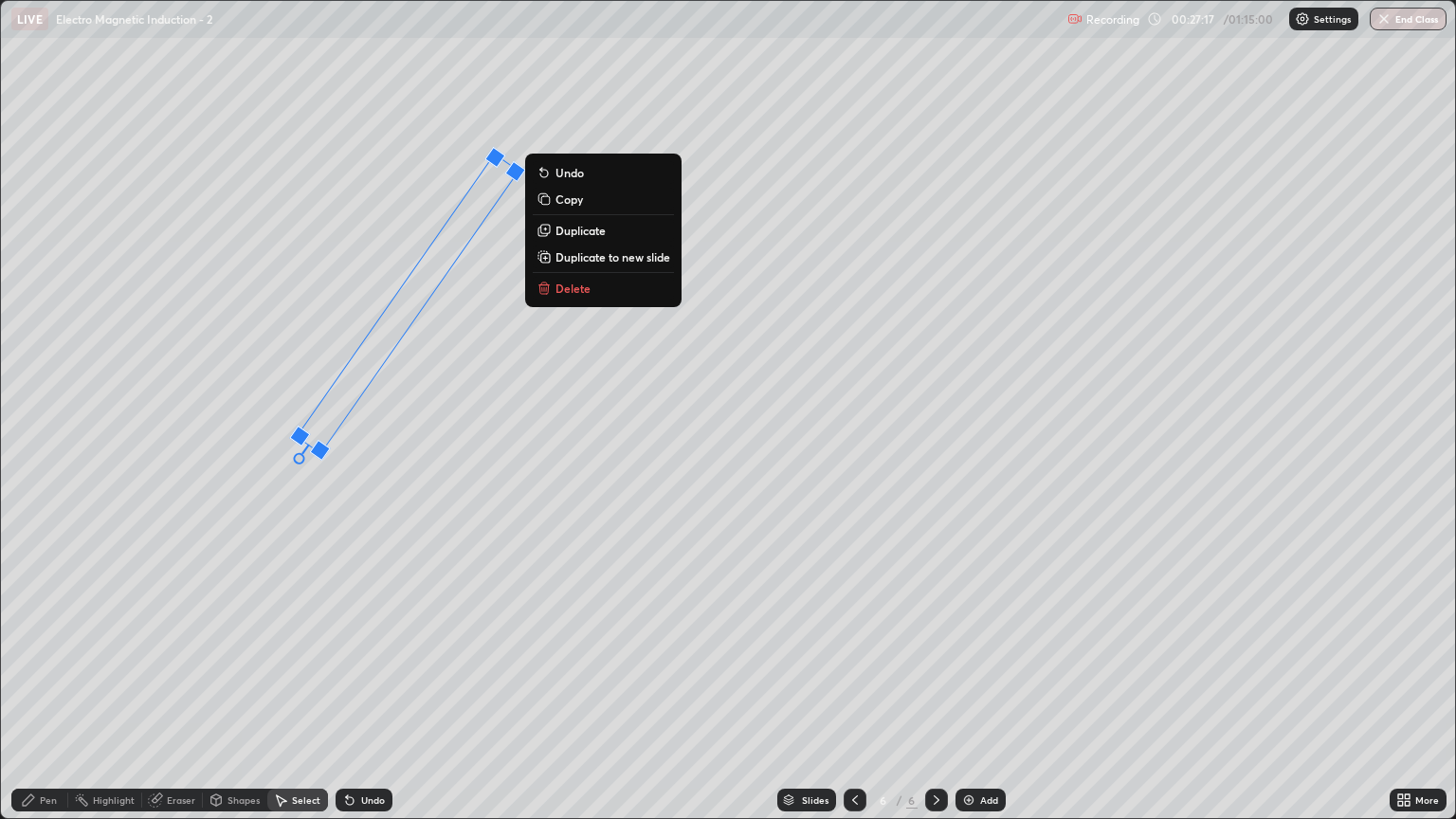 click on "35 ° Undo Copy Duplicate Duplicate to new slide Delete" at bounding box center (728, 410) 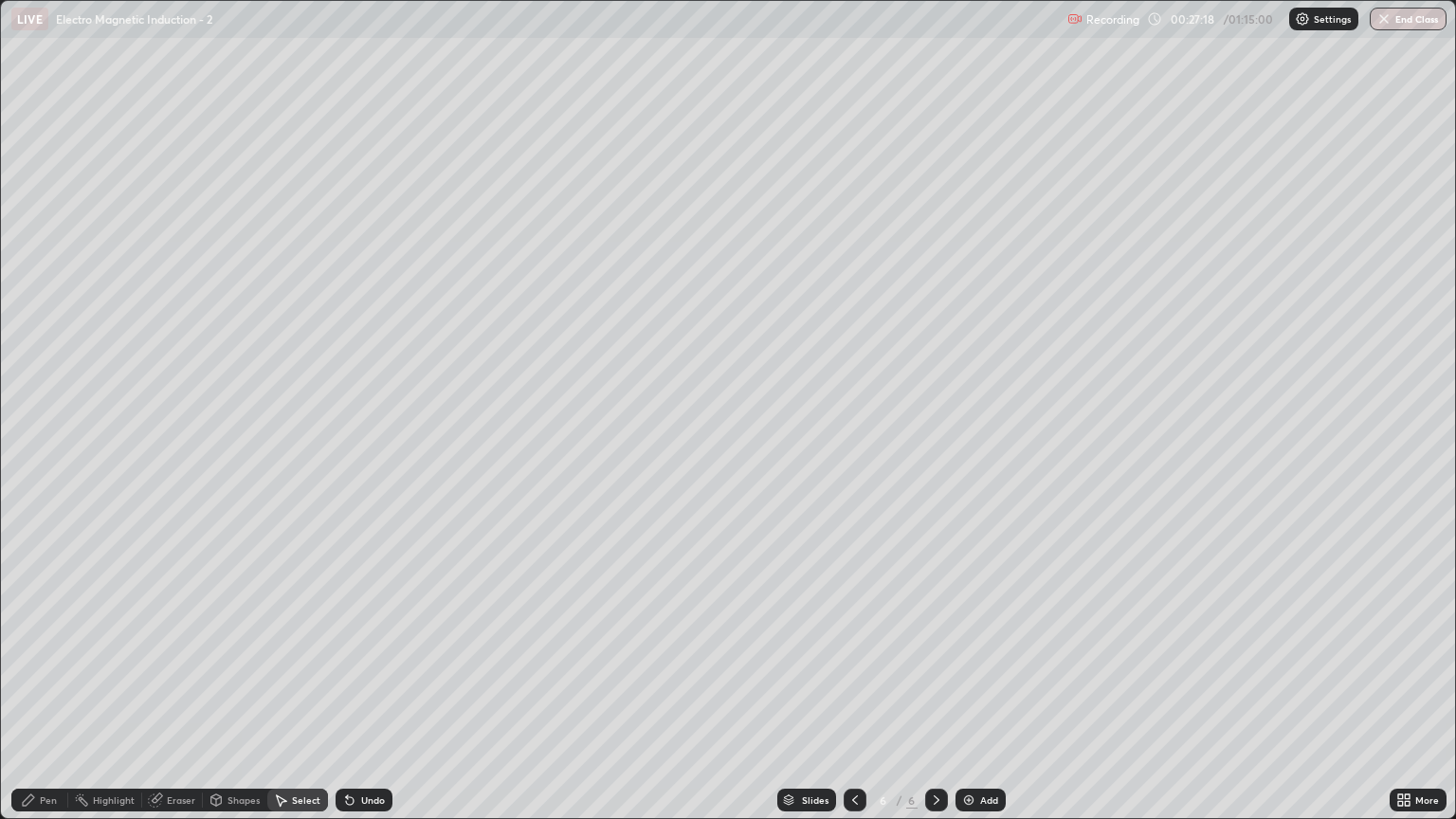 click on "Pen" at bounding box center (48, 800) 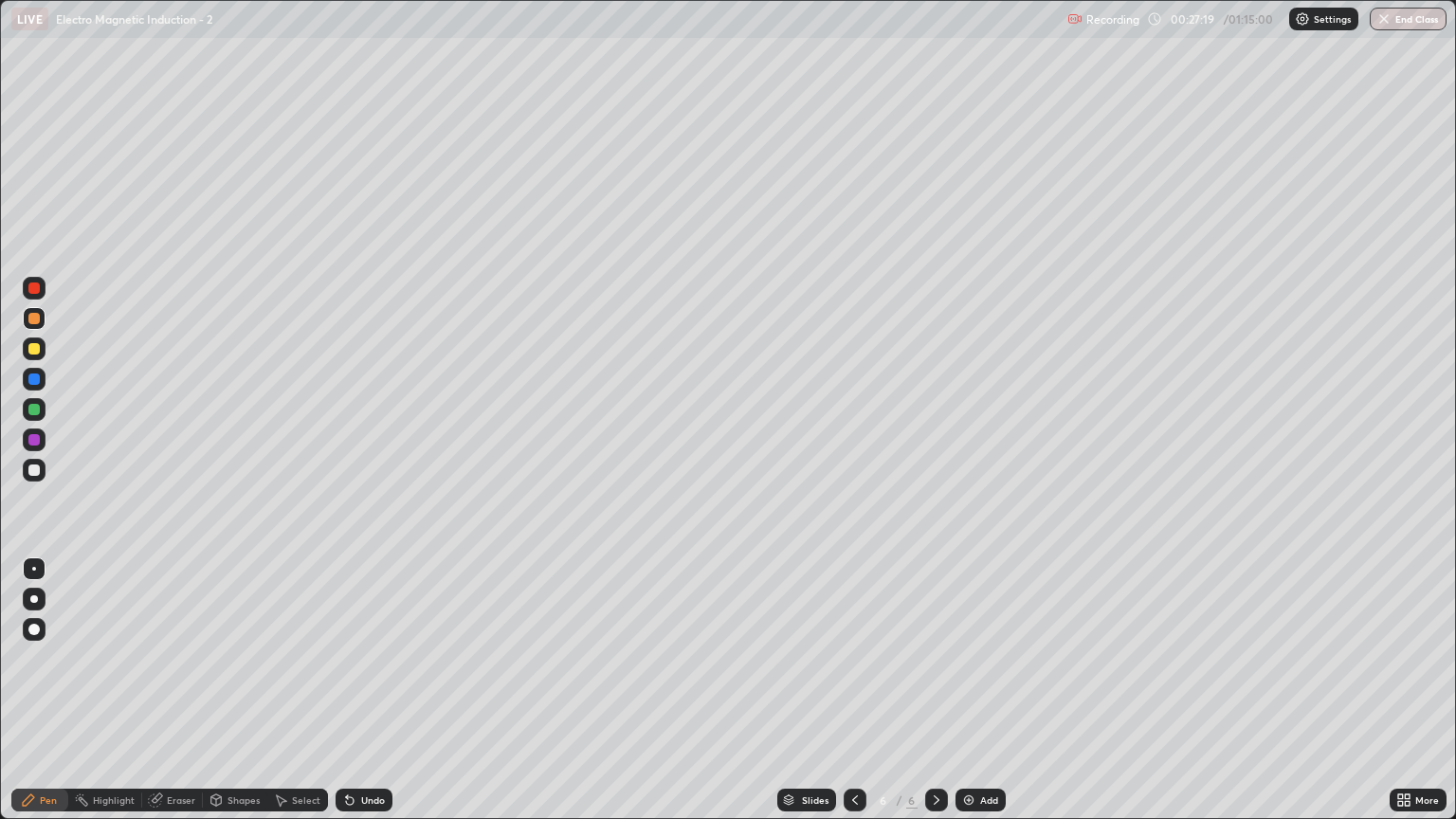 click at bounding box center [34, 470] 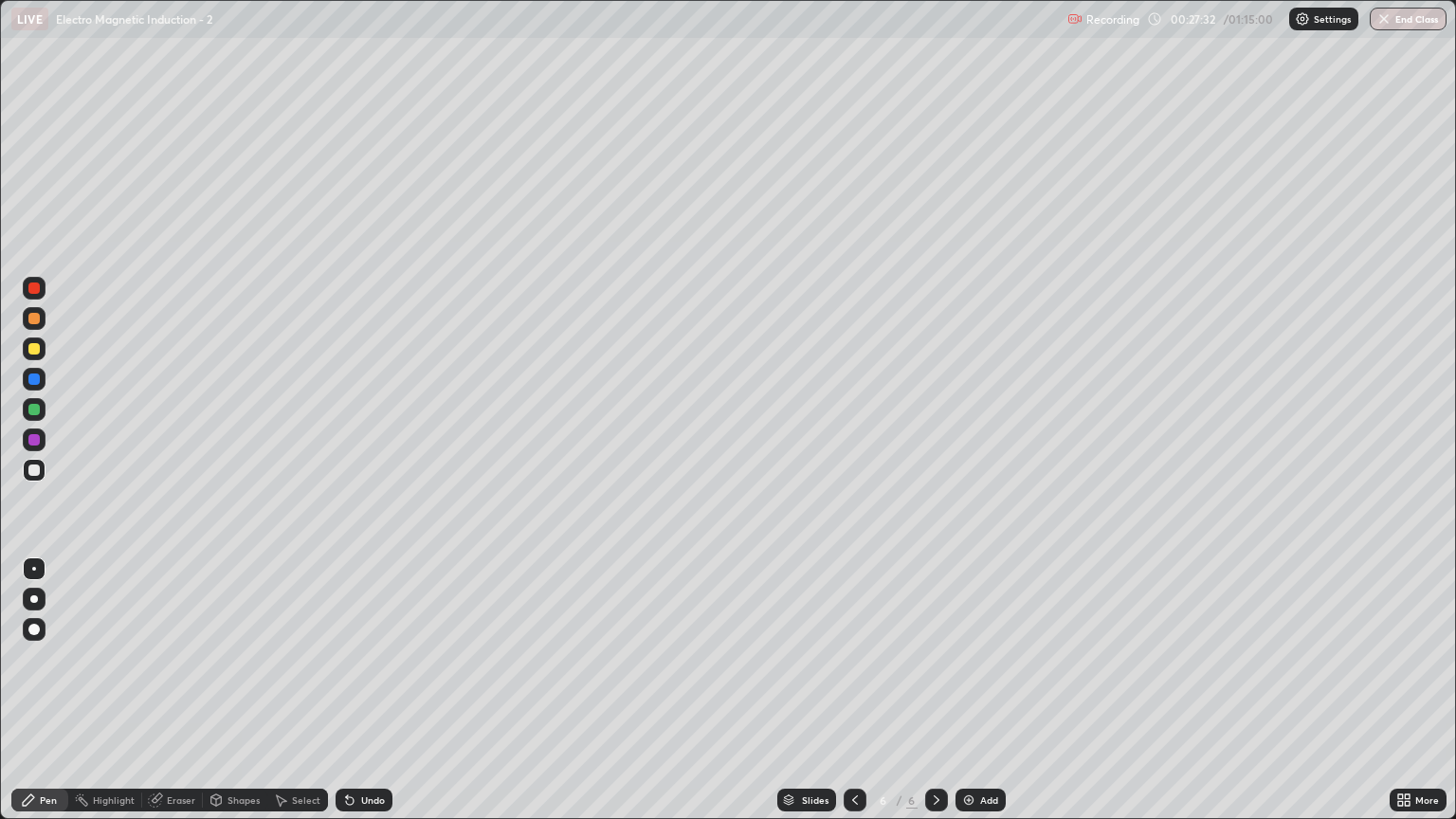 click on "Undo" at bounding box center (373, 800) 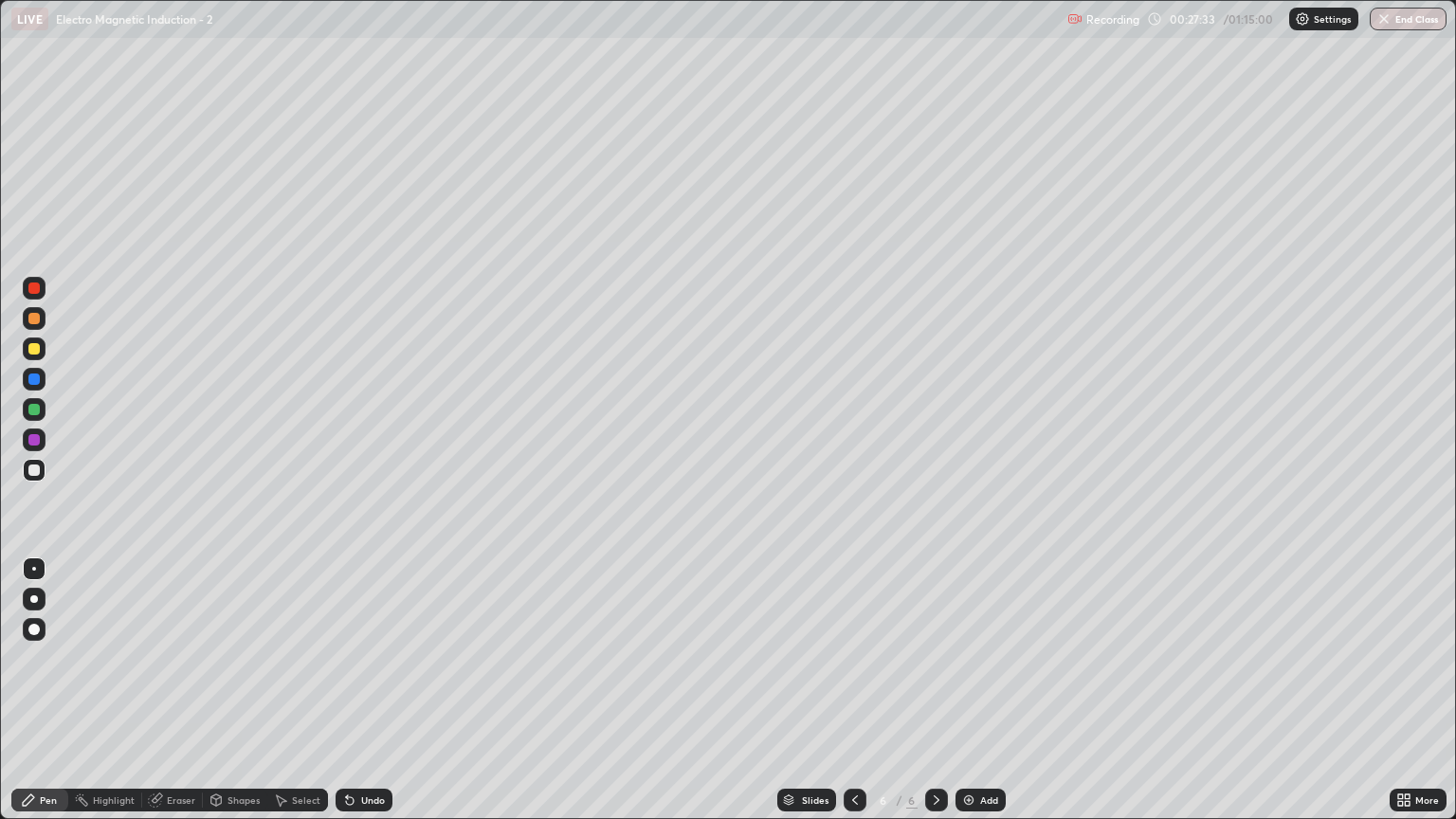 click on "Undo" at bounding box center [373, 800] 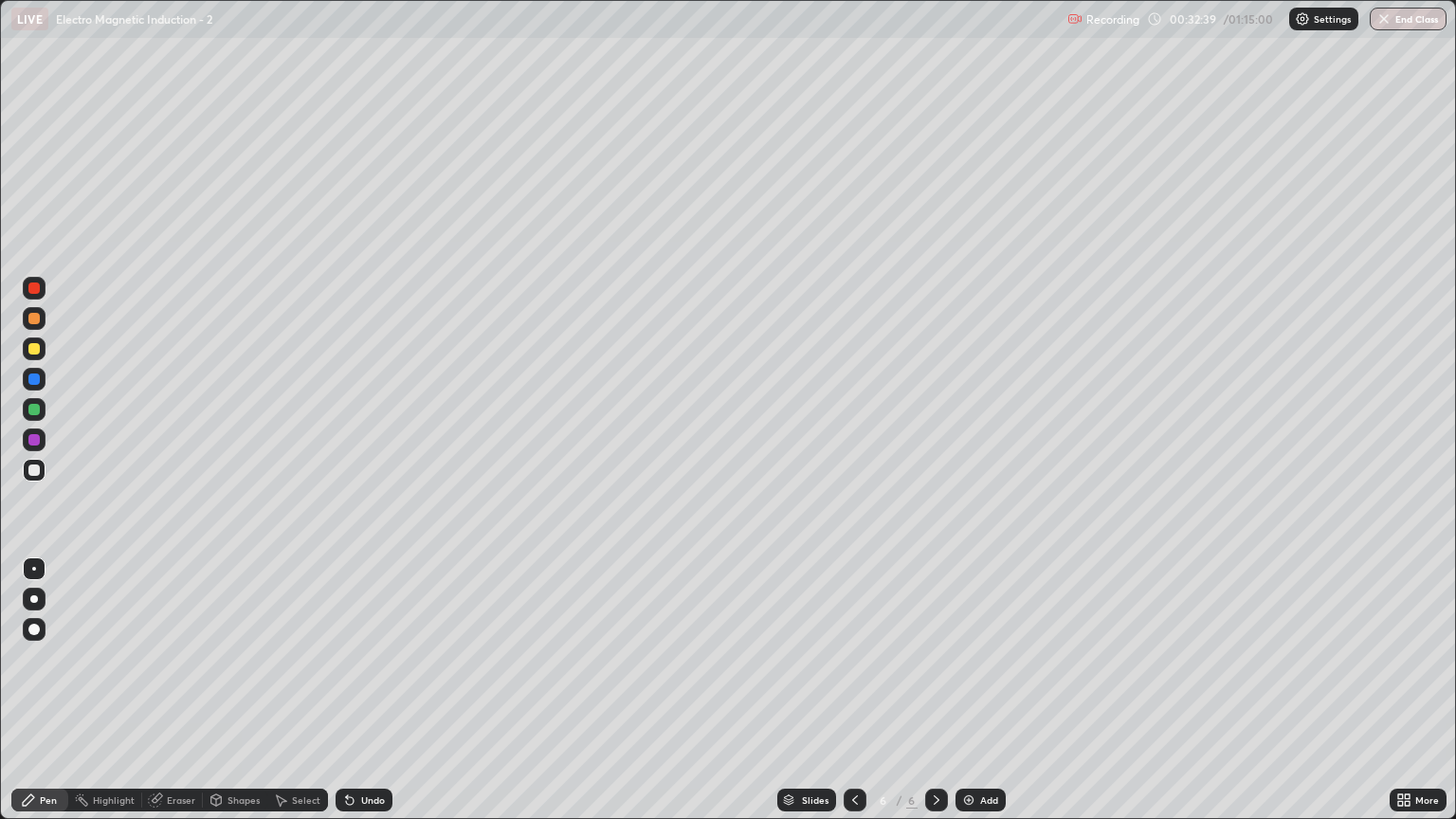 click on "Undo" at bounding box center (373, 800) 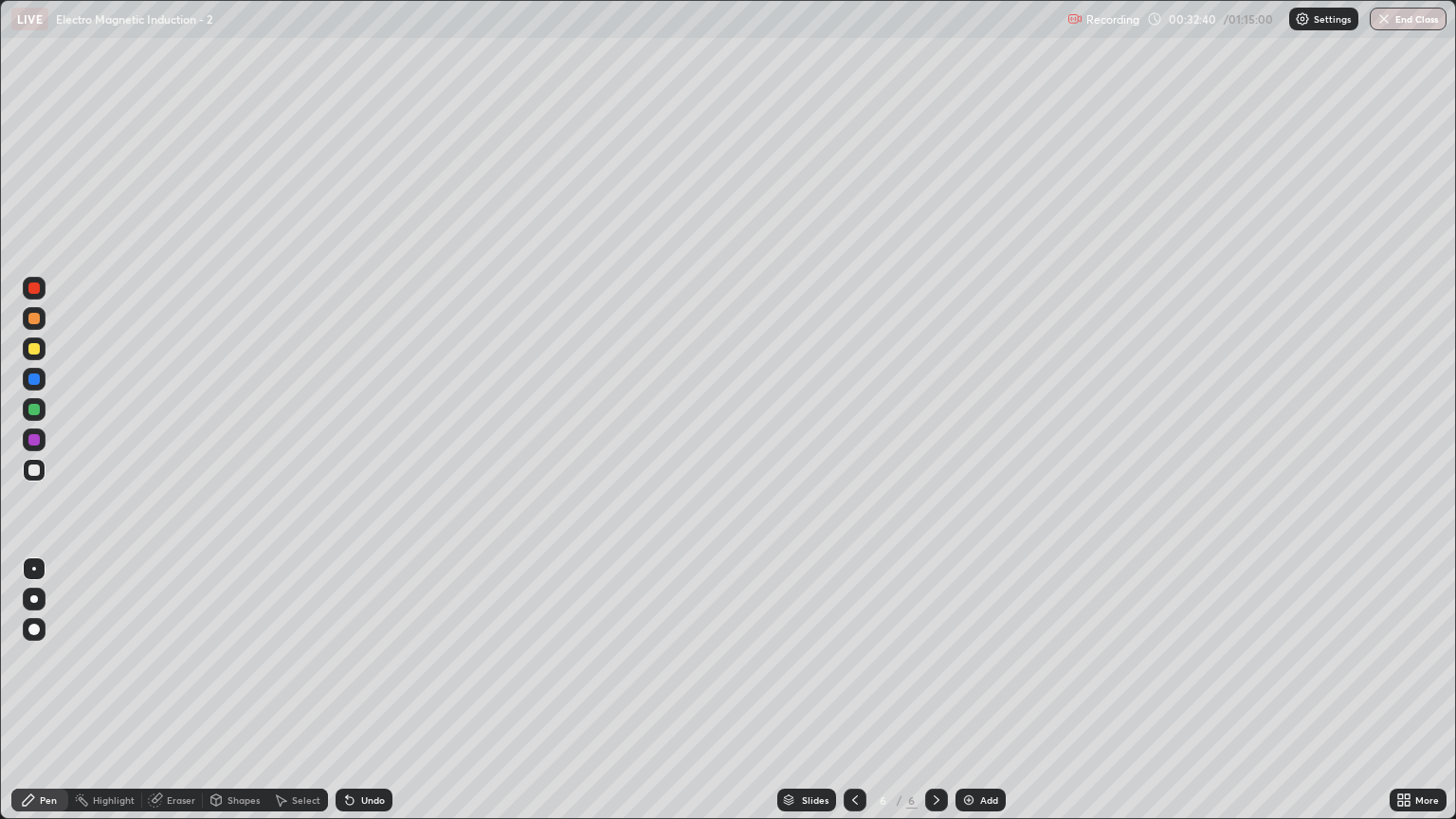 click on "Undo" at bounding box center (364, 800) 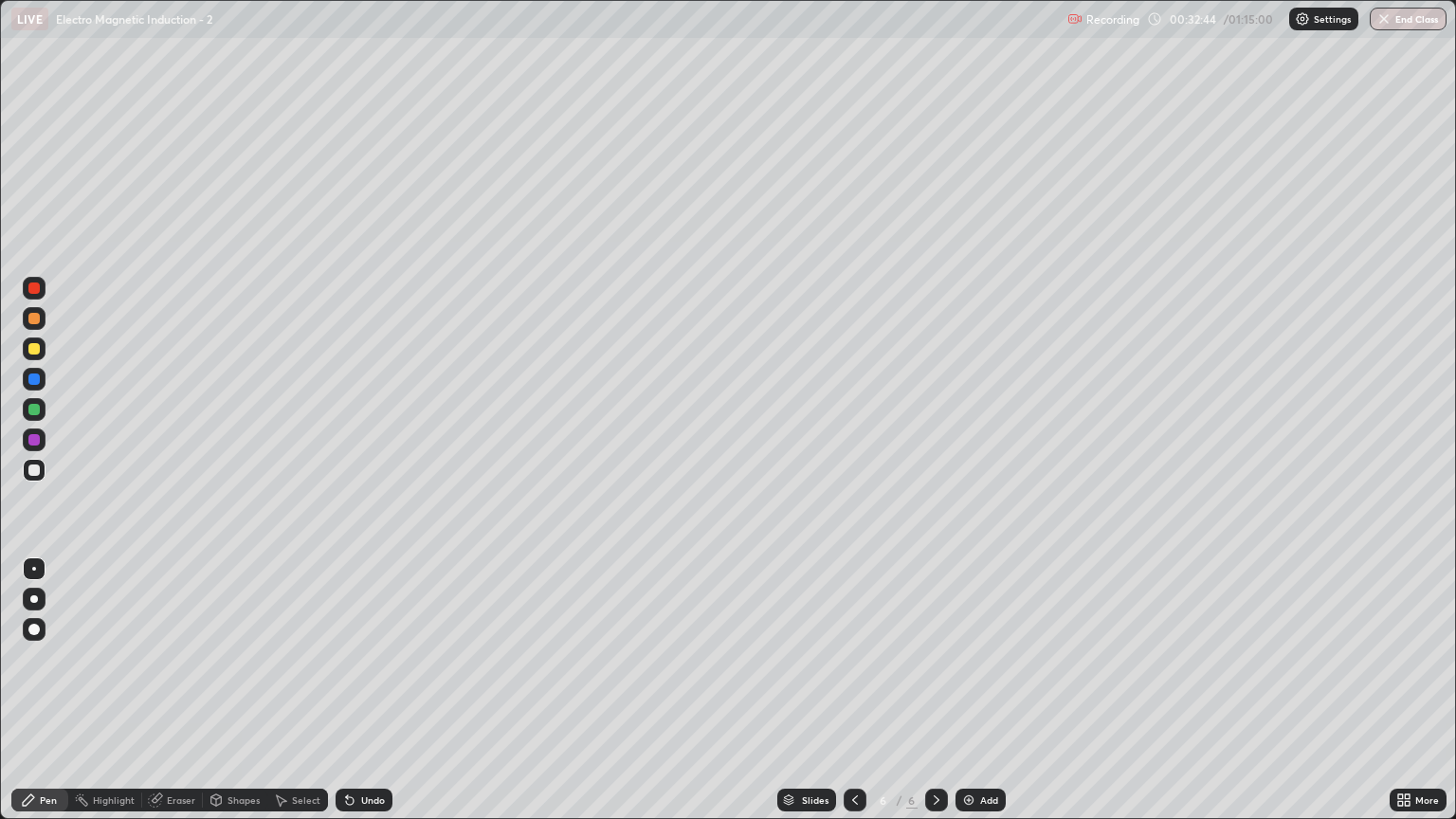 click on "Undo" at bounding box center [373, 800] 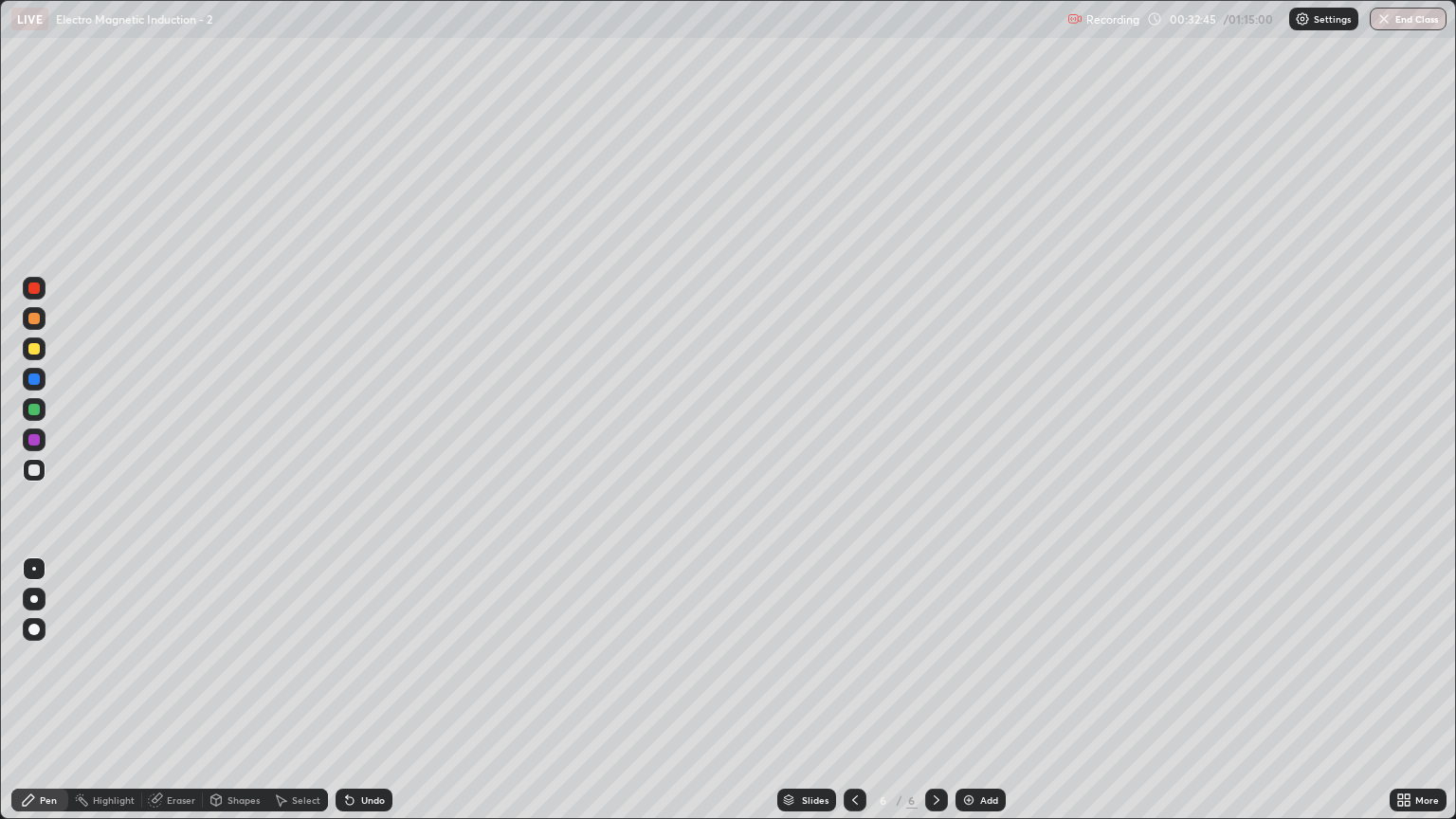 click on "Undo" at bounding box center [364, 800] 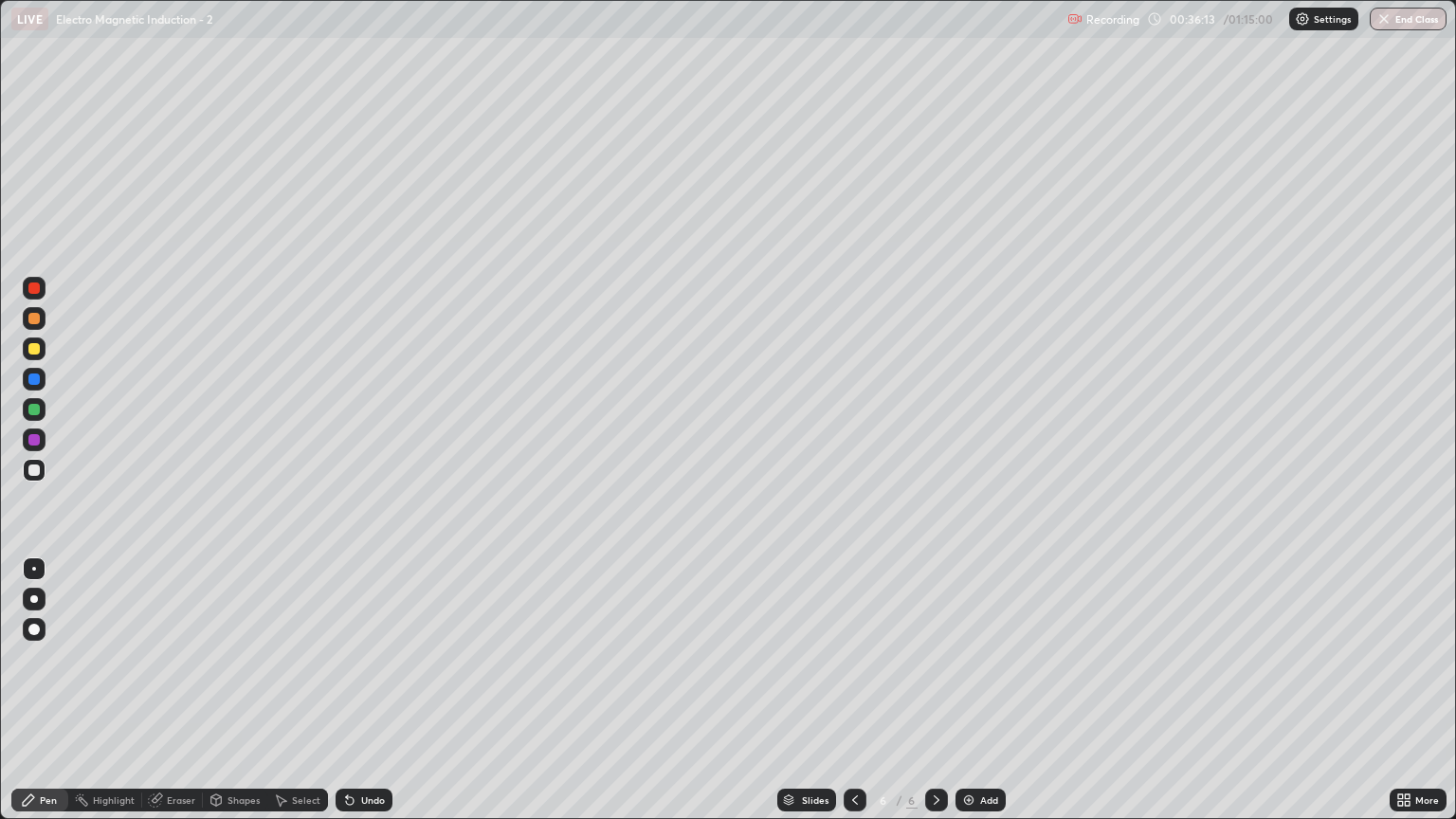 click at bounding box center [969, 800] 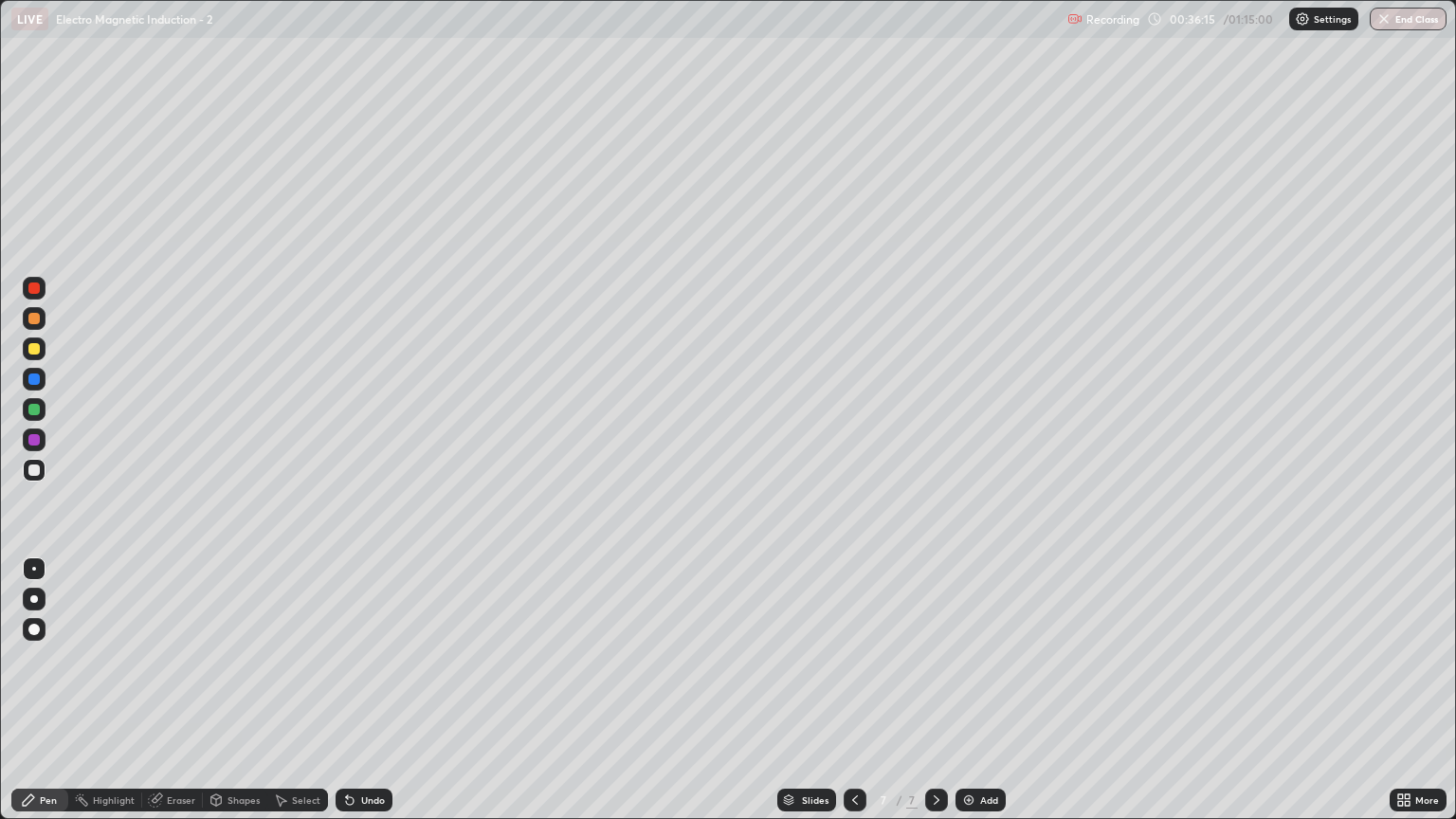 click on "Shapes" at bounding box center [244, 800] 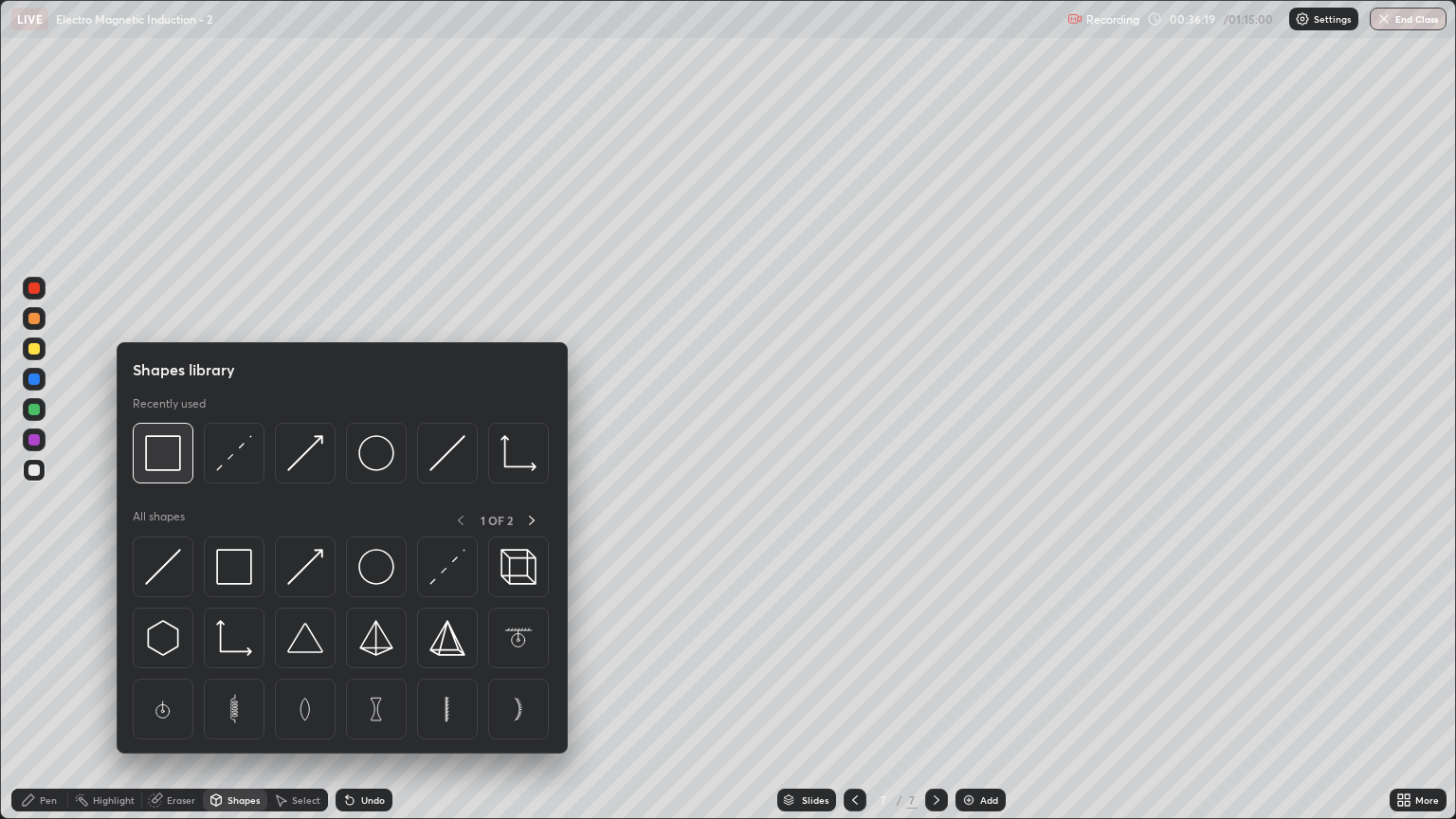 click at bounding box center [163, 453] 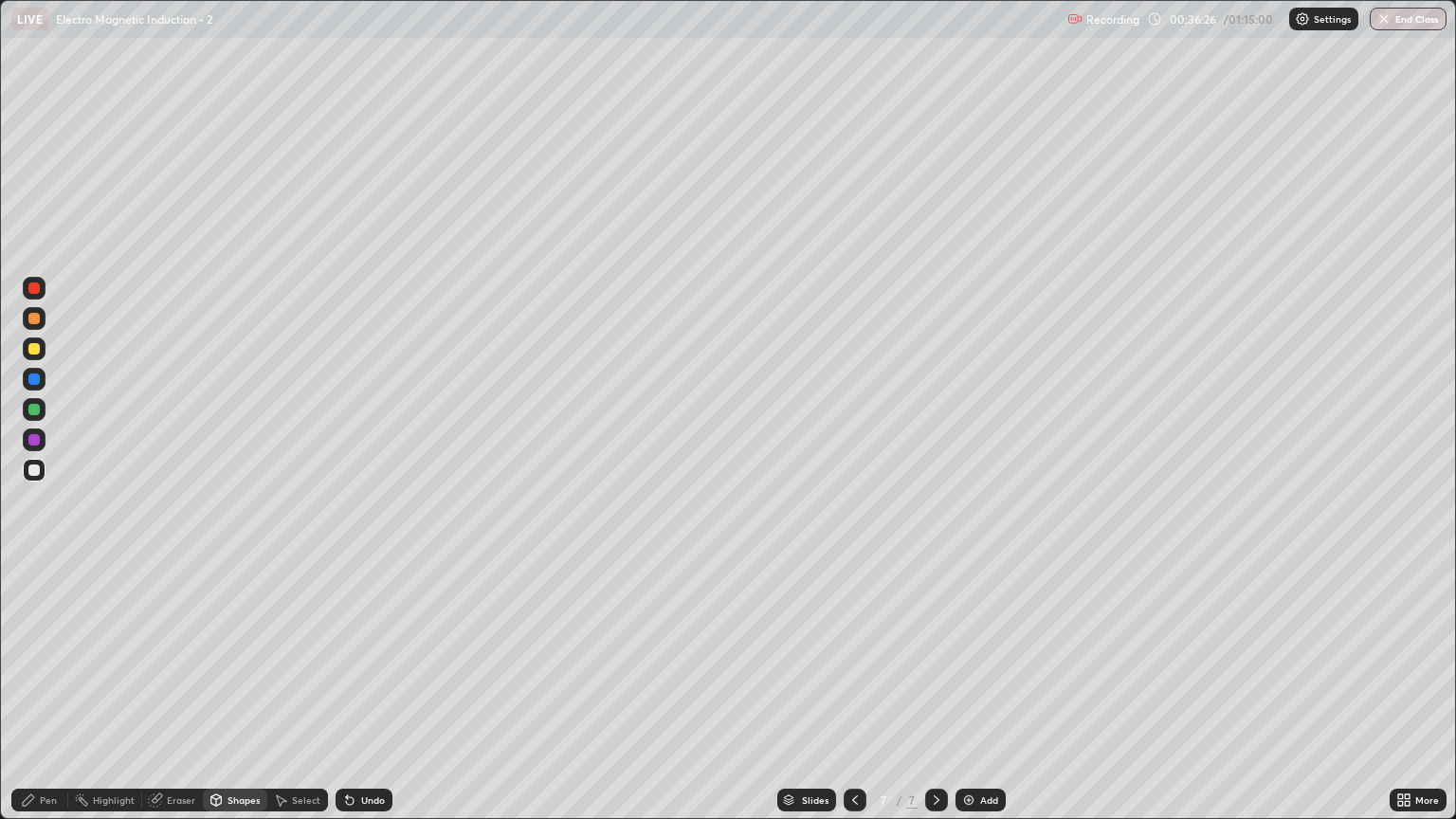 click on "Select" at bounding box center (306, 800) 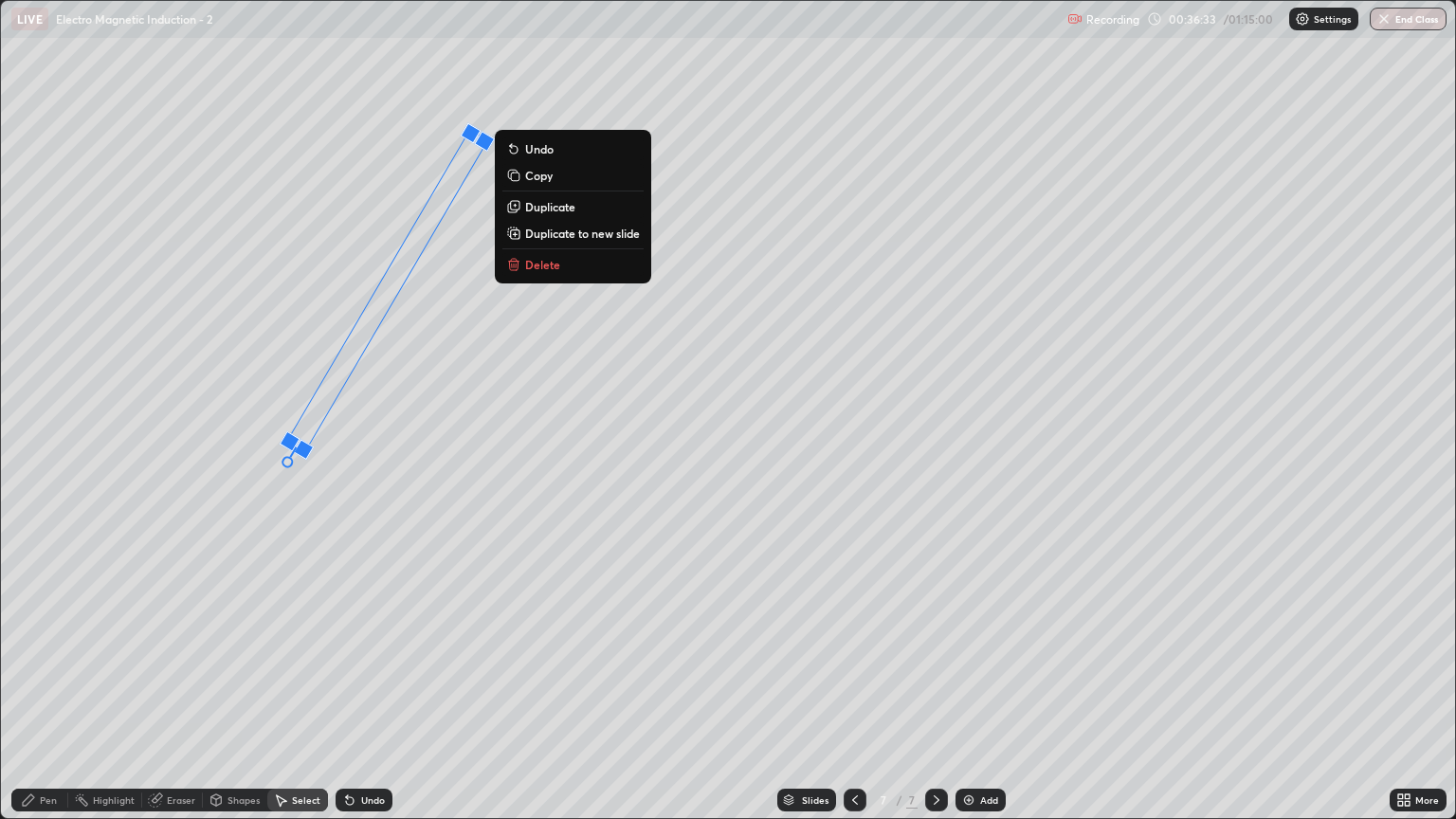 click on "30 ° Undo Copy Duplicate Duplicate to new slide Delete" at bounding box center [728, 410] 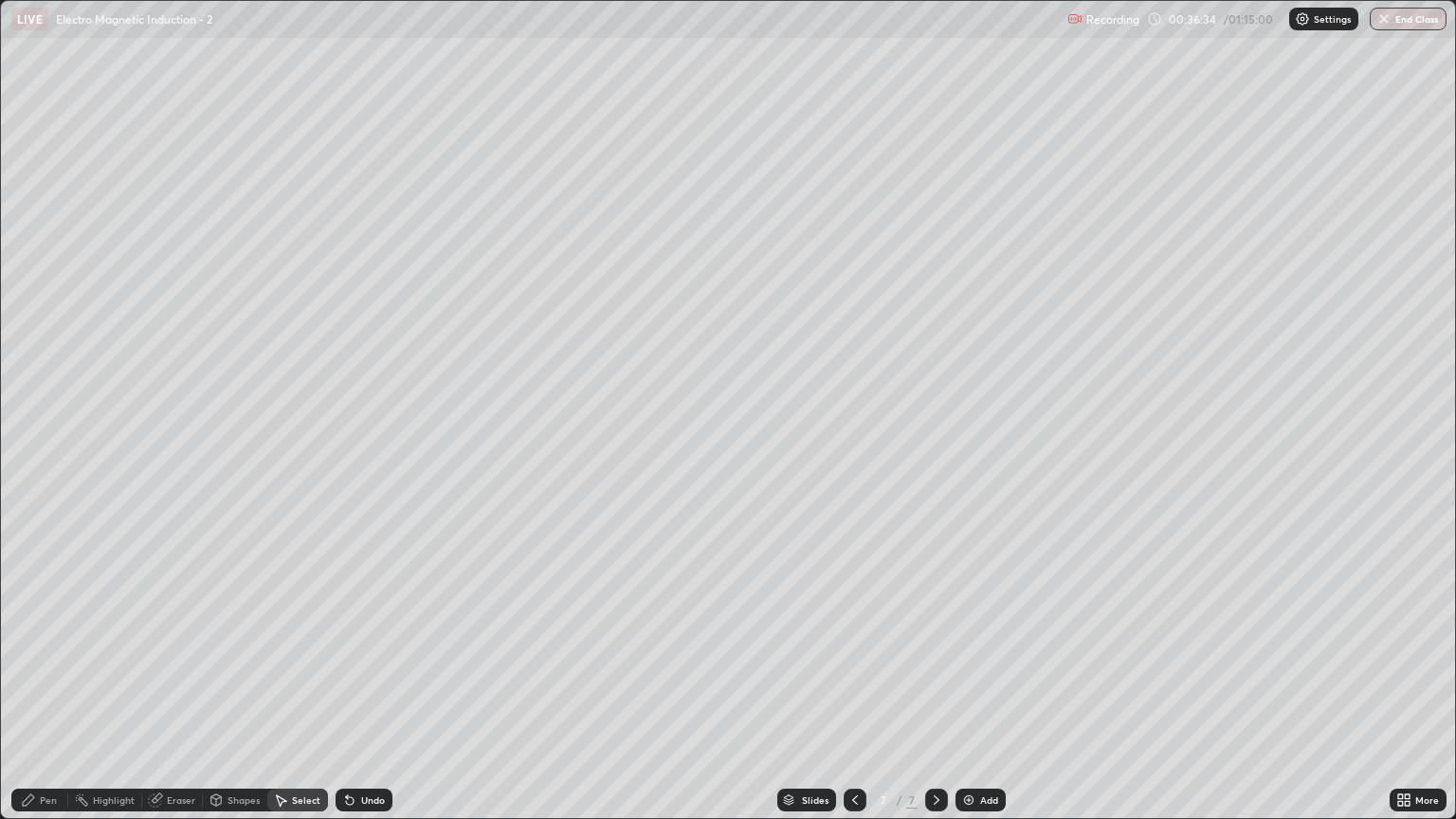 click on "Pen" at bounding box center [48, 800] 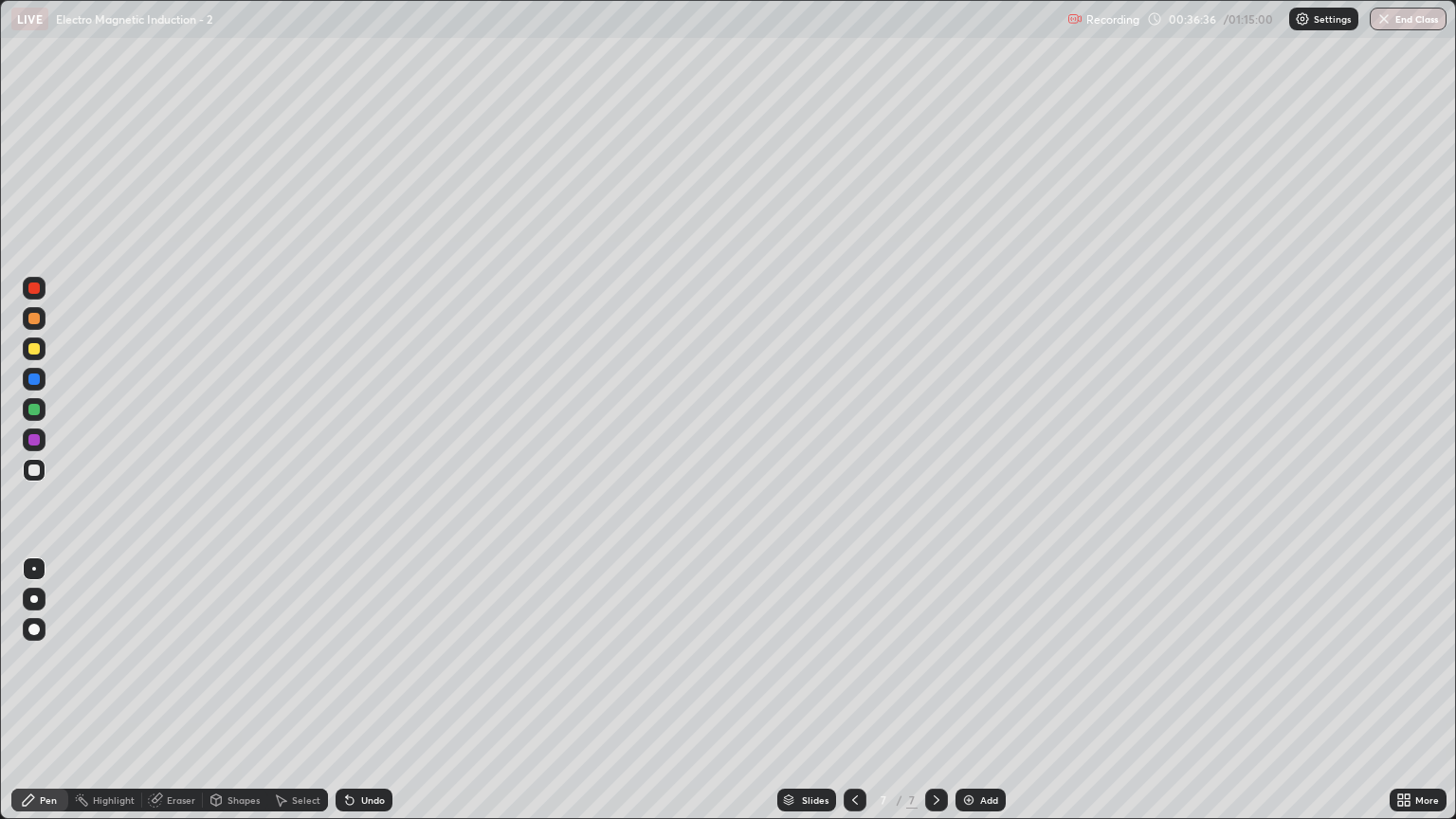 click at bounding box center [34, 349] 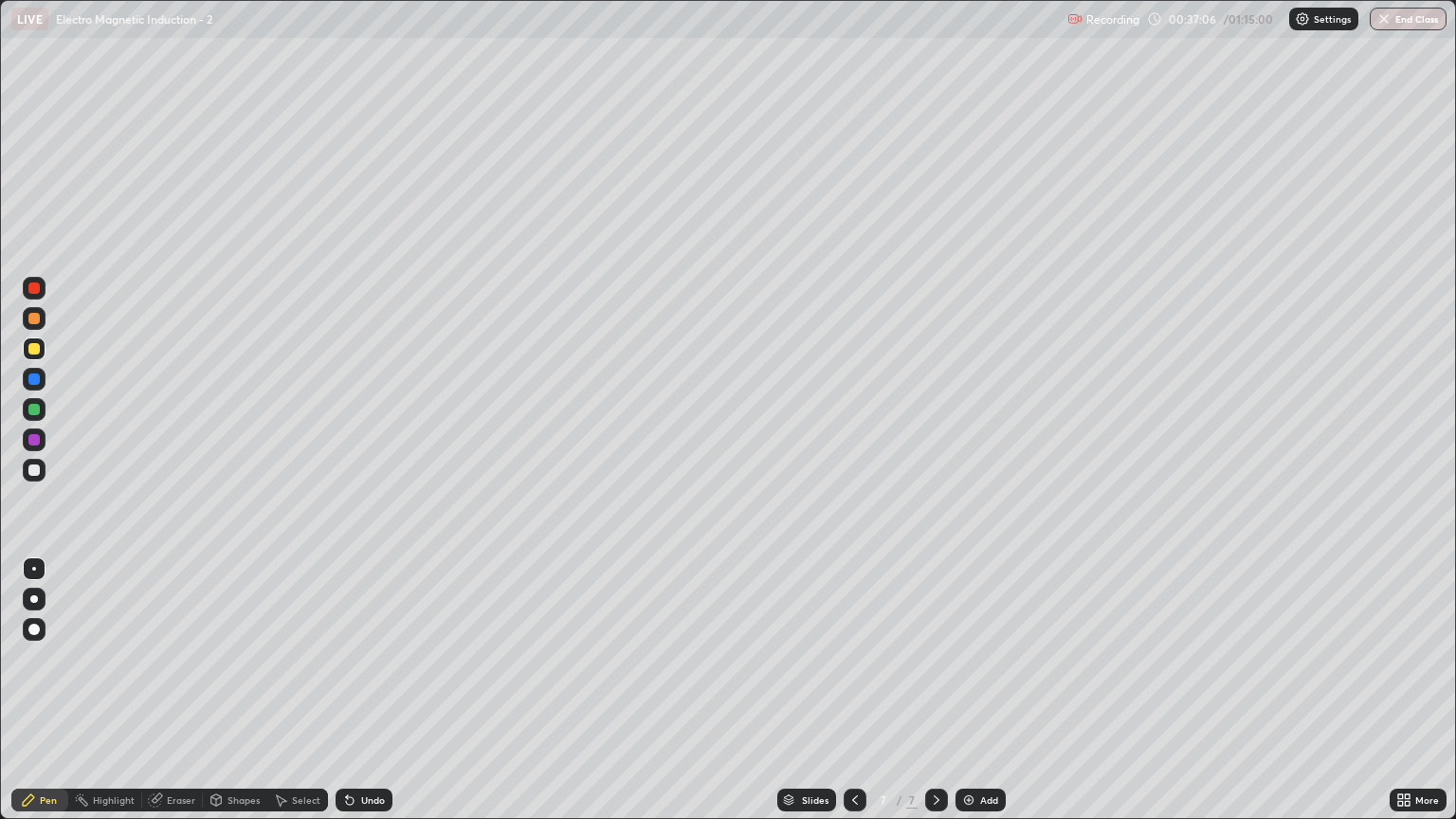 click on "Undo" at bounding box center [373, 800] 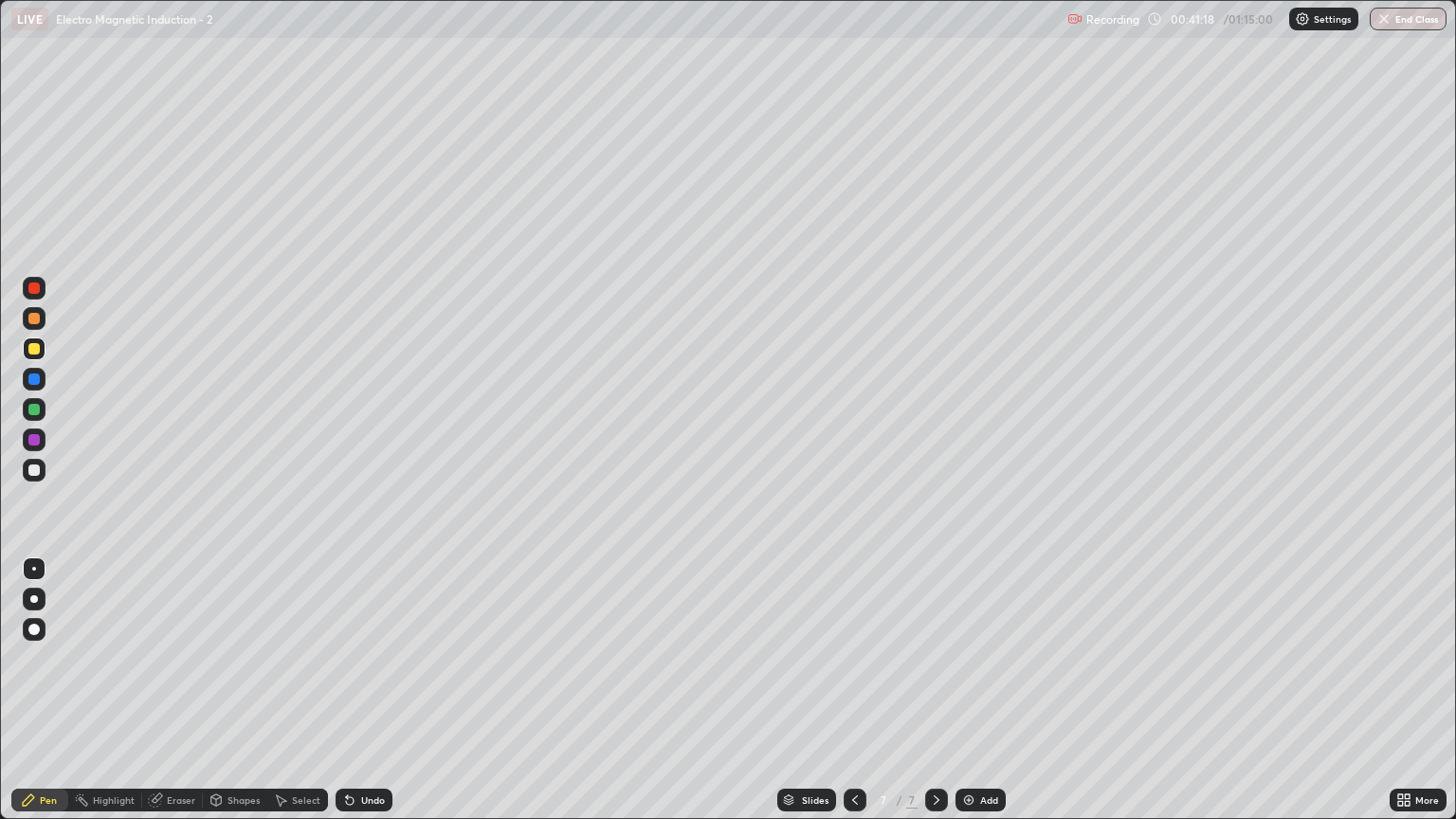 click at bounding box center (34, 410) 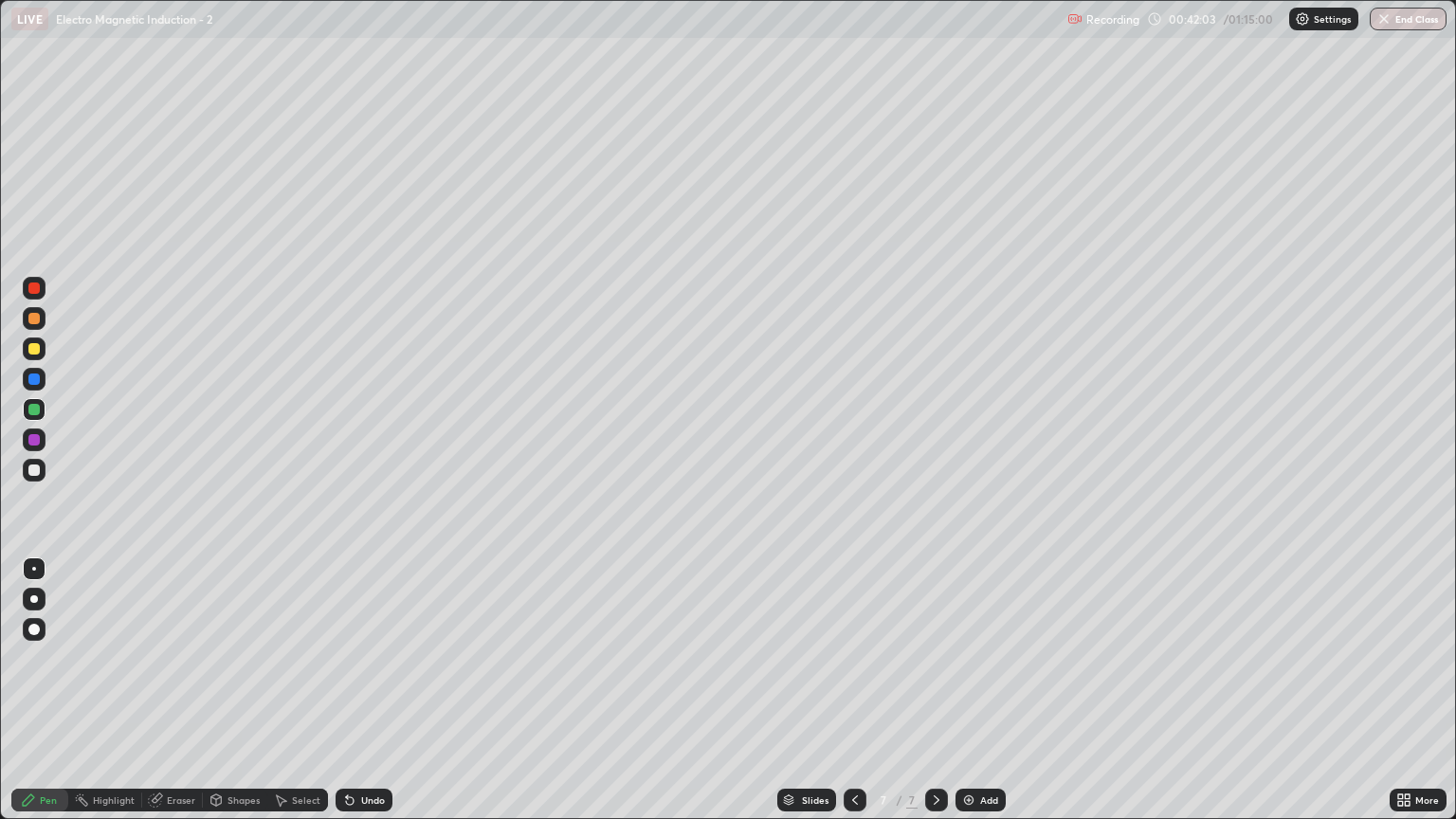 click on "Undo" at bounding box center (373, 800) 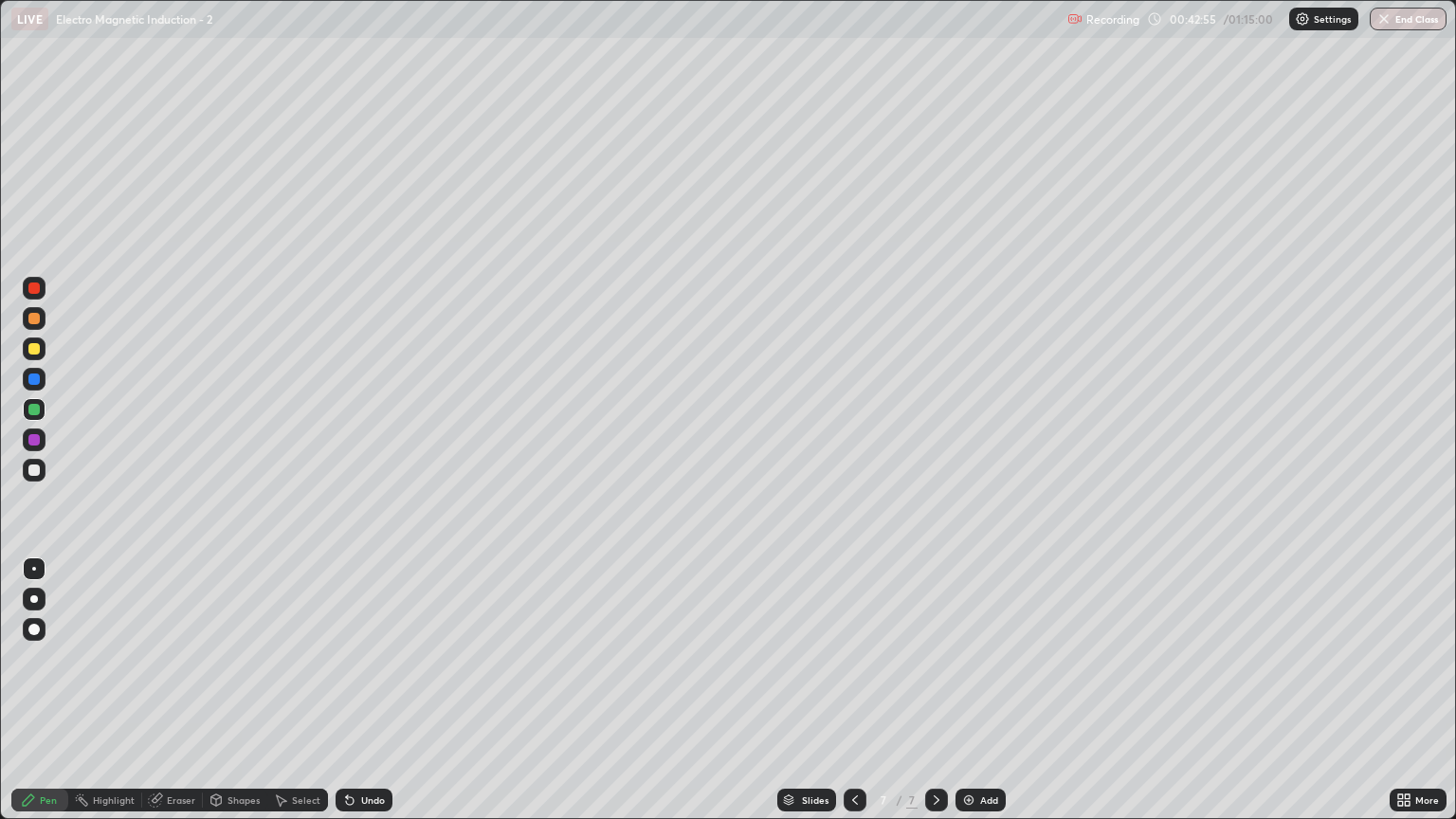 click on "Undo" at bounding box center [373, 800] 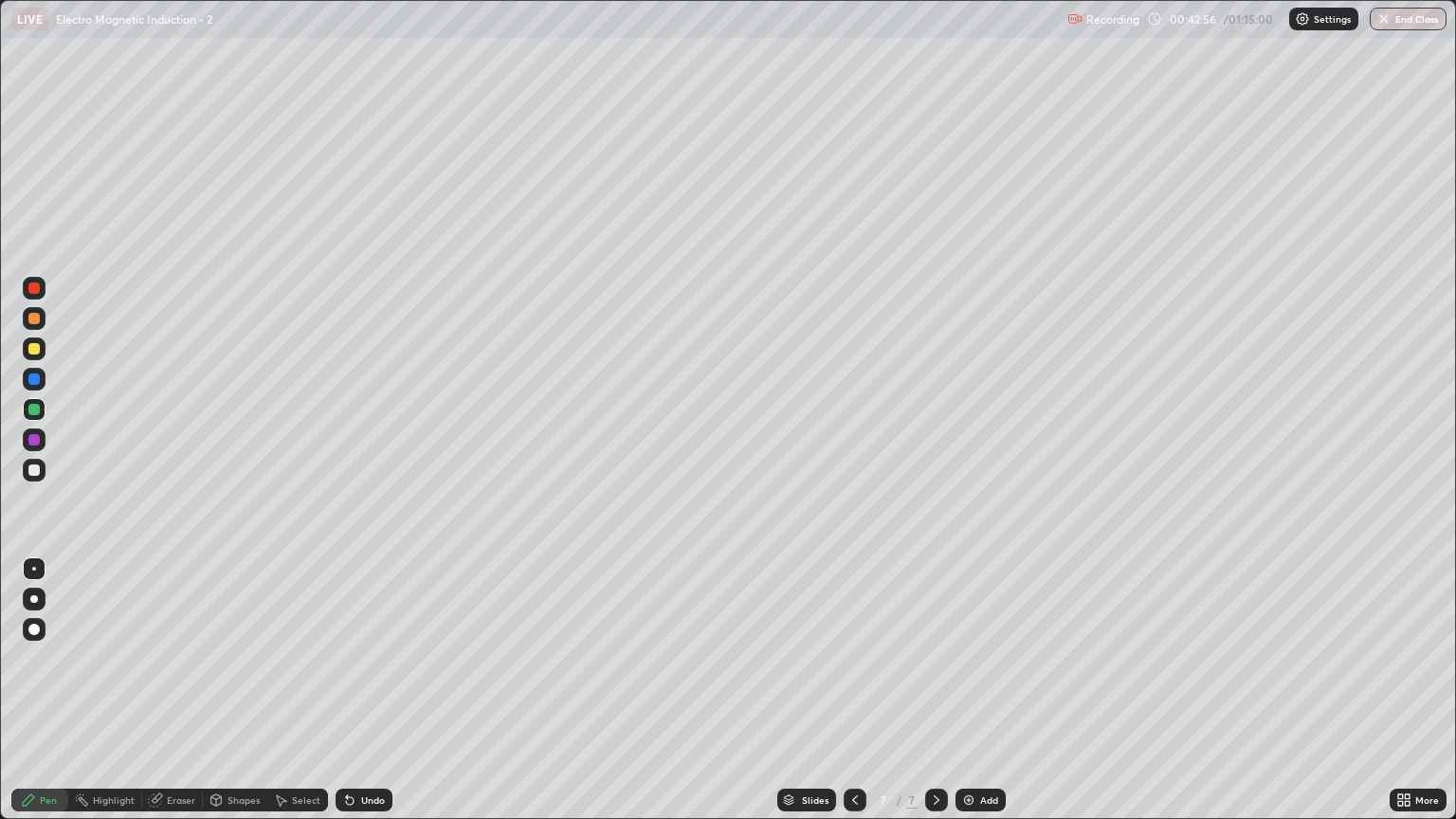click on "Undo" at bounding box center (364, 800) 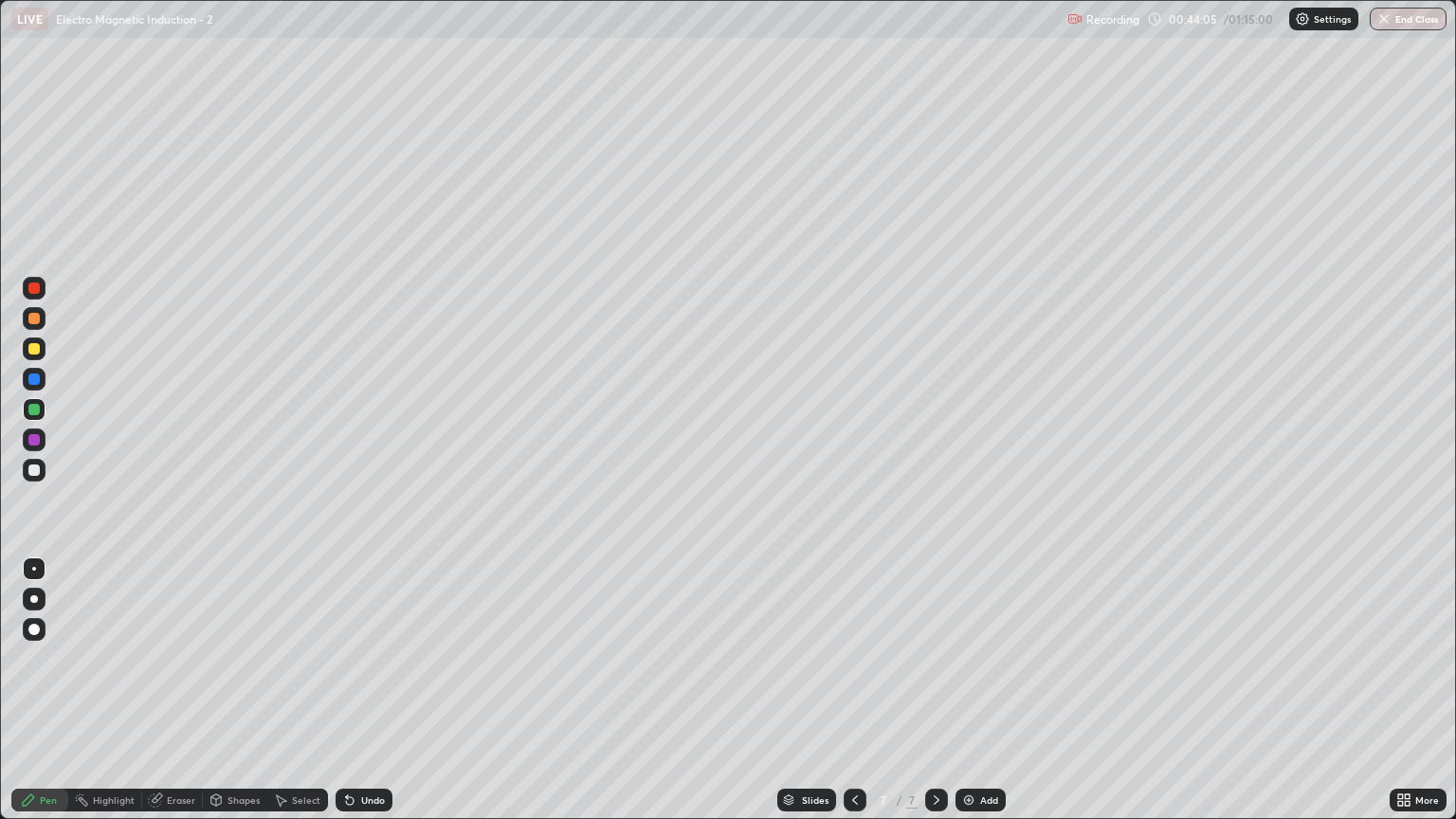 click on "Add" at bounding box center [989, 800] 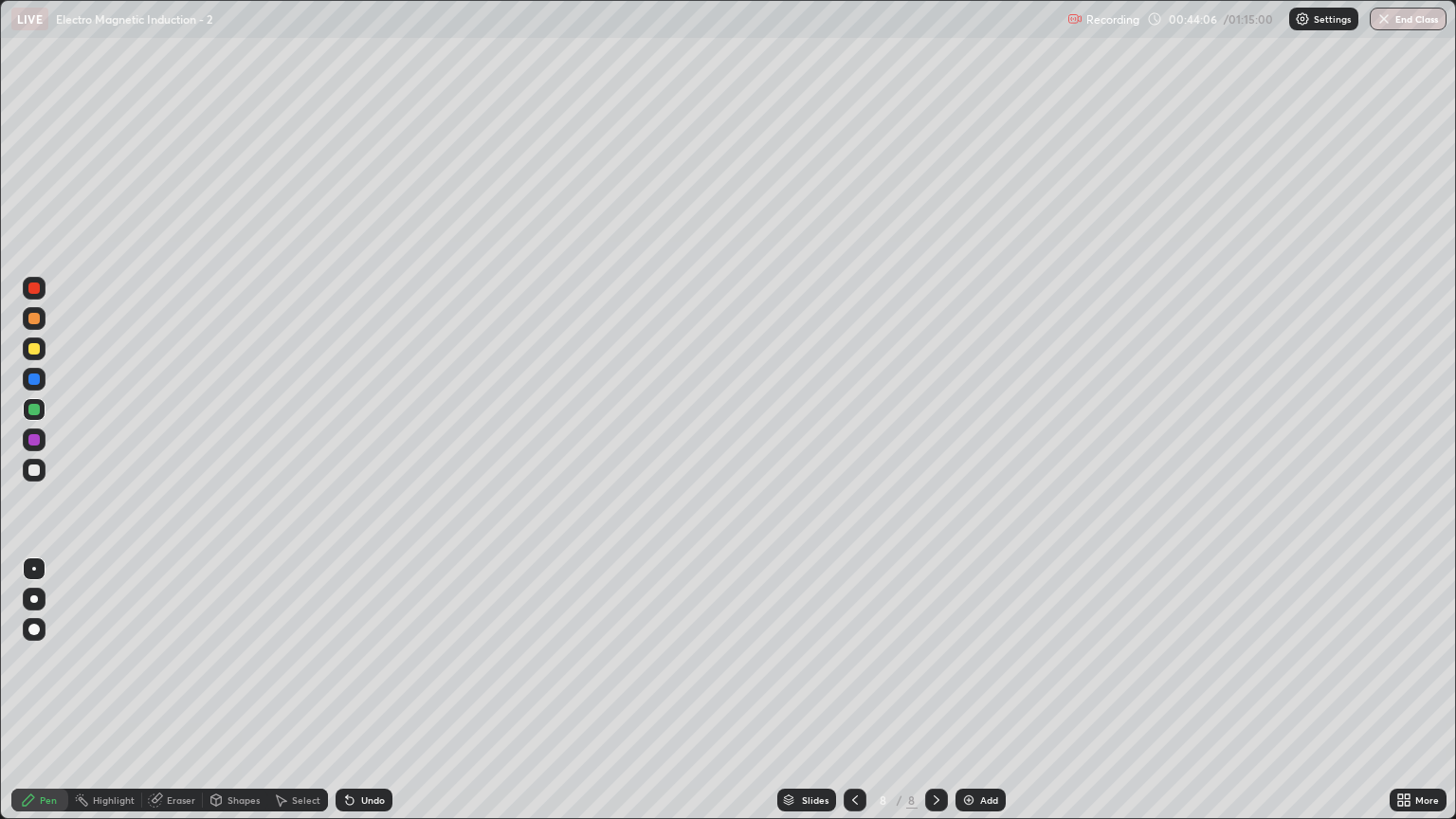 click on "Shapes" at bounding box center (244, 800) 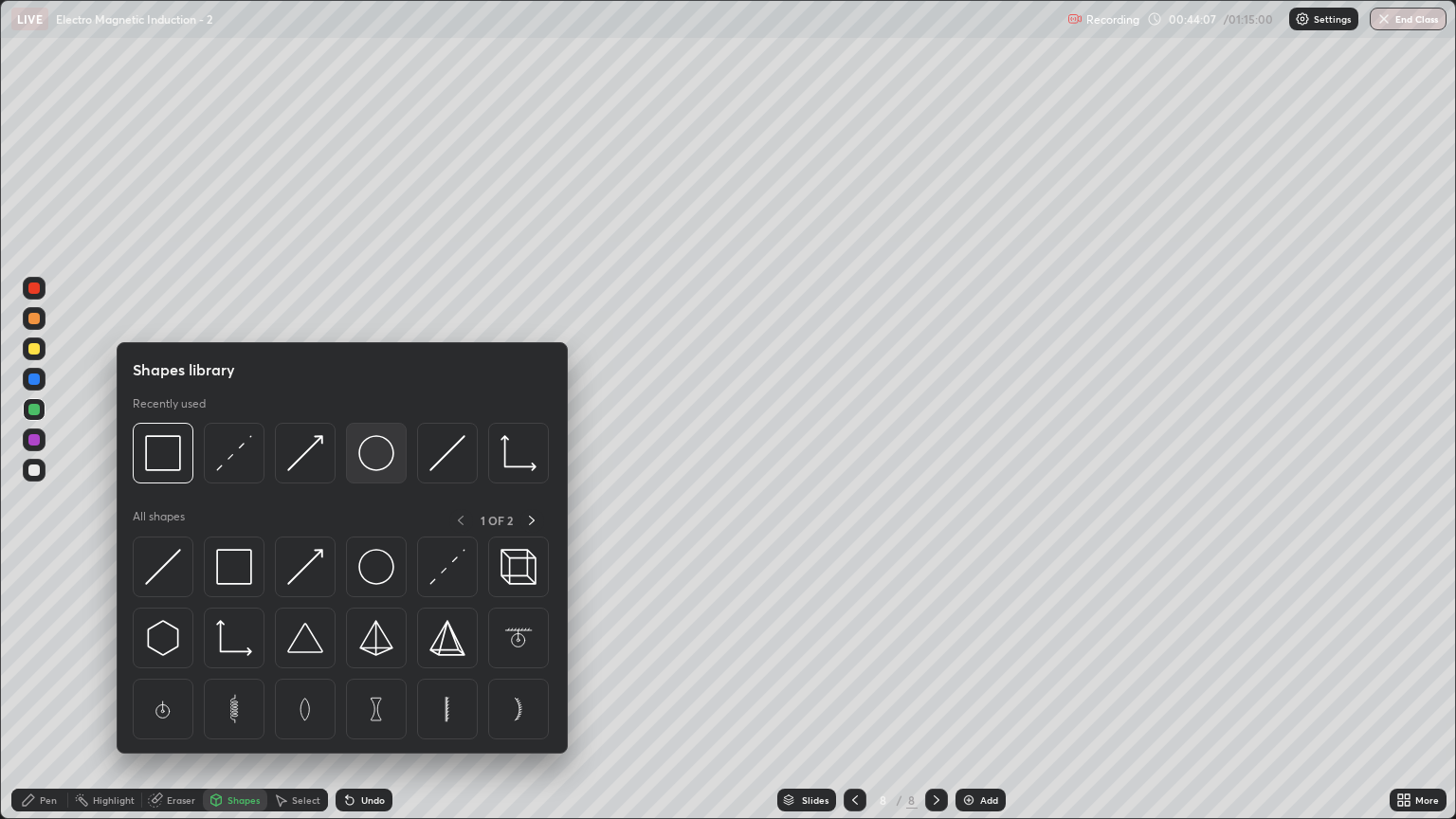 click at bounding box center (376, 453) 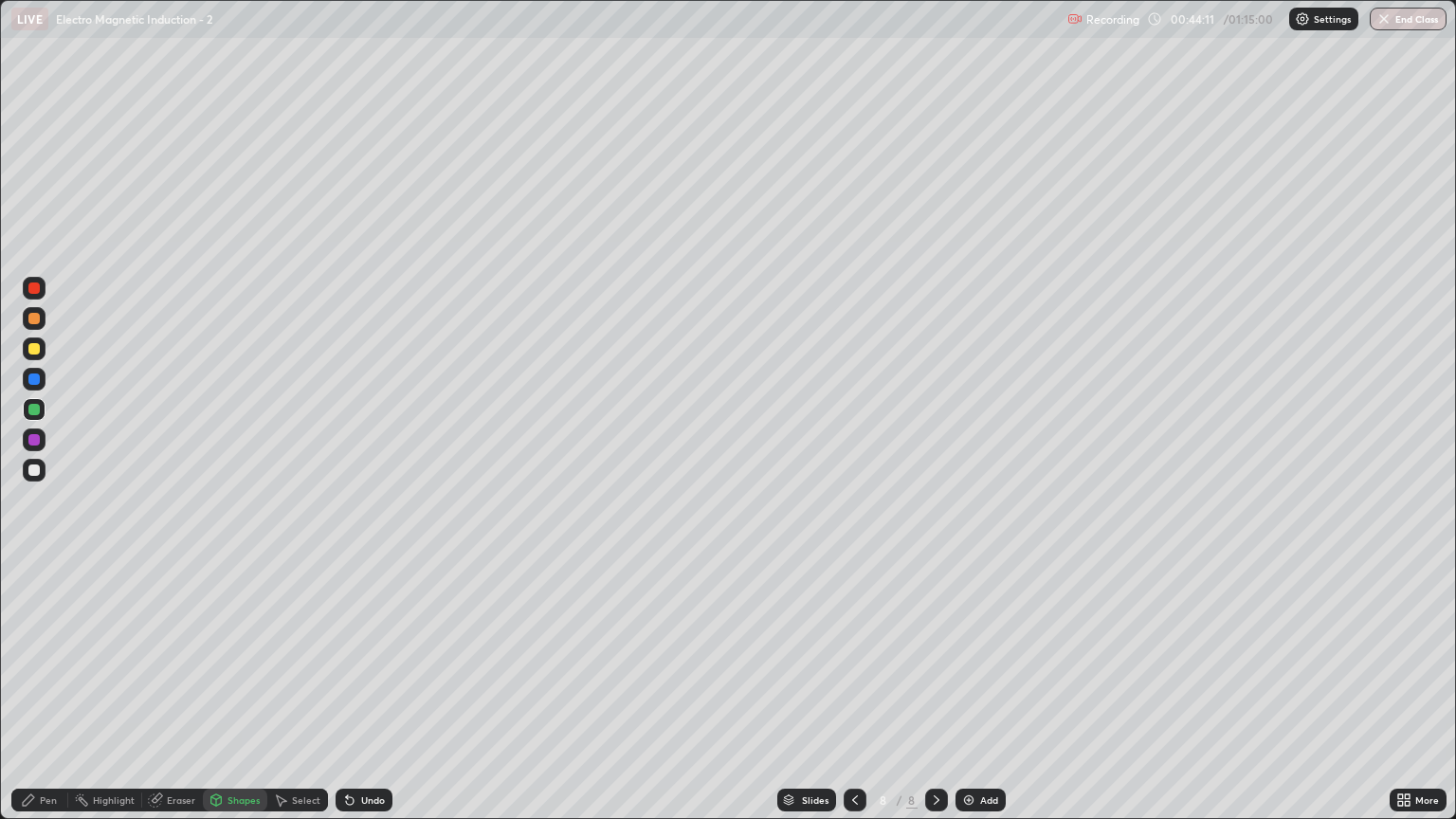 click on "Pen" at bounding box center (40, 800) 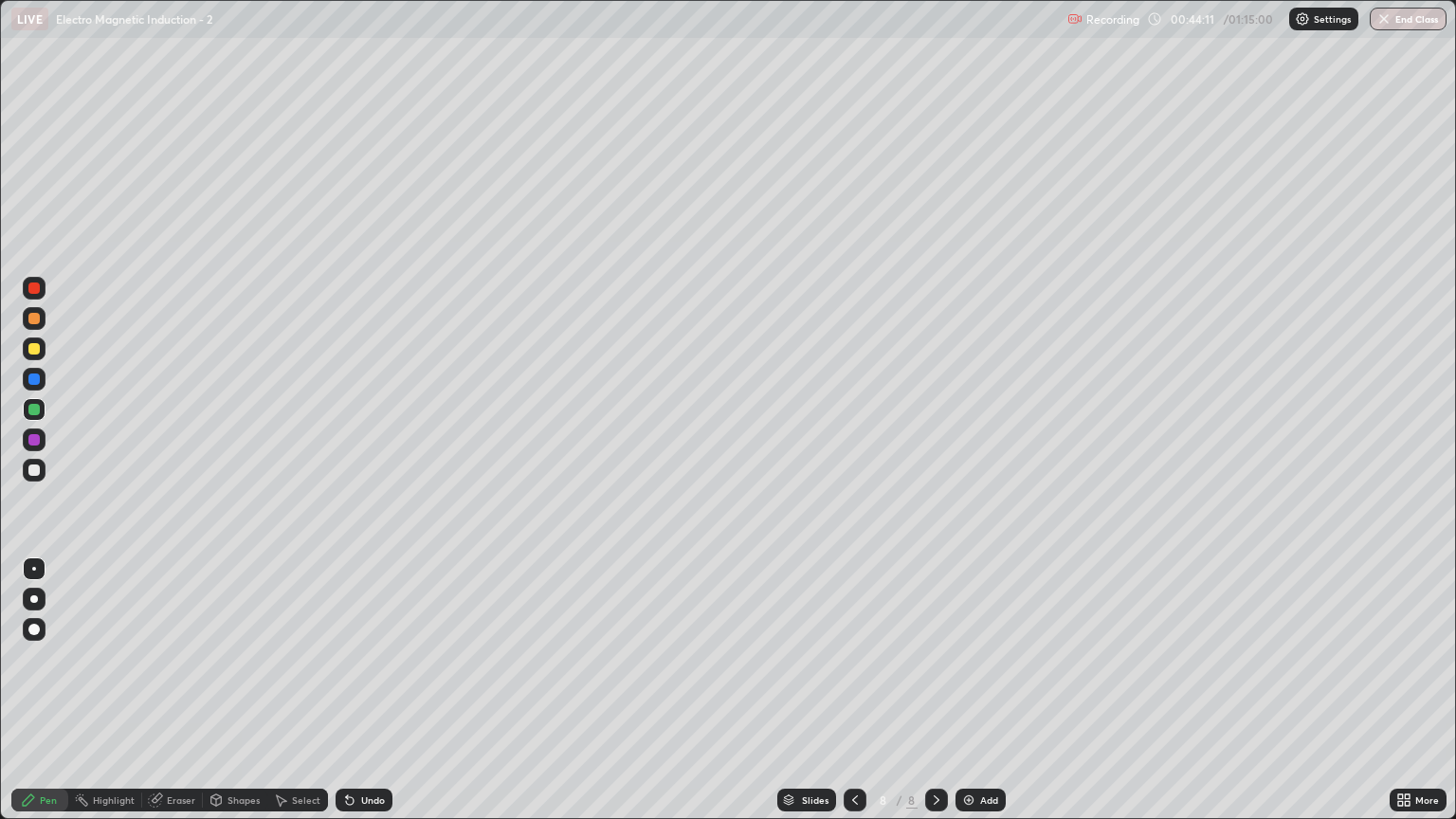 click at bounding box center (34, 470) 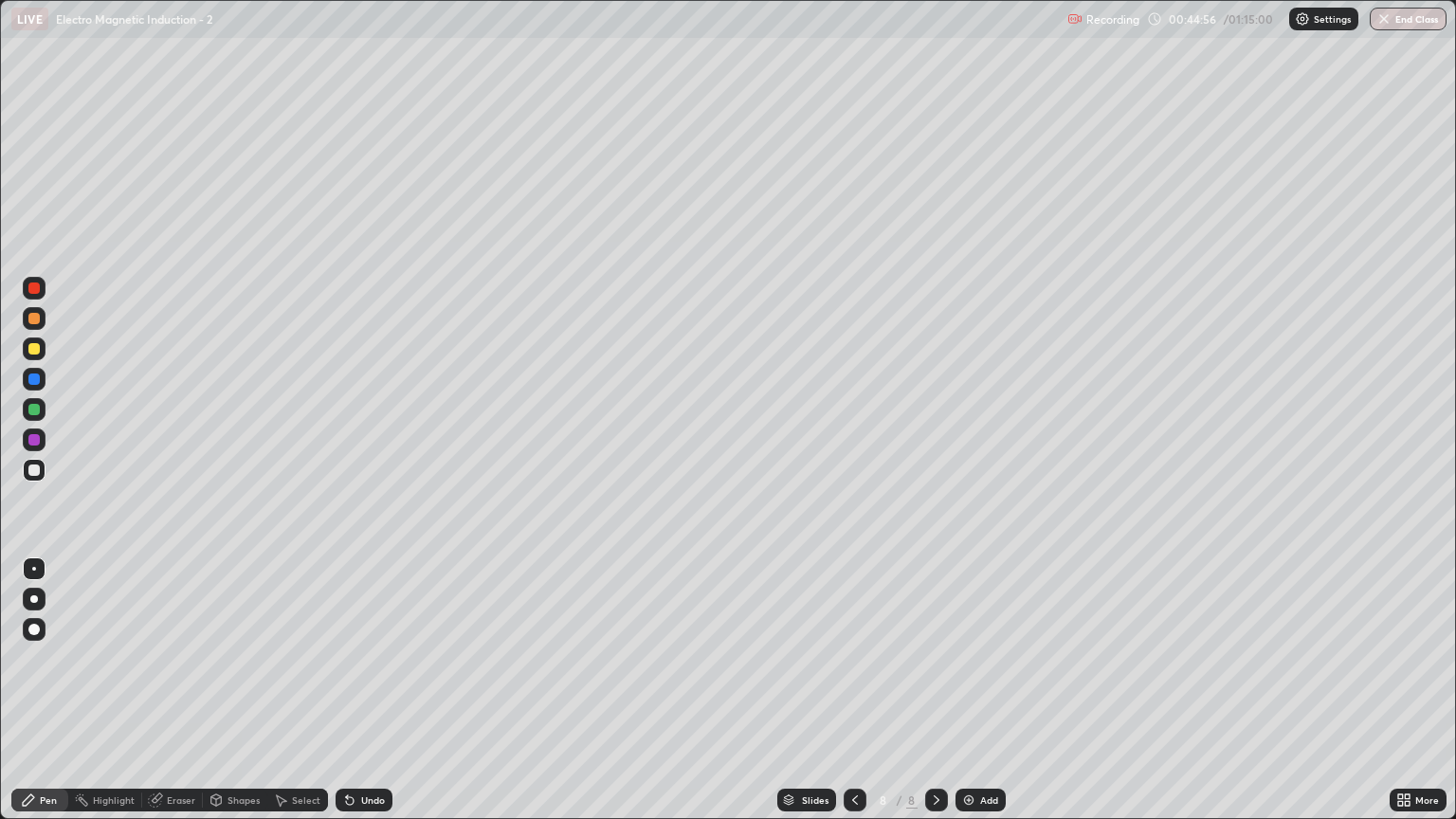 click on "Undo" at bounding box center (364, 800) 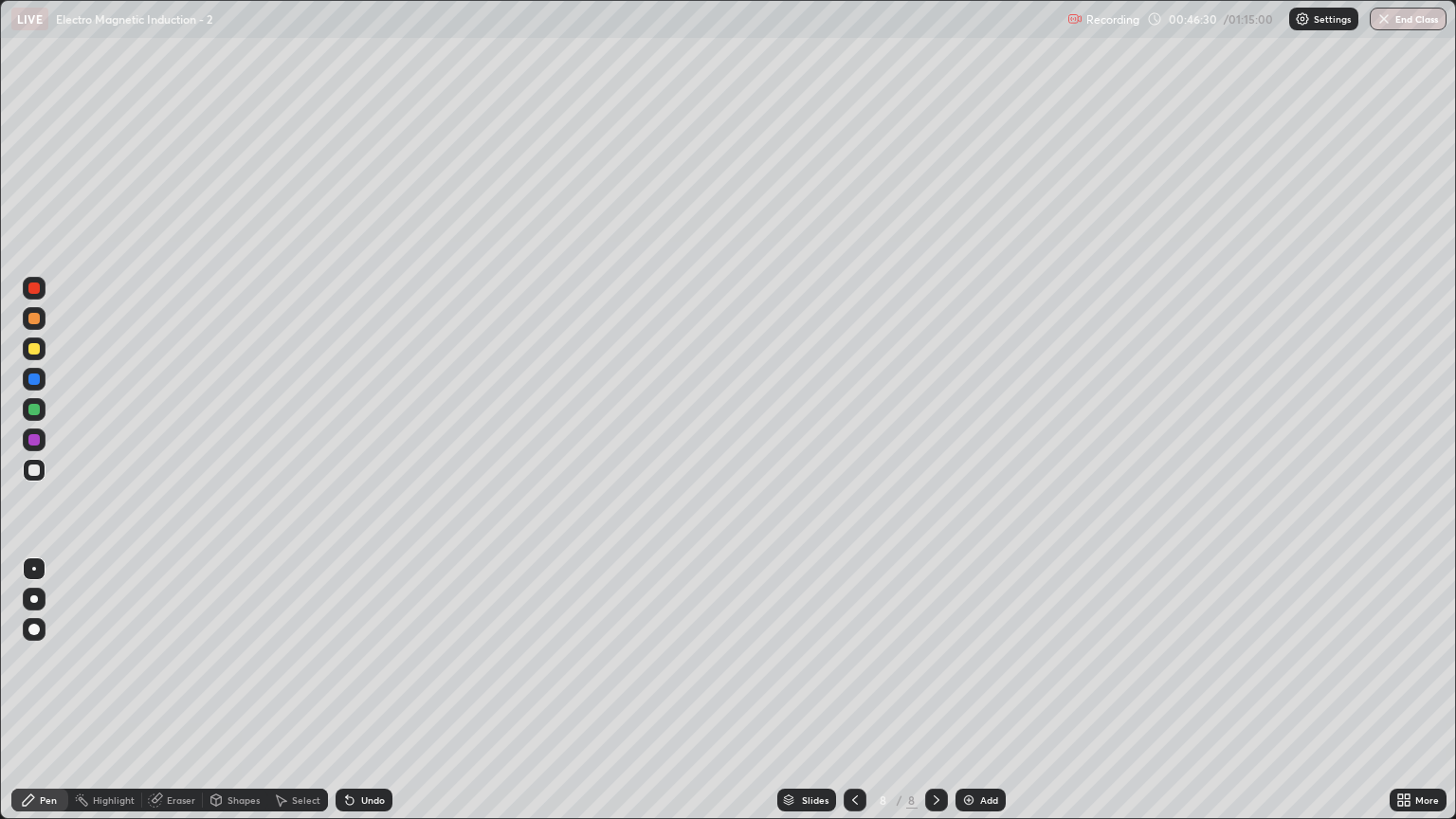 click on "Eraser" at bounding box center [181, 800] 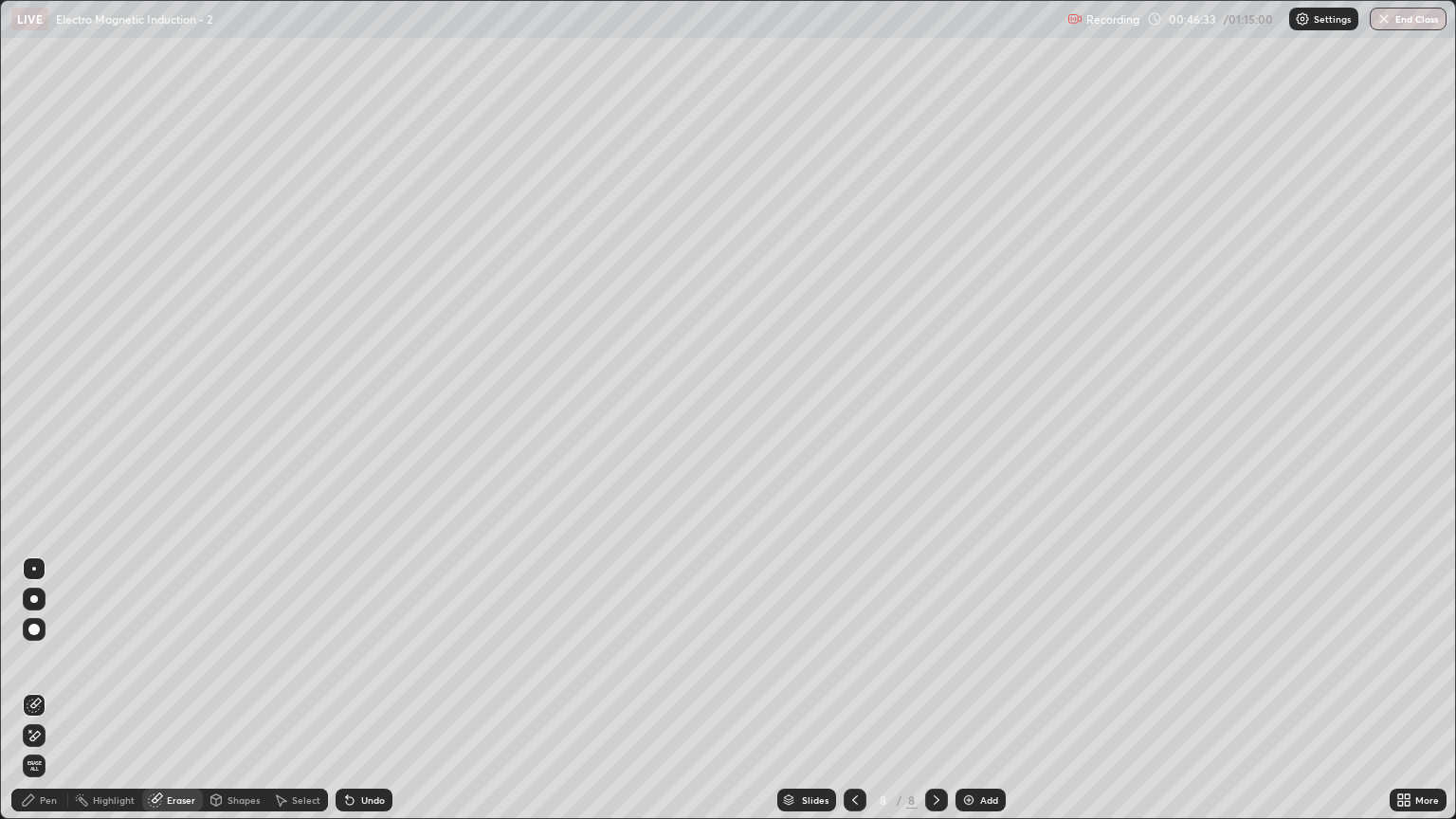 click on "Pen" at bounding box center [48, 800] 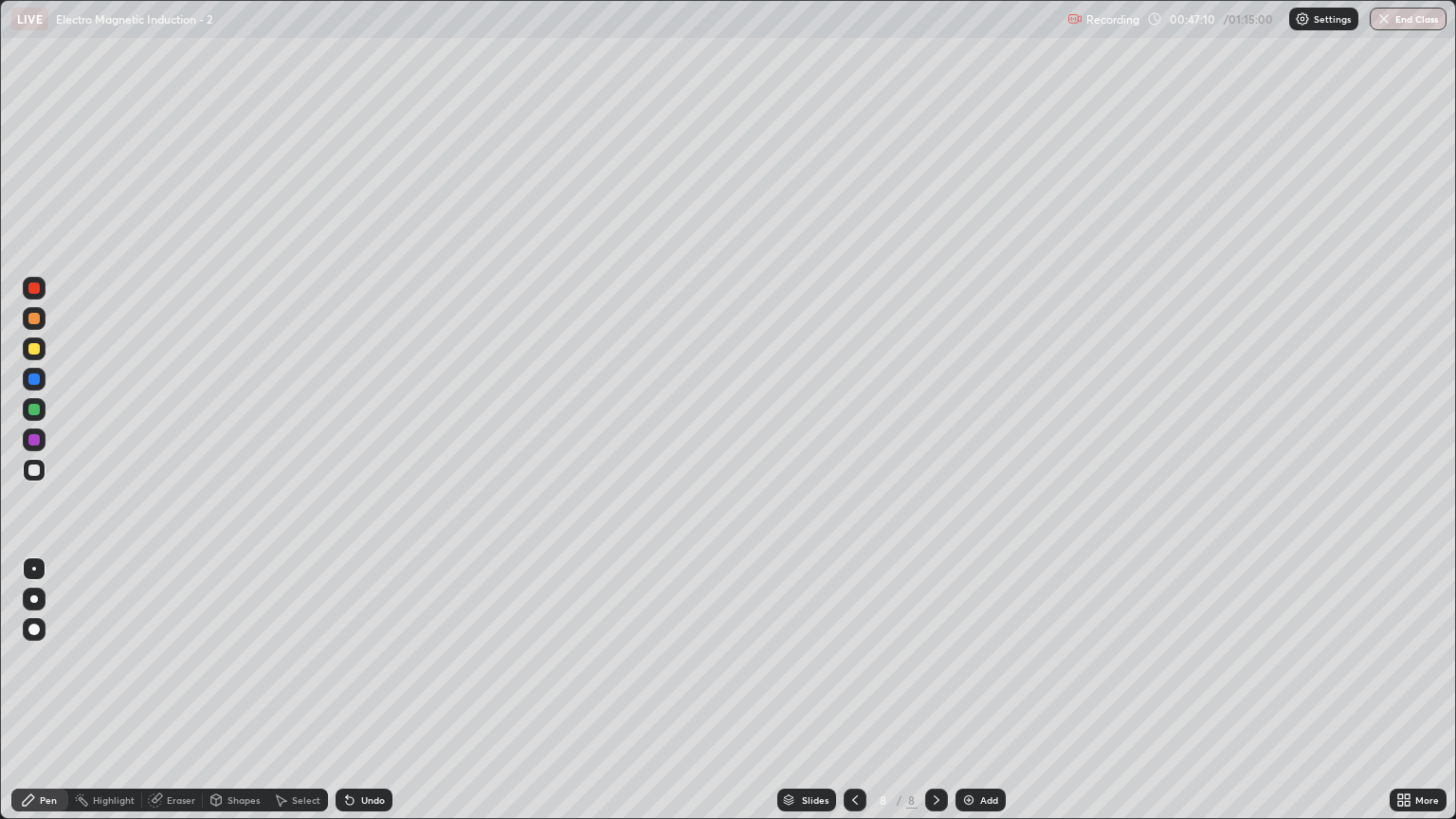click 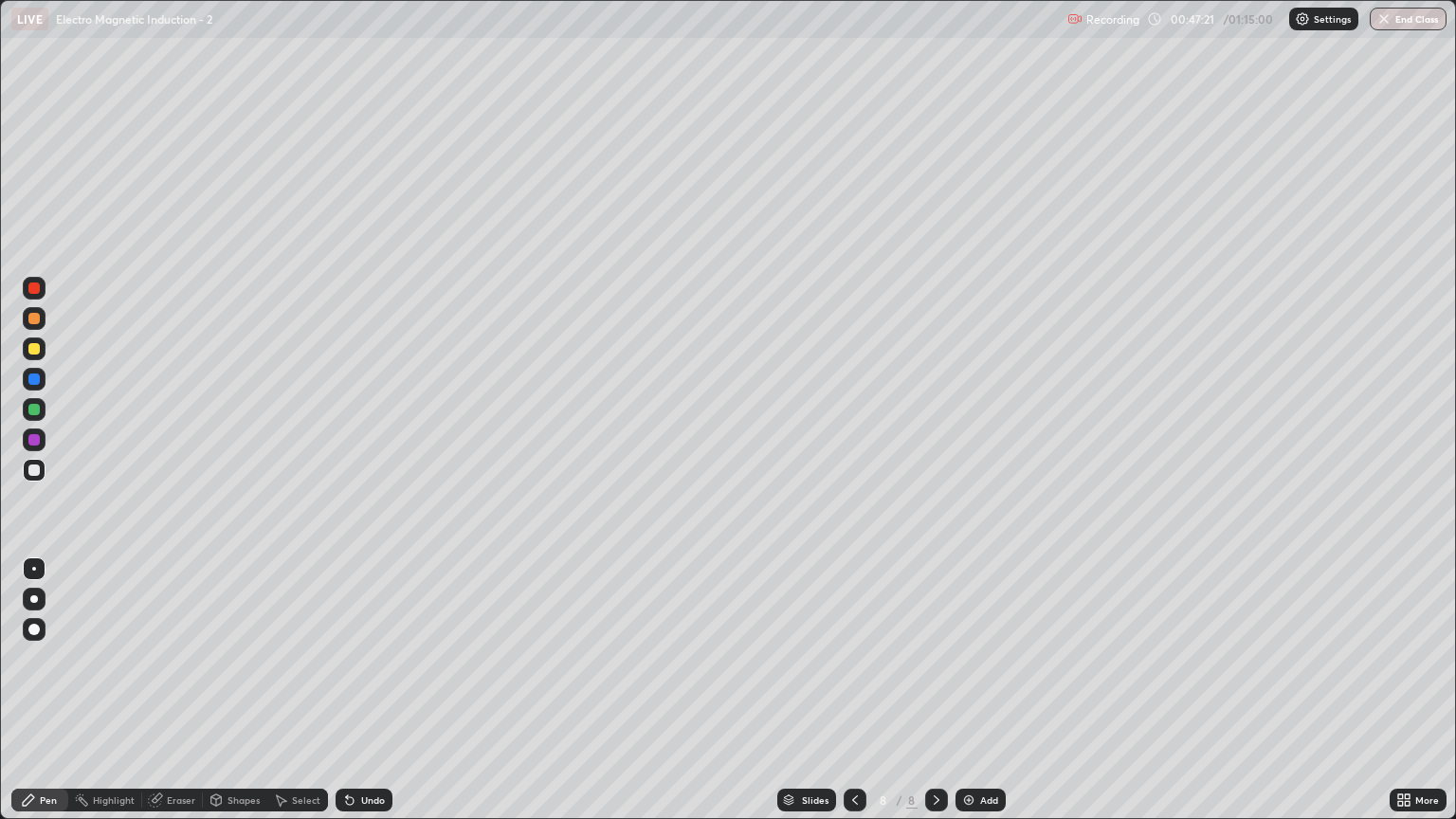 click at bounding box center [34, 349] 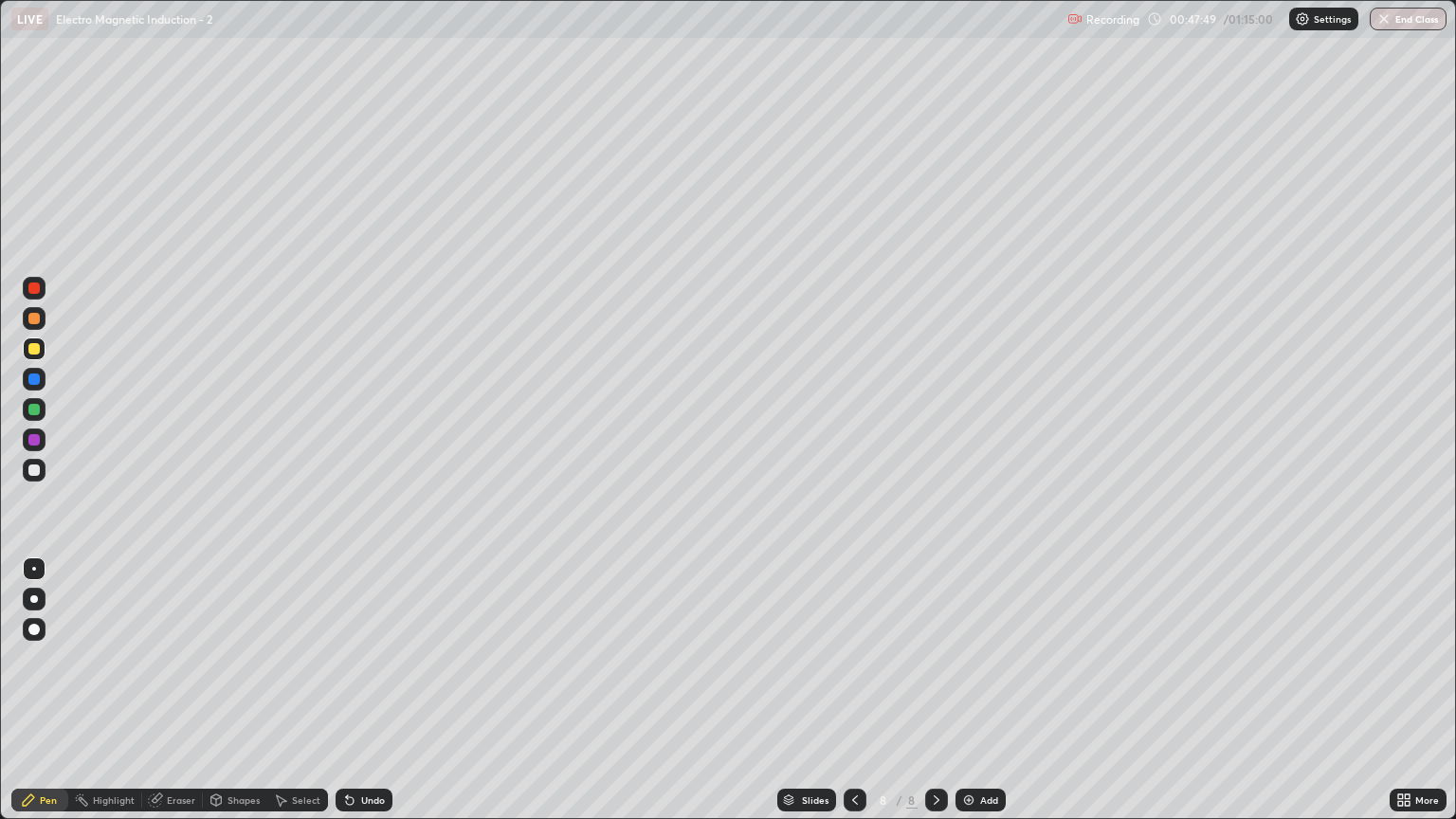 click on "Undo" at bounding box center [364, 800] 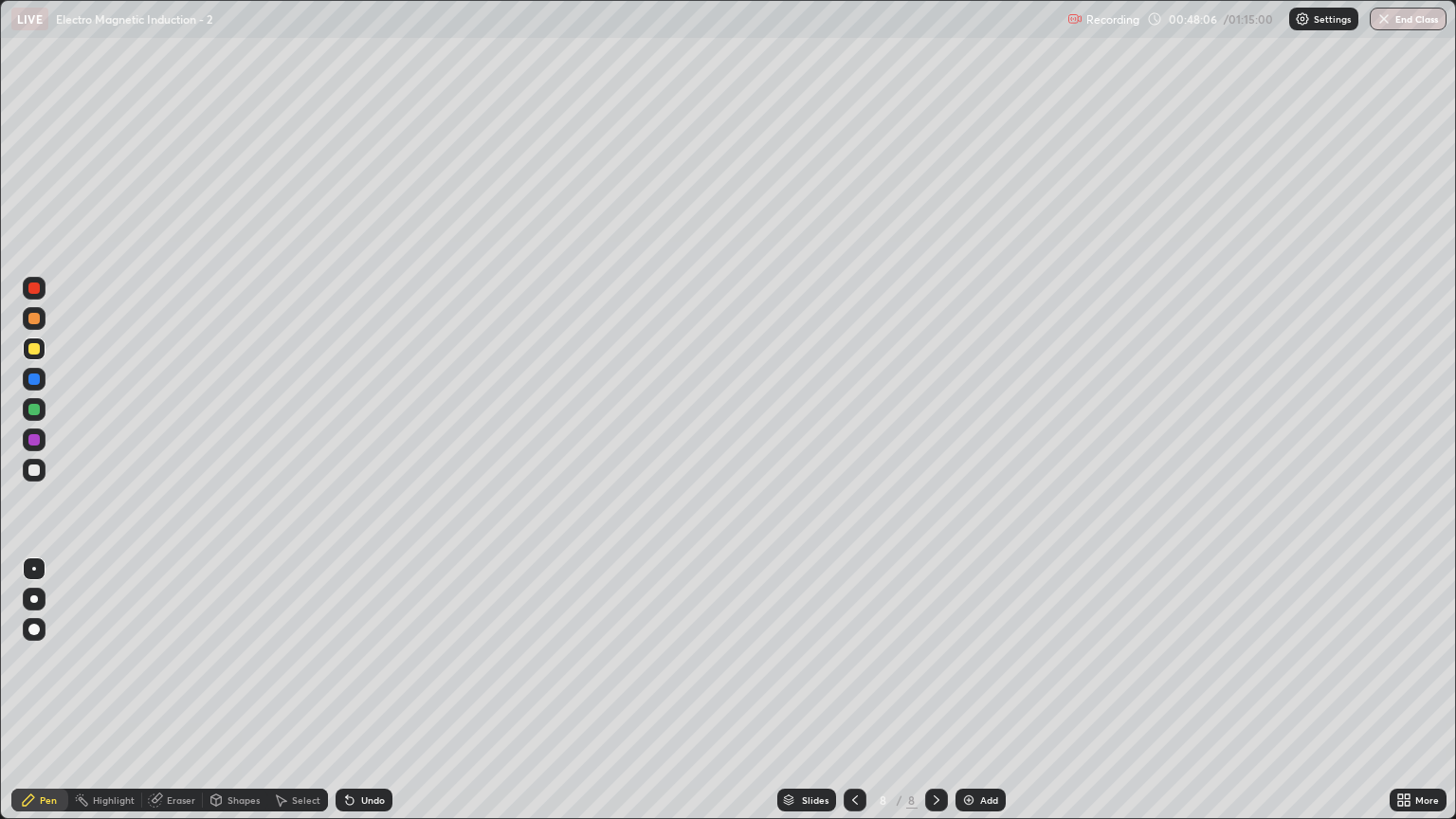 click at bounding box center [34, 318] 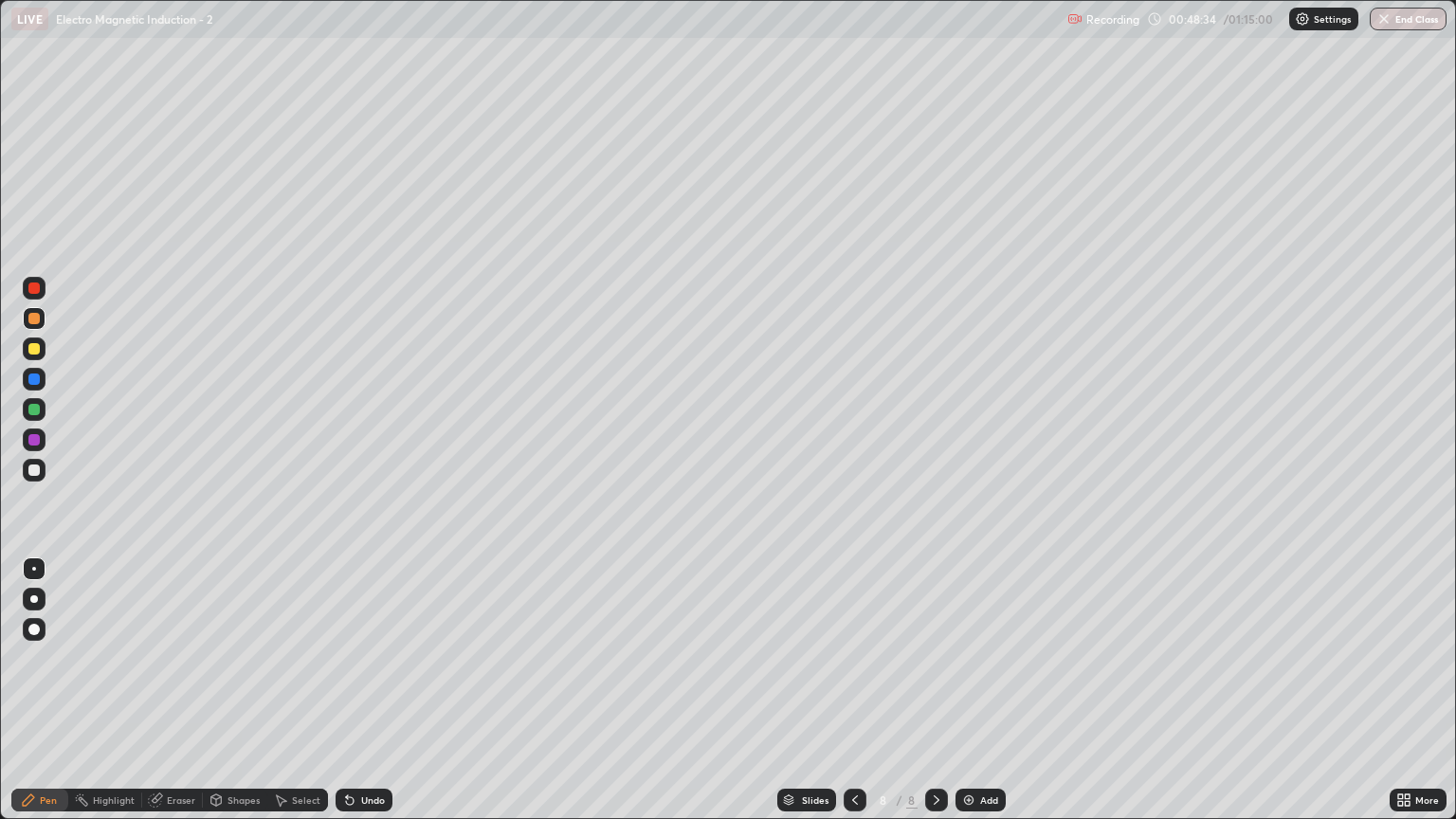 click at bounding box center (34, 410) 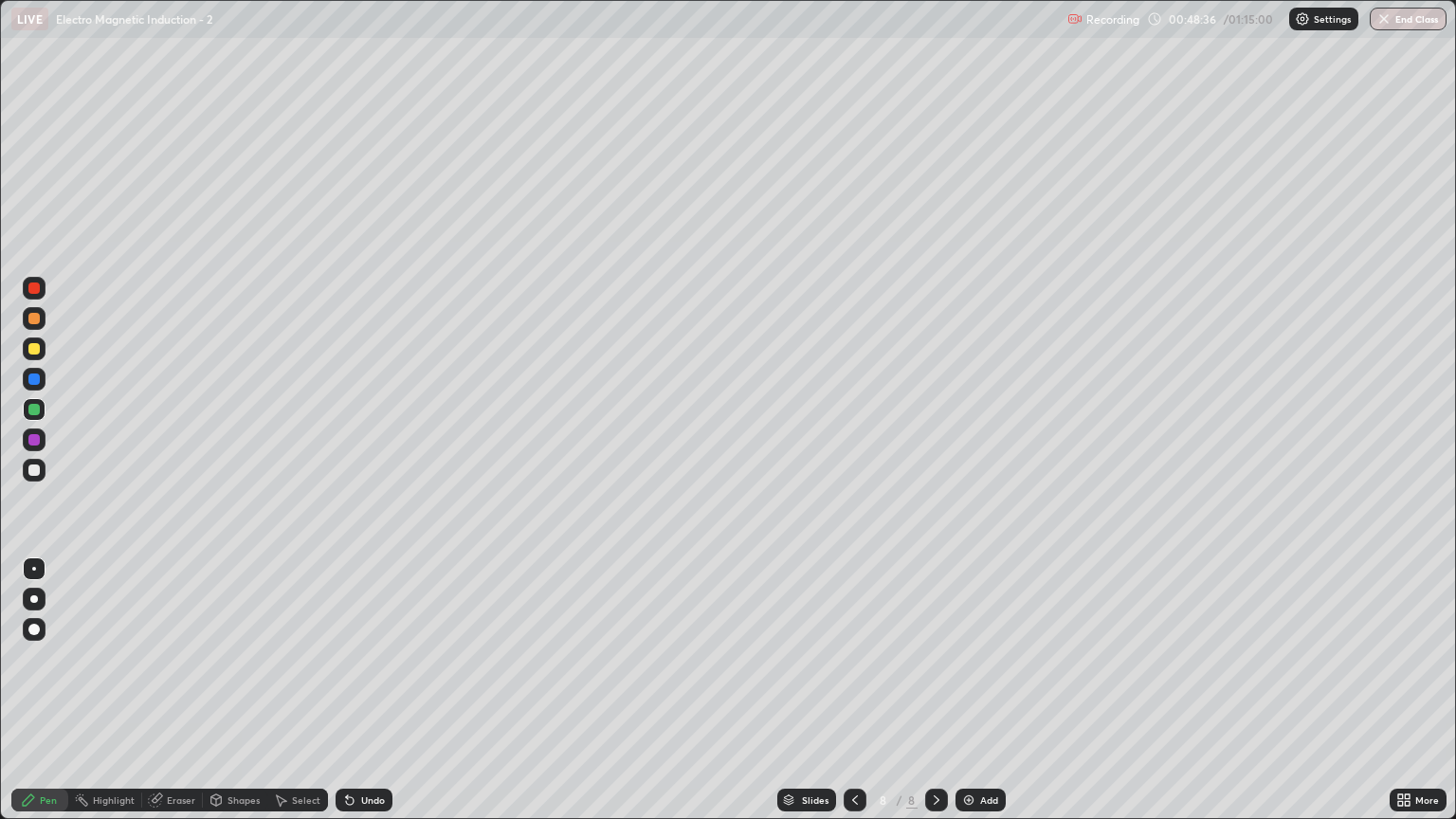 click at bounding box center [34, 349] 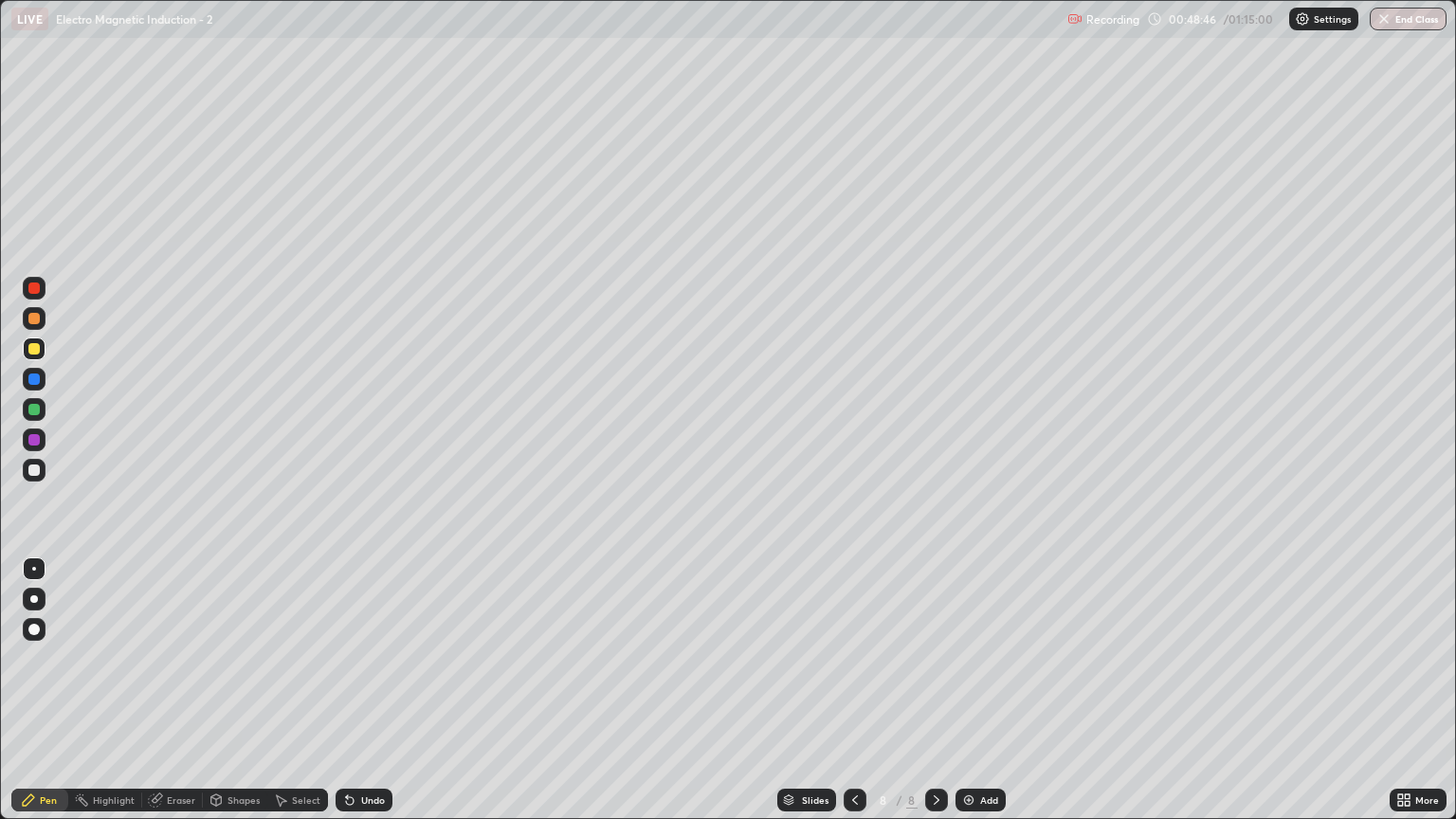 click on "Undo" at bounding box center [364, 800] 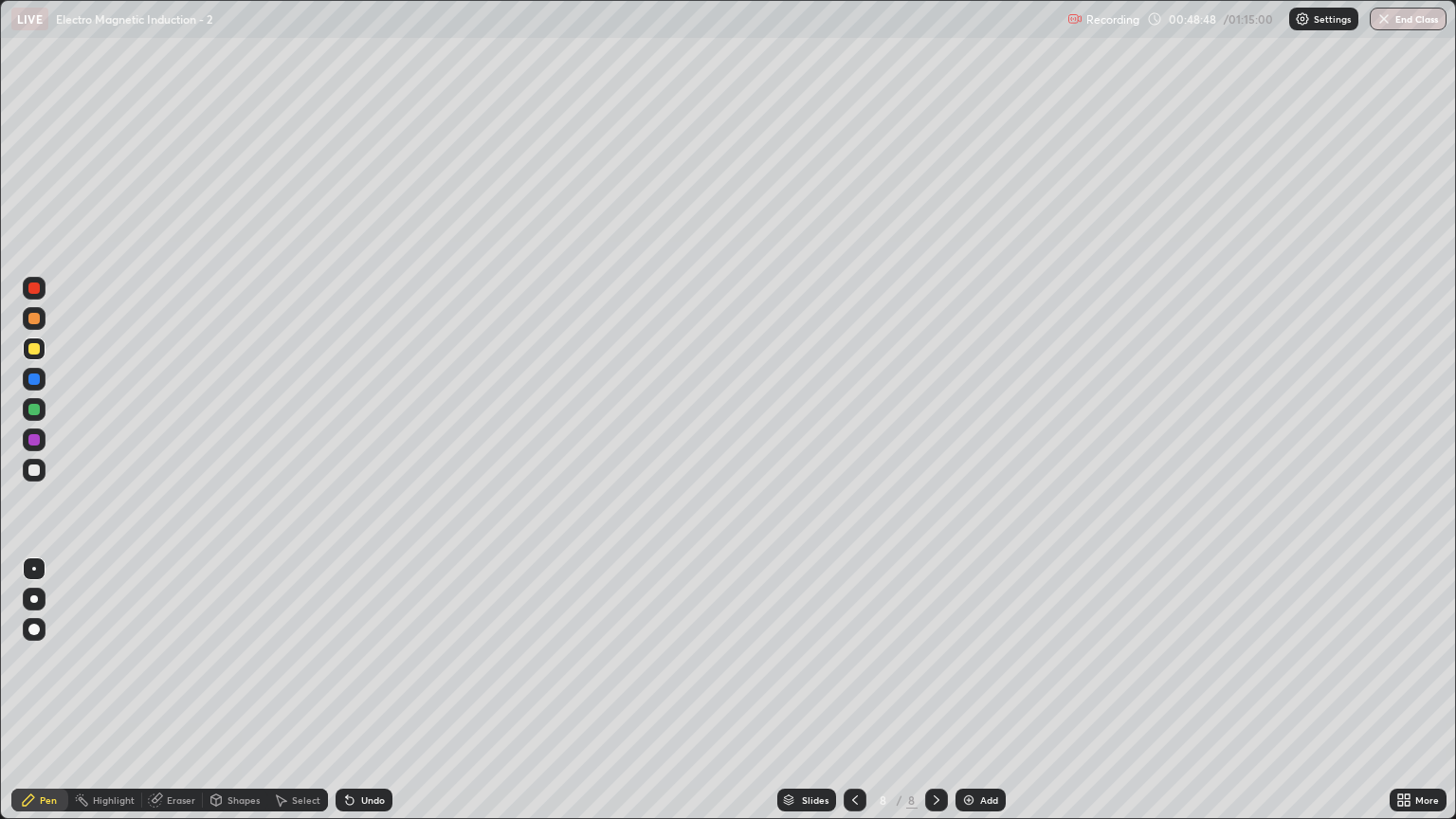 click at bounding box center (34, 288) 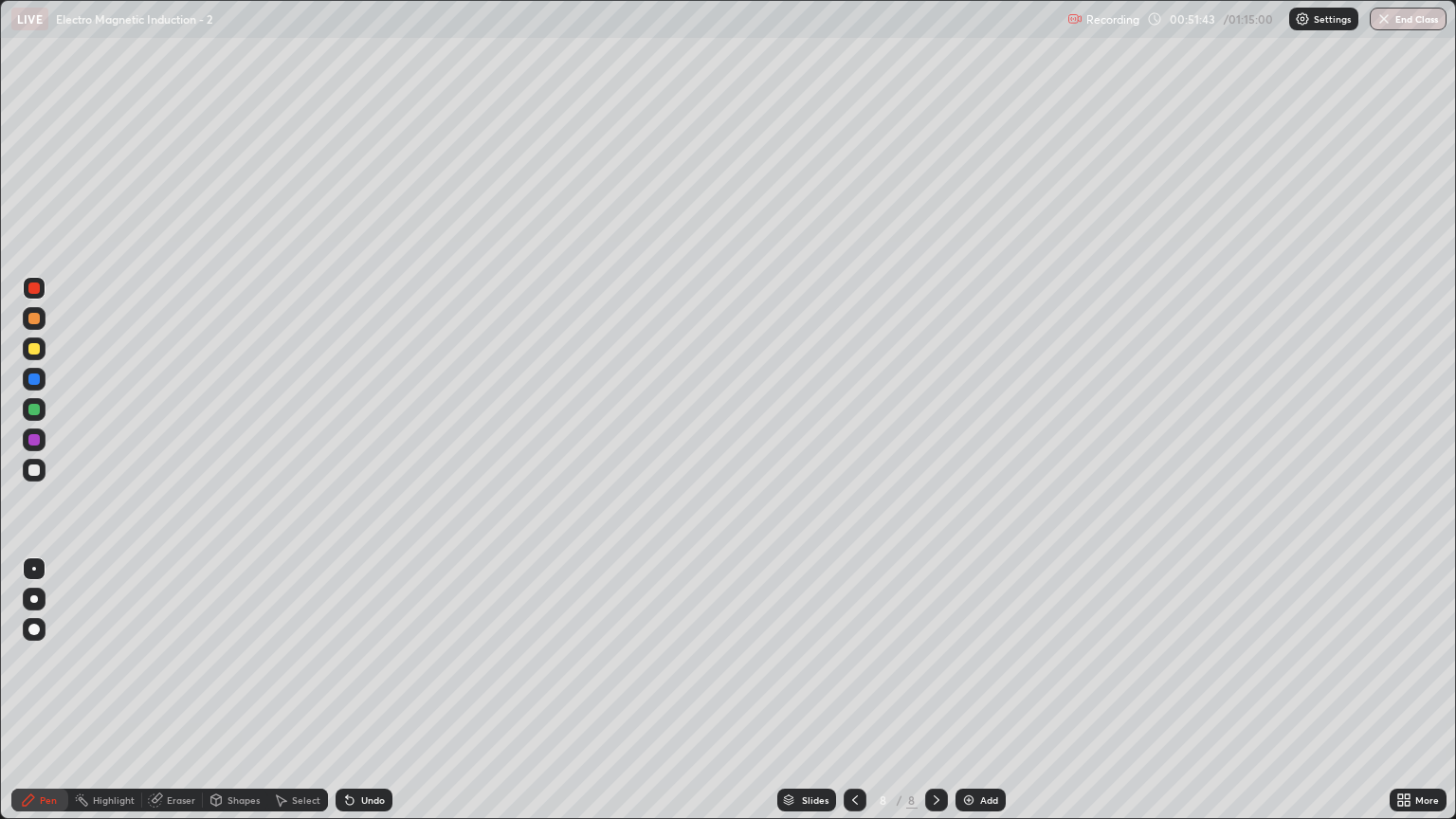 click on "Add" at bounding box center [980, 800] 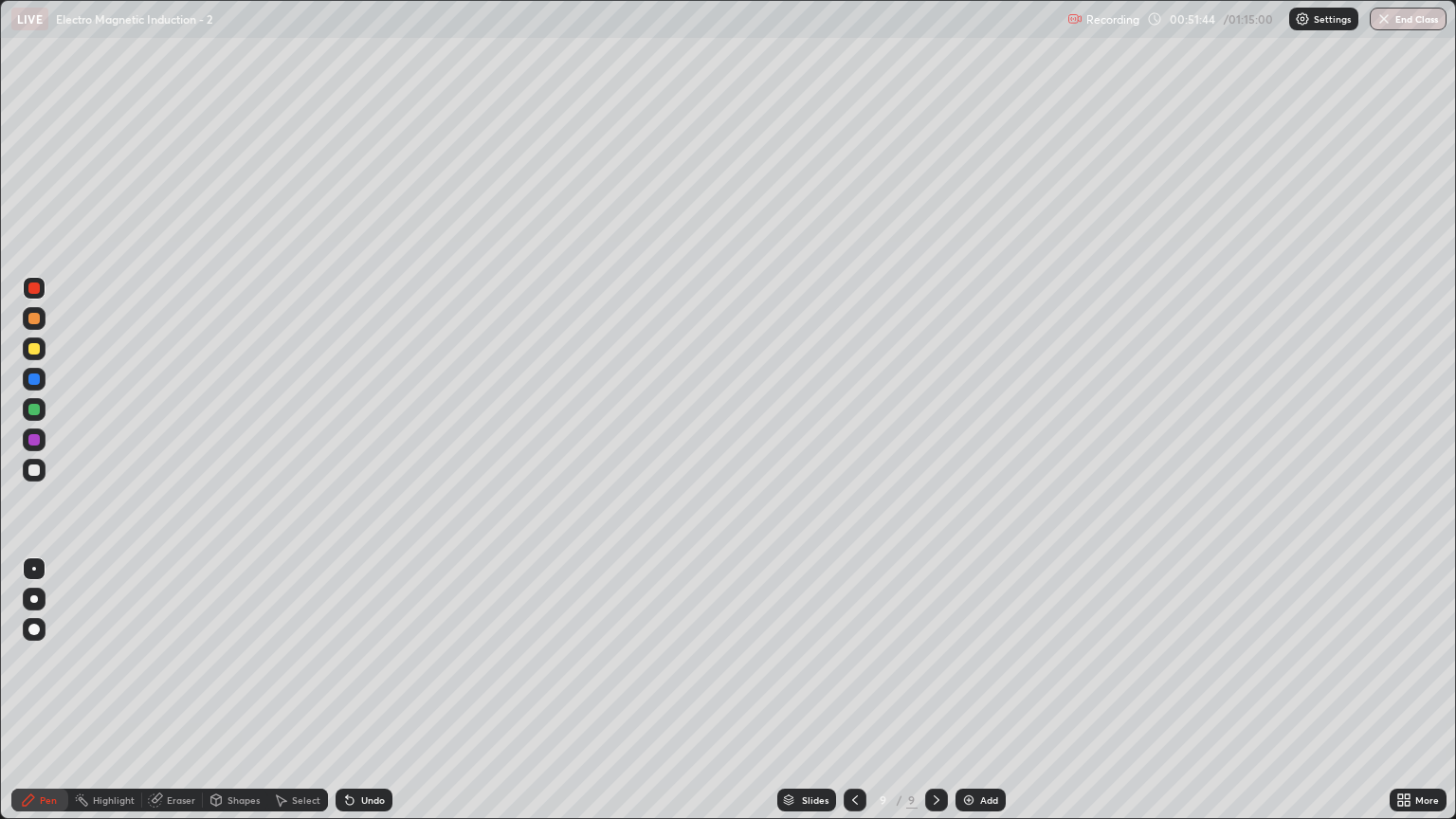 click 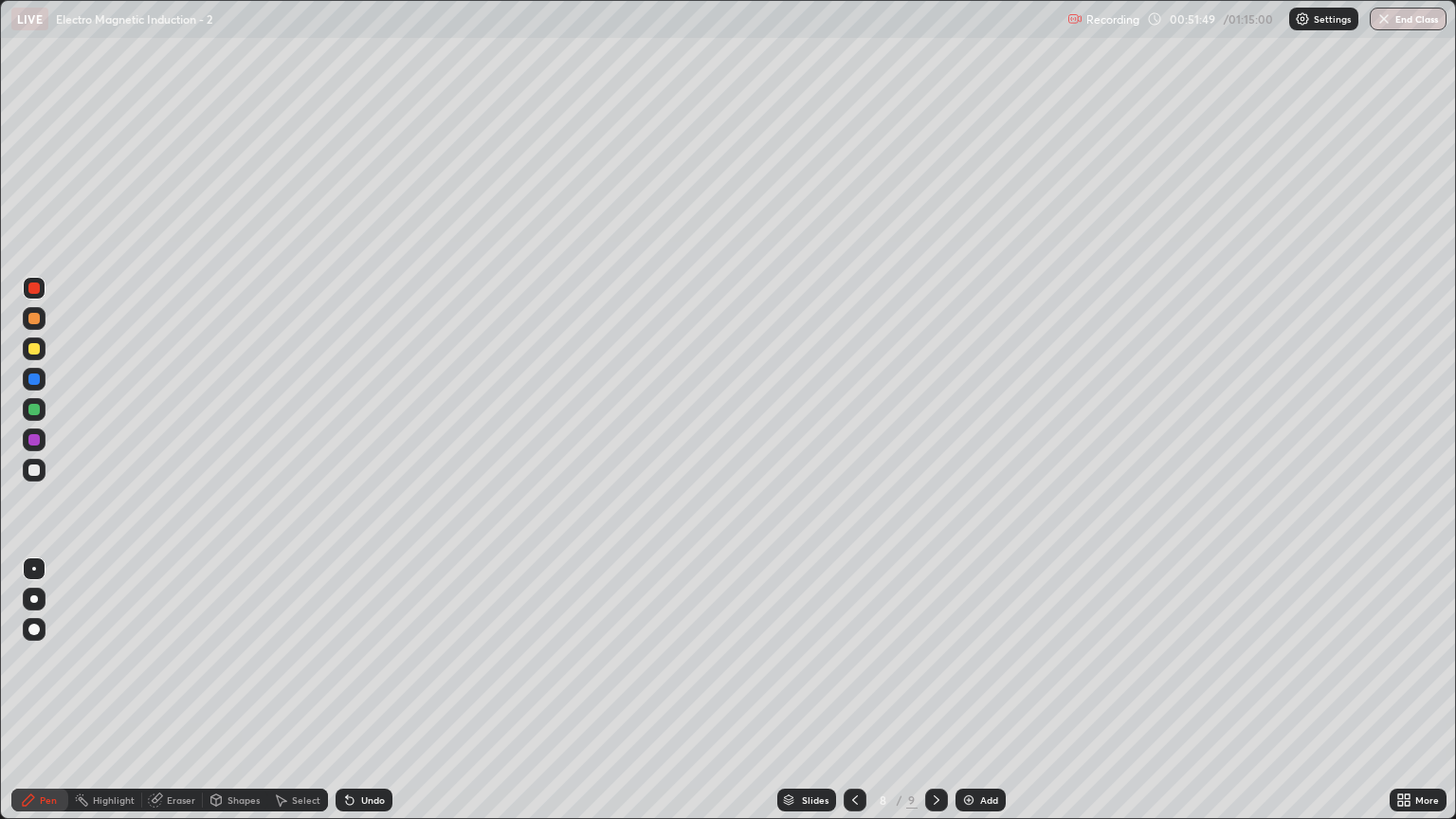 click 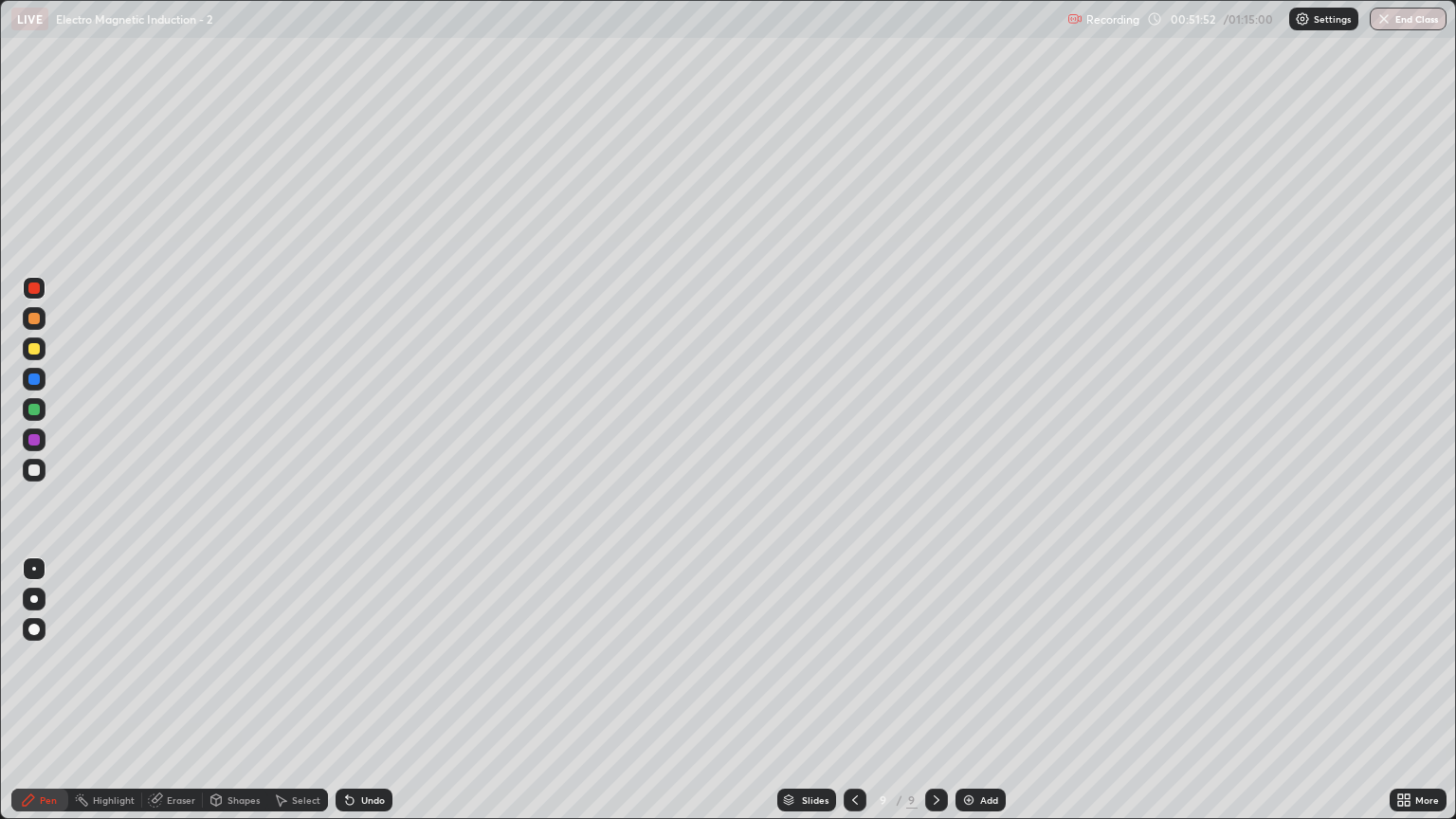click at bounding box center [34, 470] 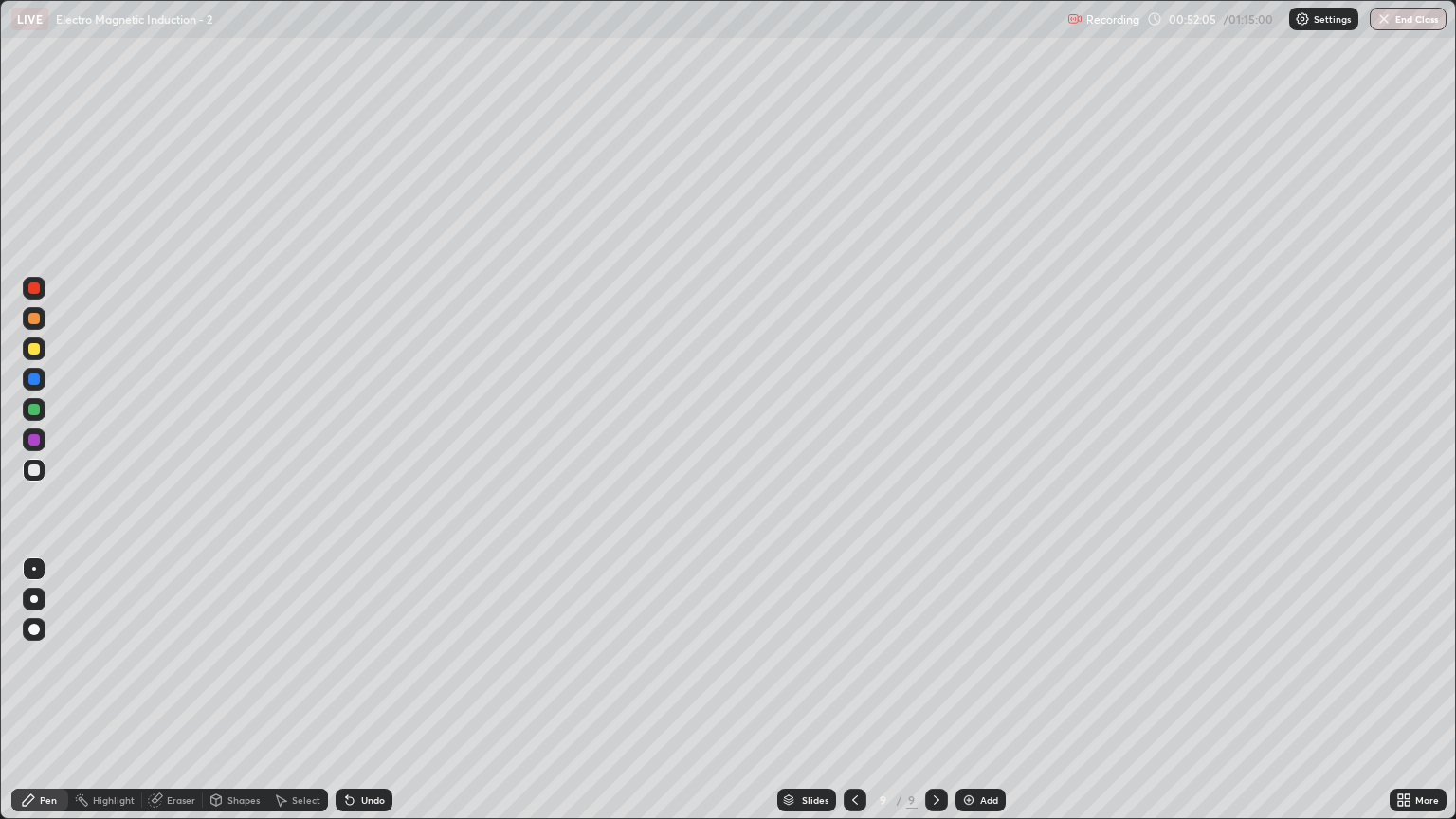 click on "Shapes" at bounding box center [244, 800] 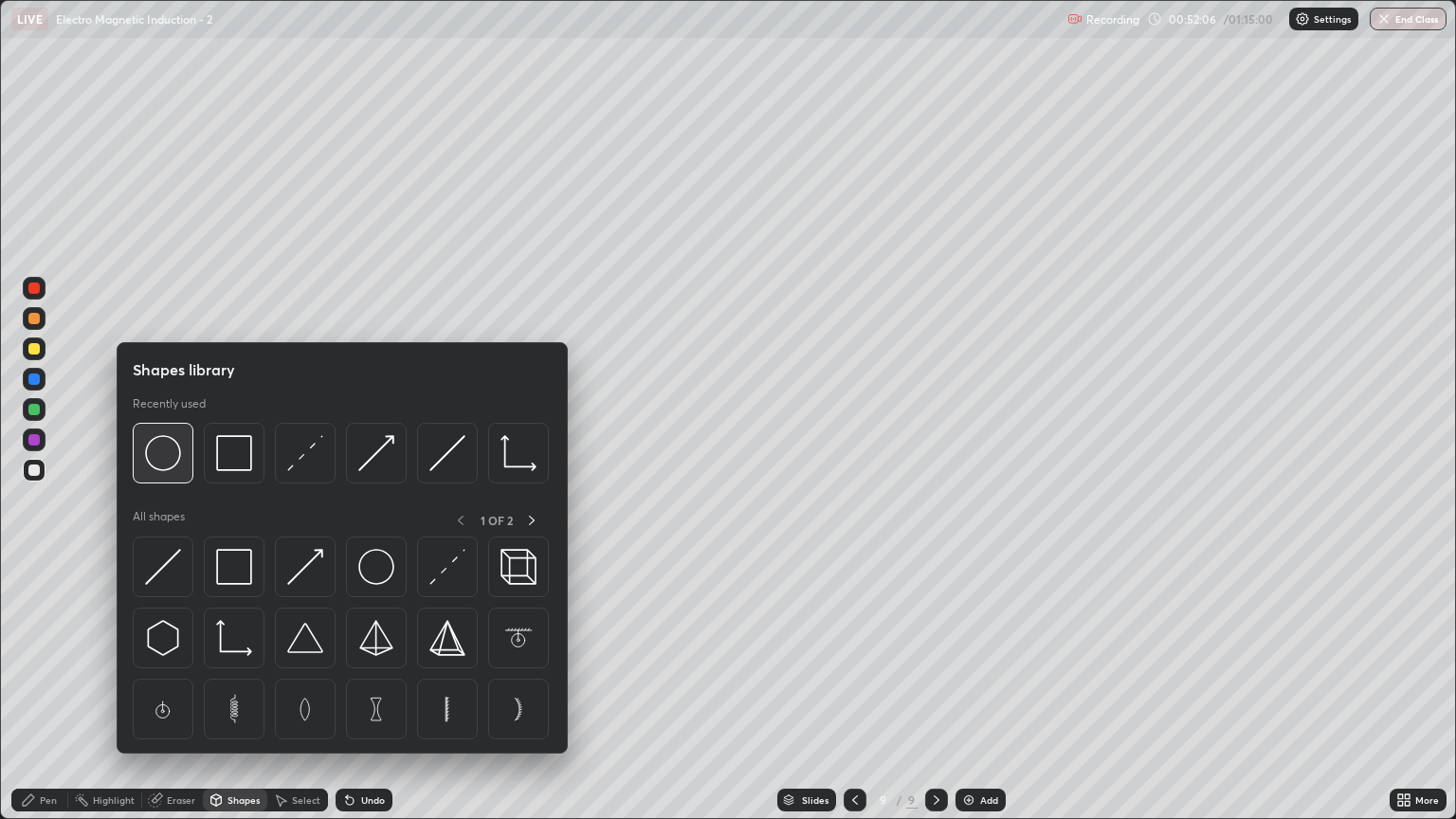 click at bounding box center [163, 453] 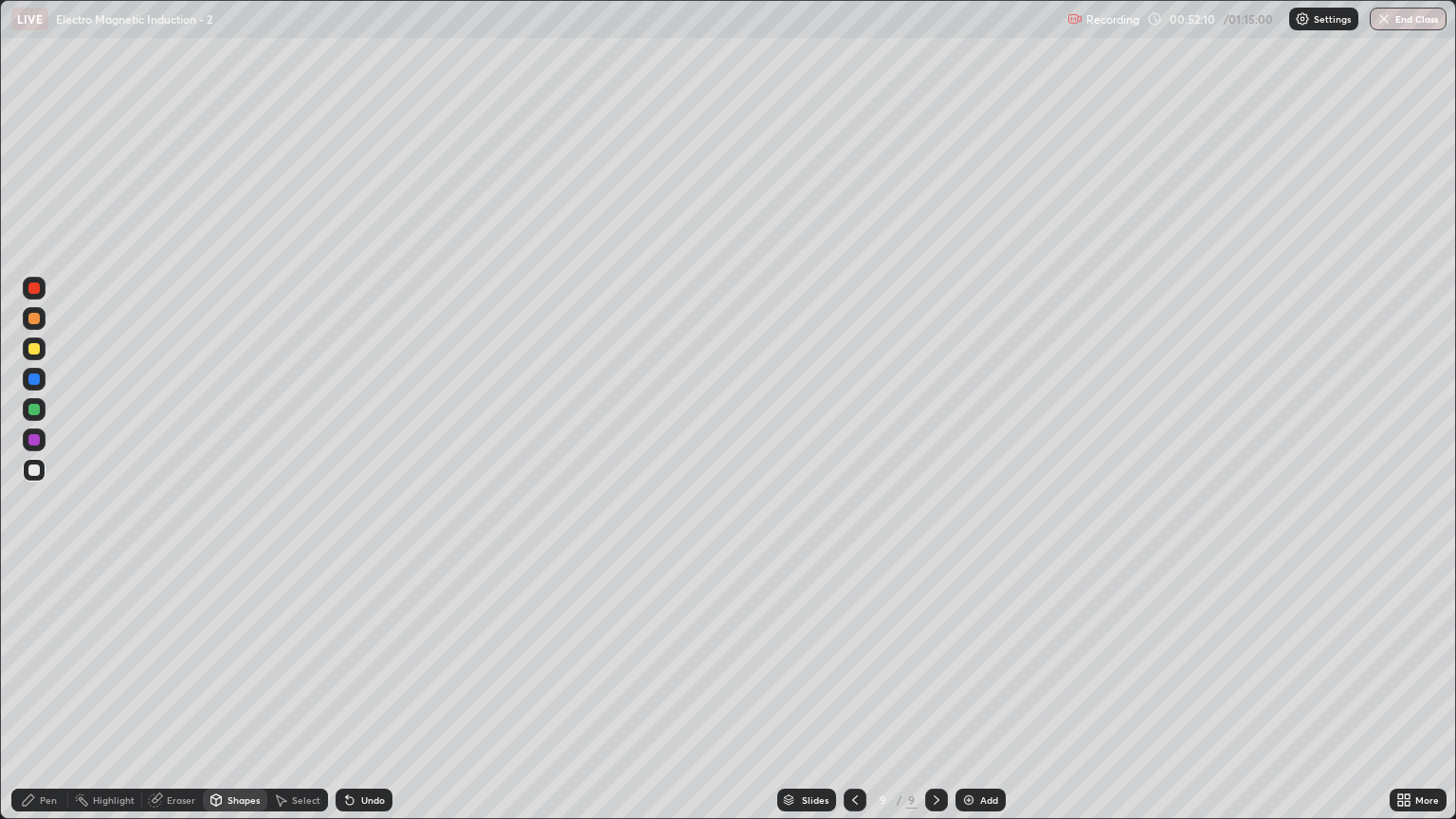 click on "Pen" at bounding box center [40, 800] 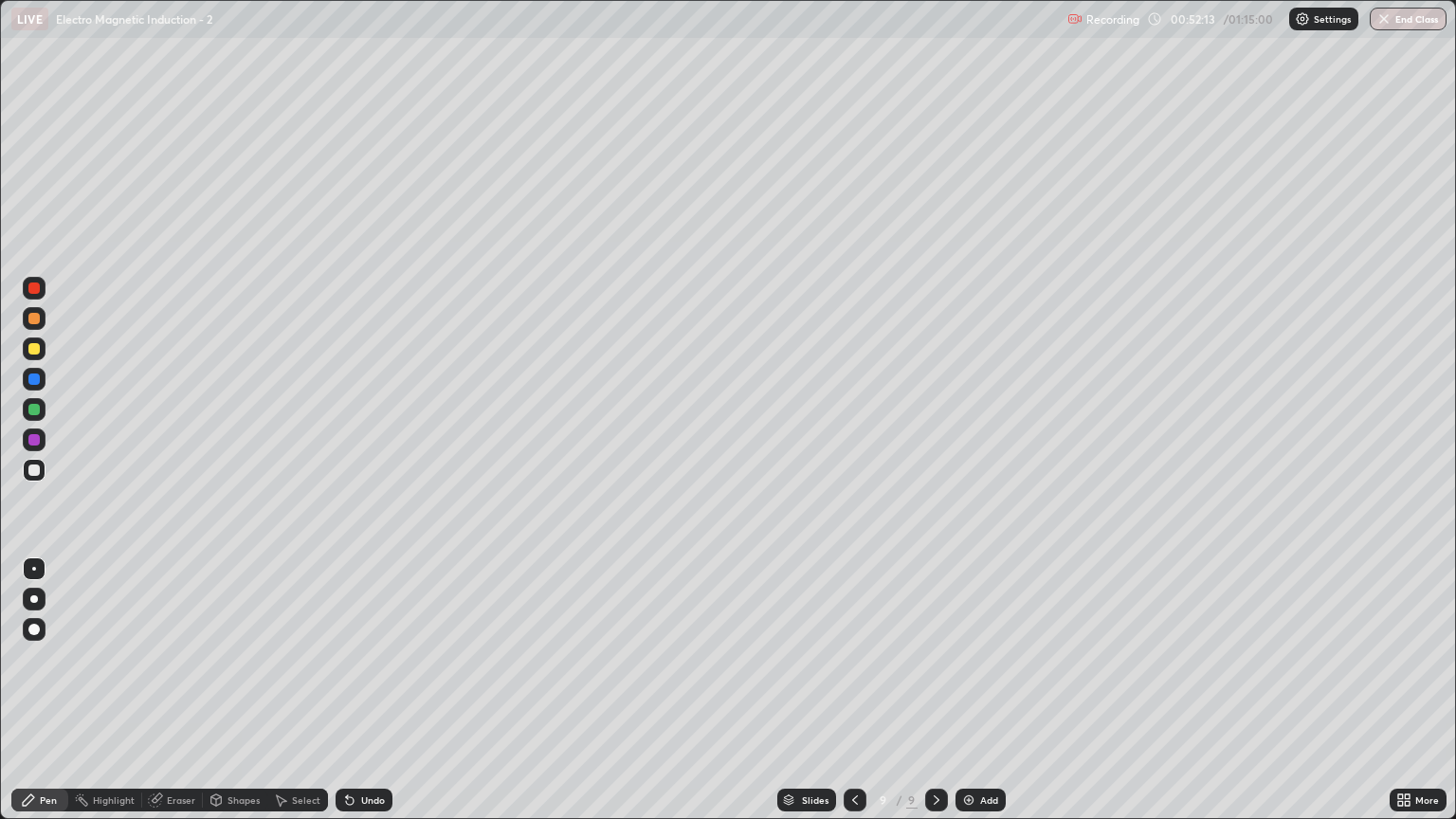 click at bounding box center (34, 349) 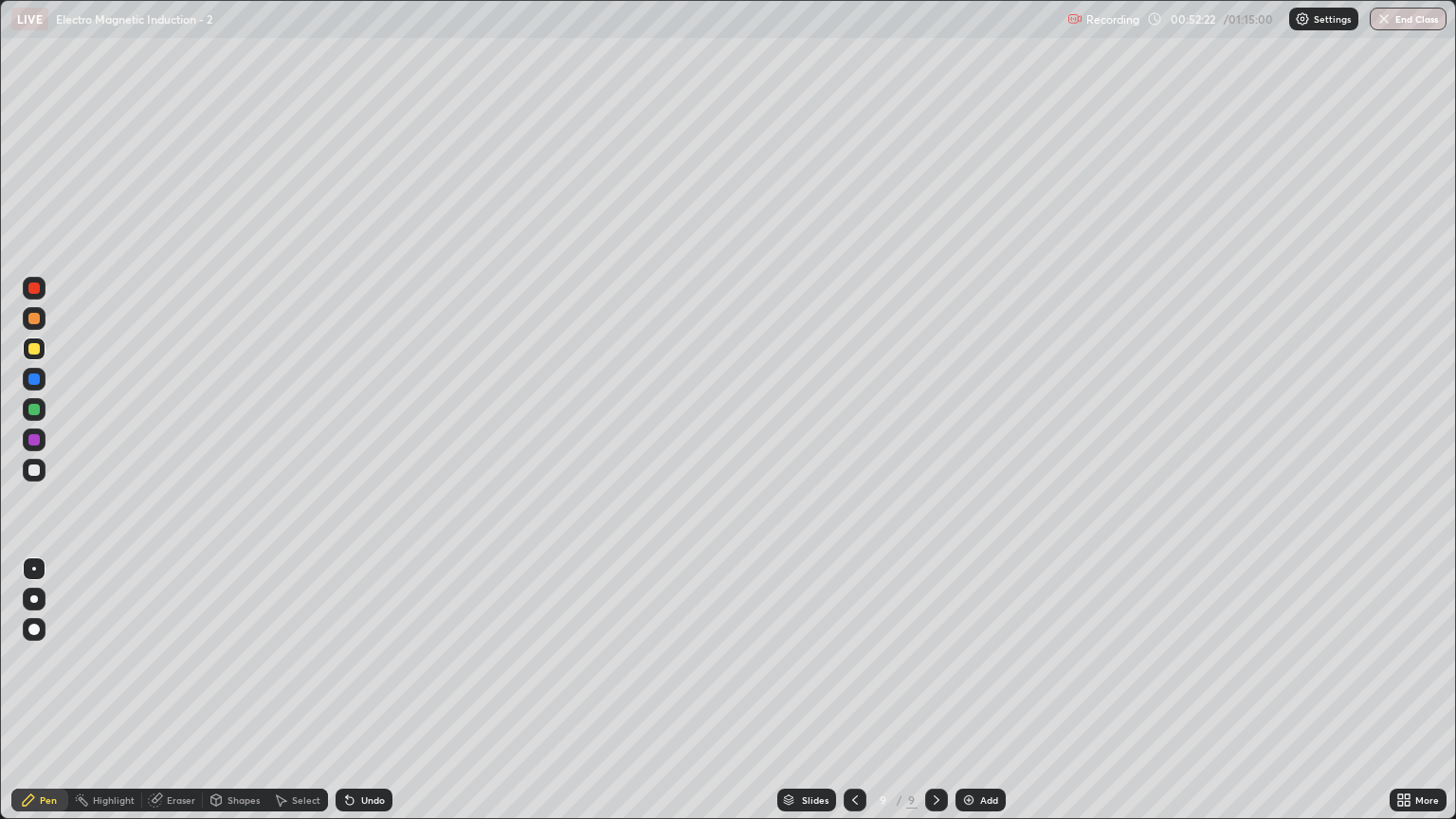 click at bounding box center (34, 410) 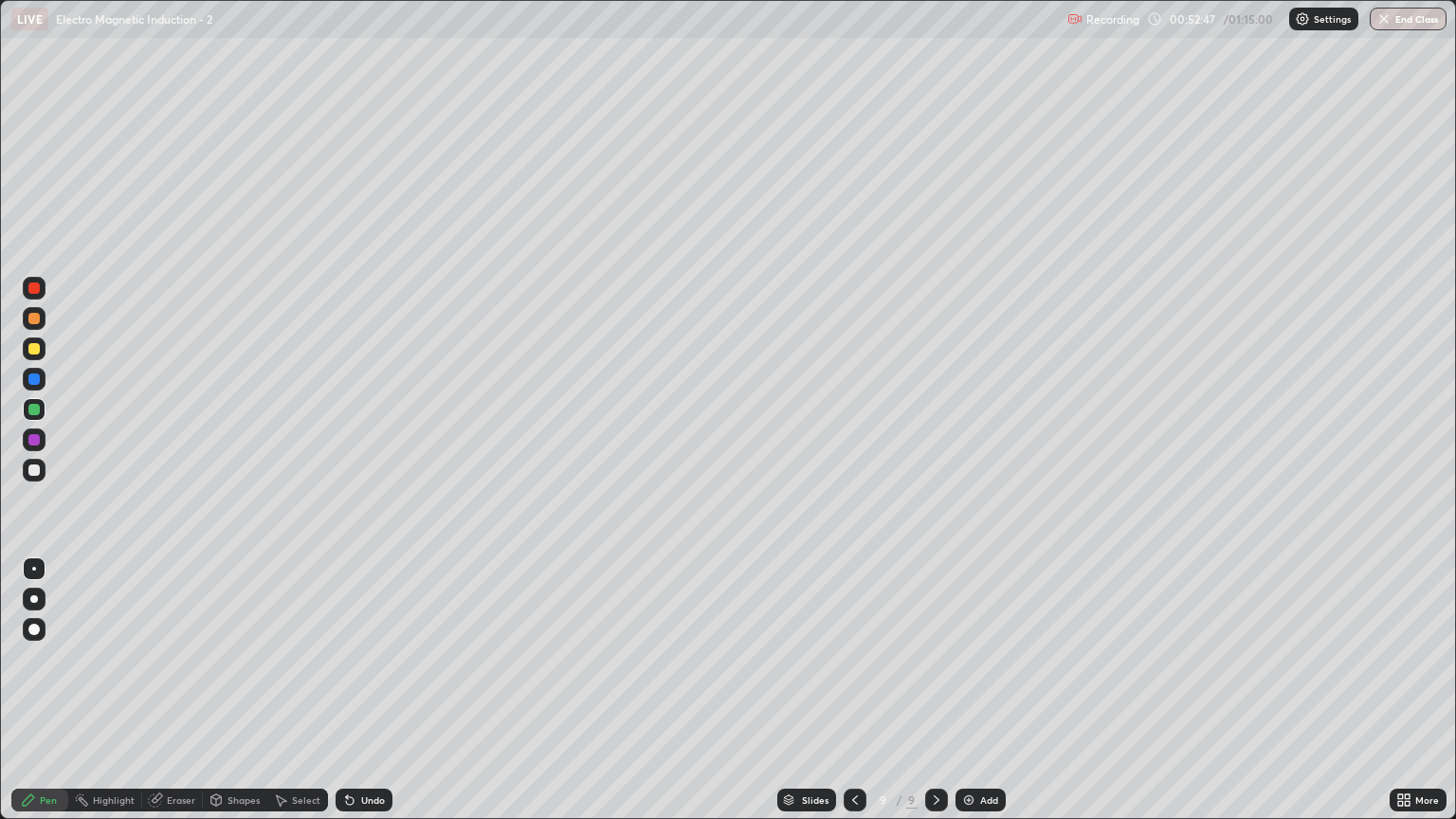 click at bounding box center (34, 410) 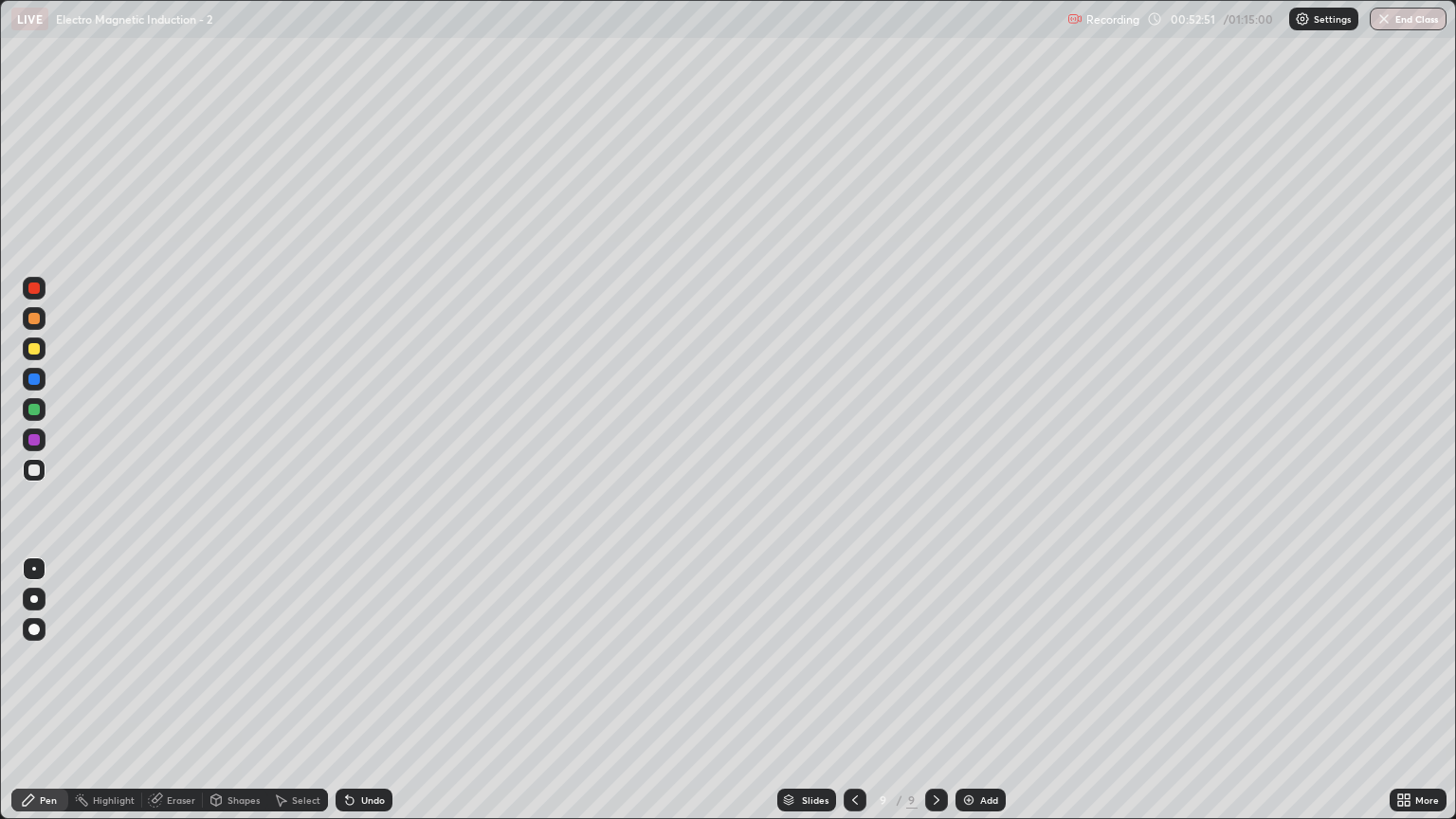 click at bounding box center [34, 288] 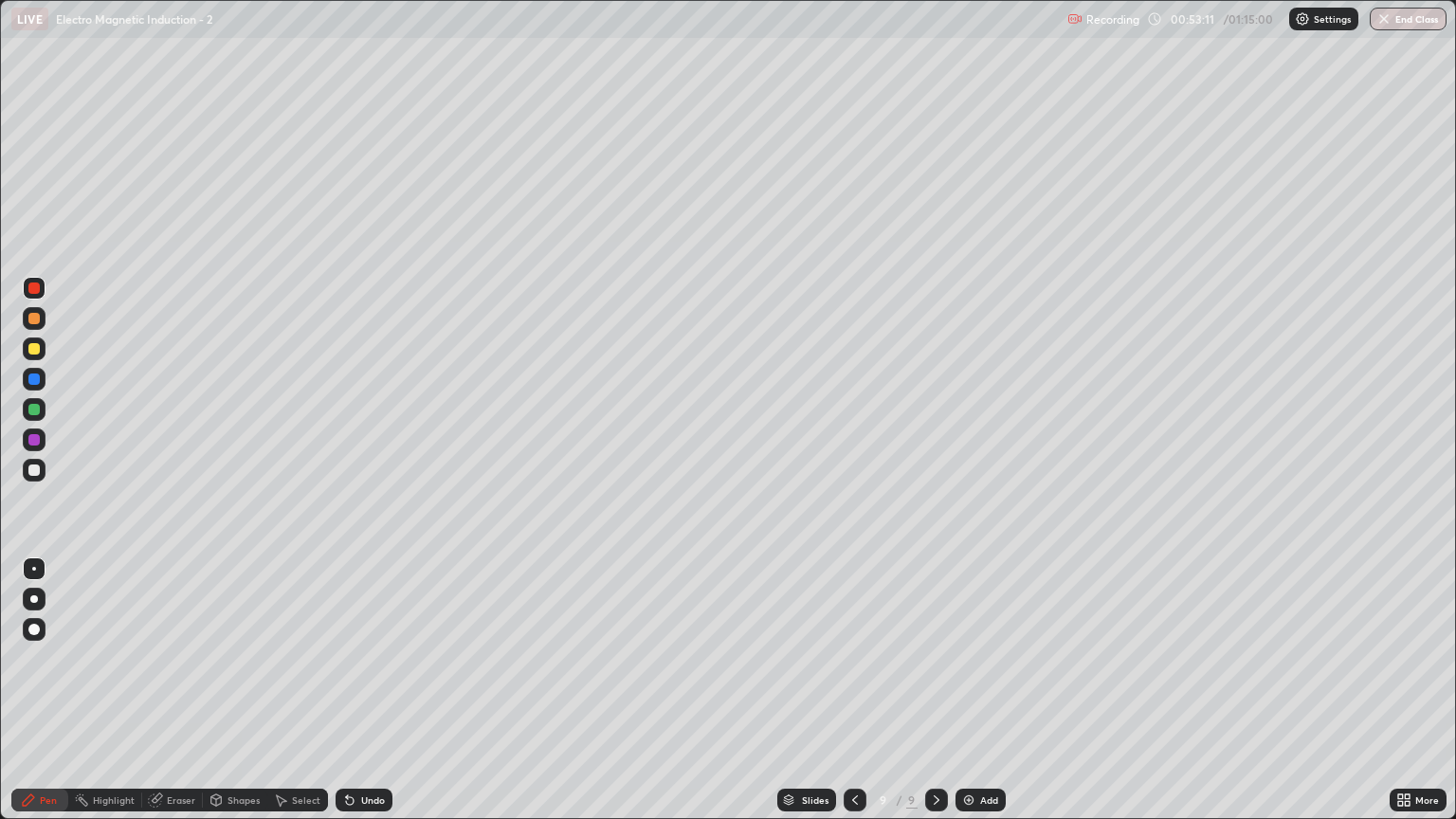 click on "Undo" at bounding box center [373, 800] 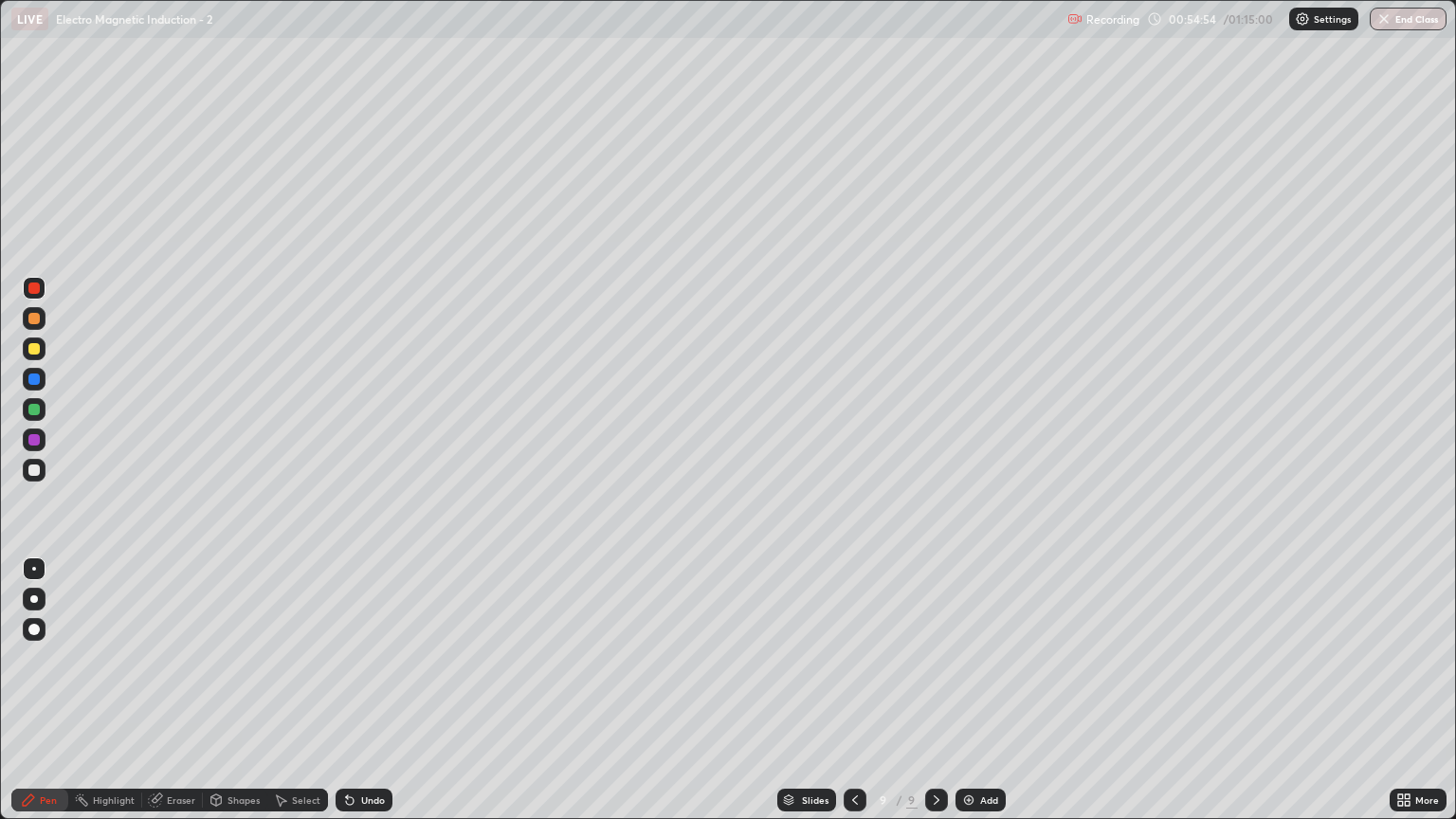 click on "Shapes" at bounding box center [244, 800] 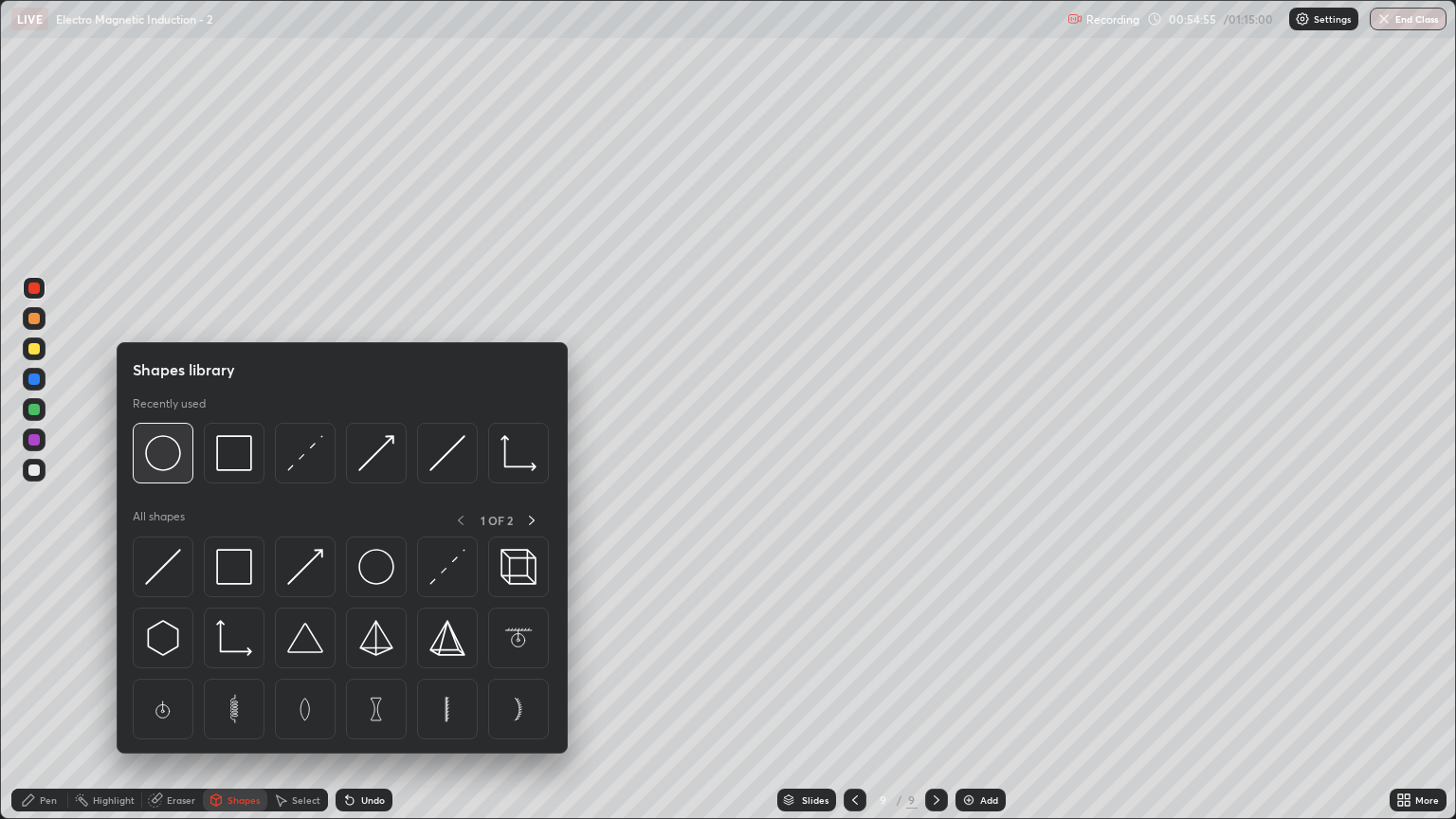 click at bounding box center [163, 453] 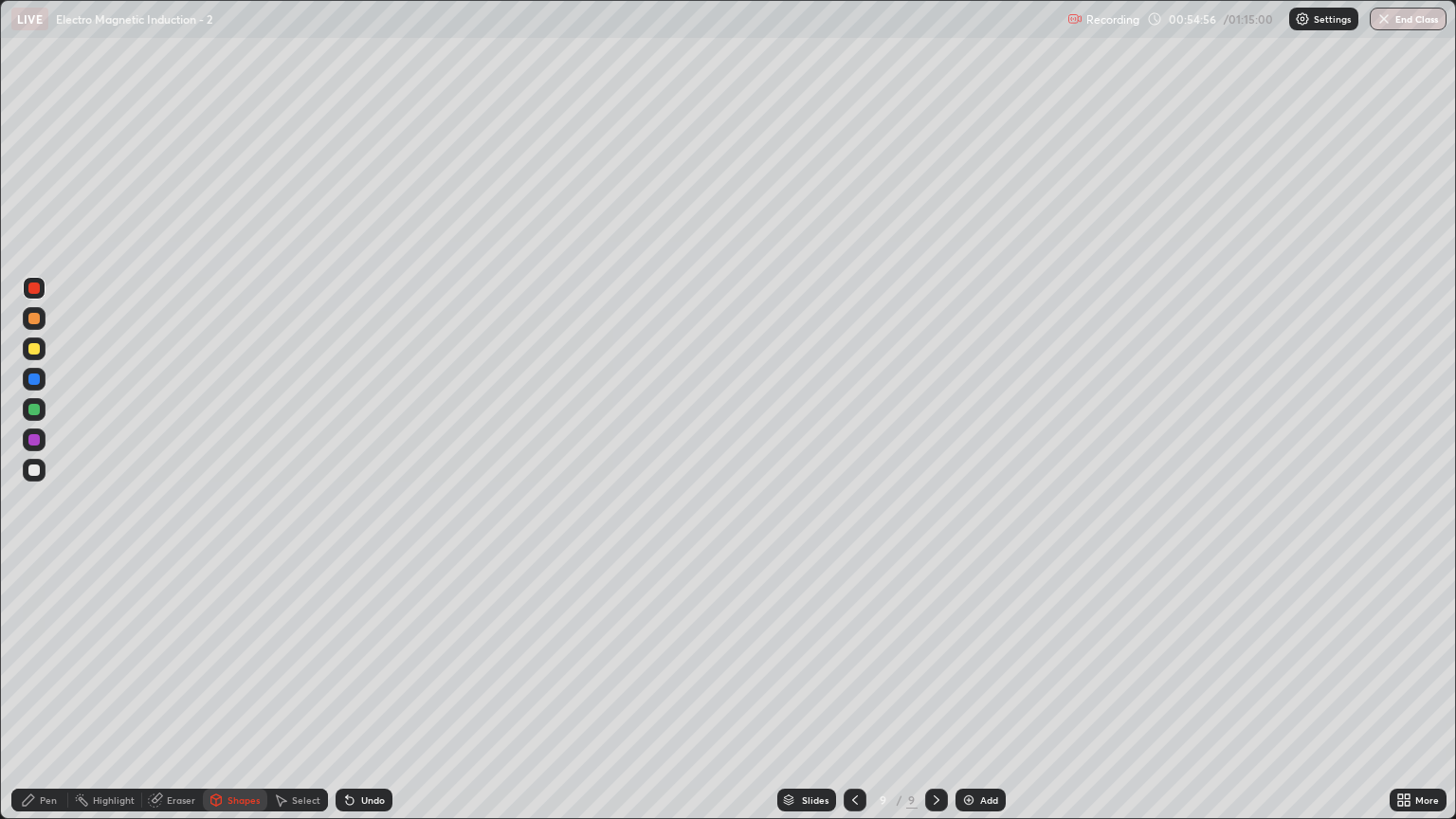 click at bounding box center [34, 470] 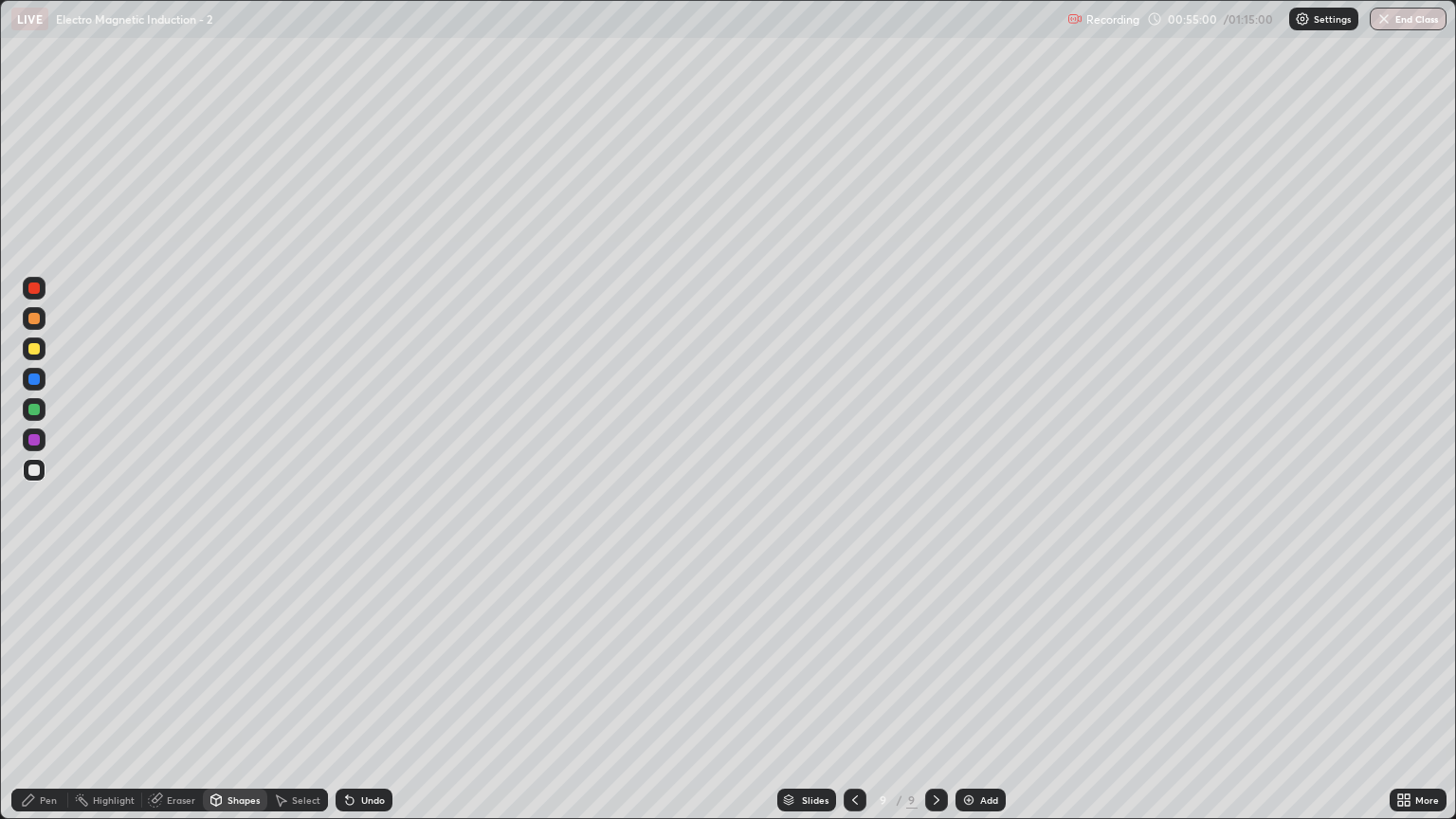 click on "Pen" at bounding box center (48, 800) 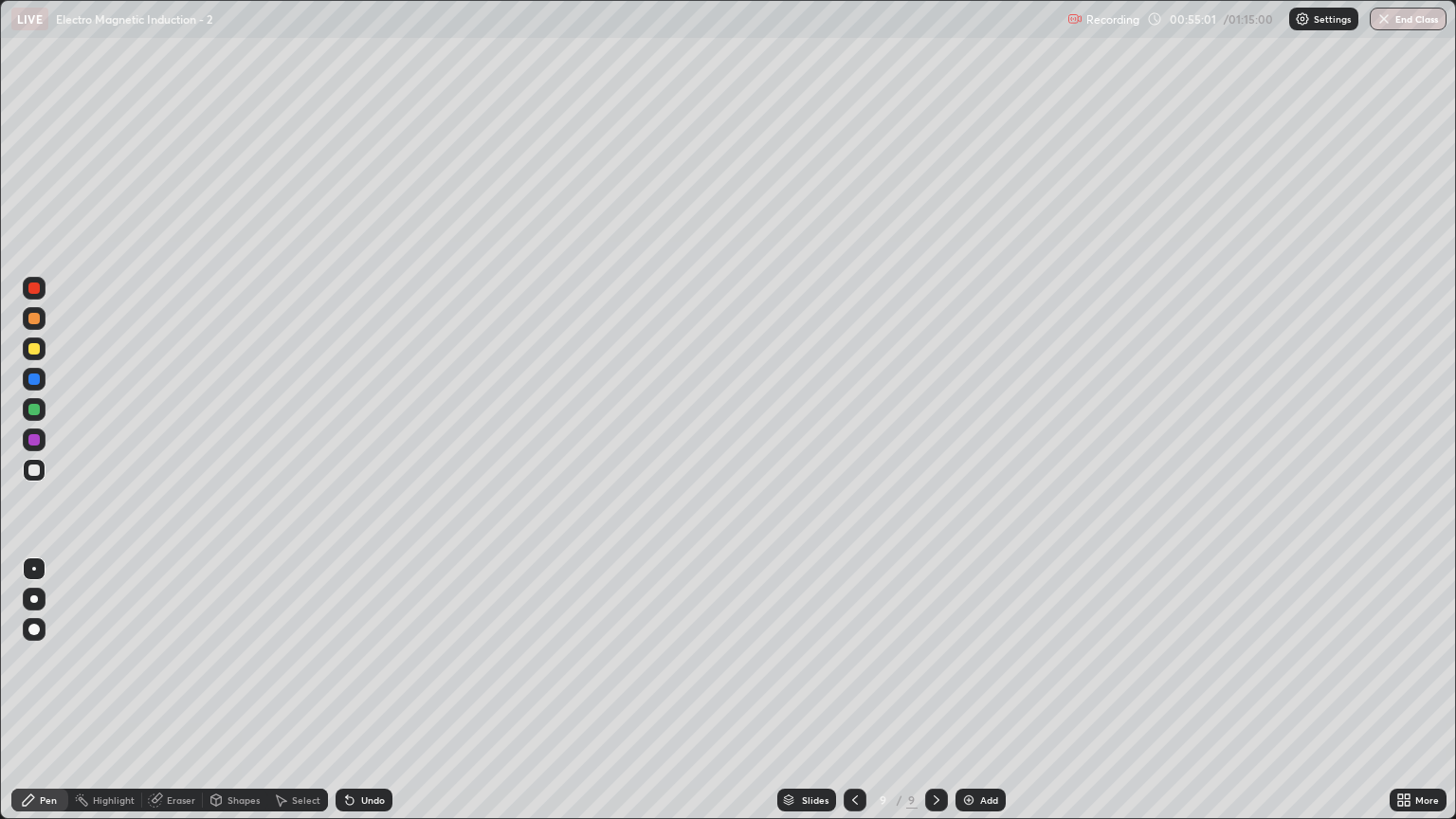 click at bounding box center [34, 349] 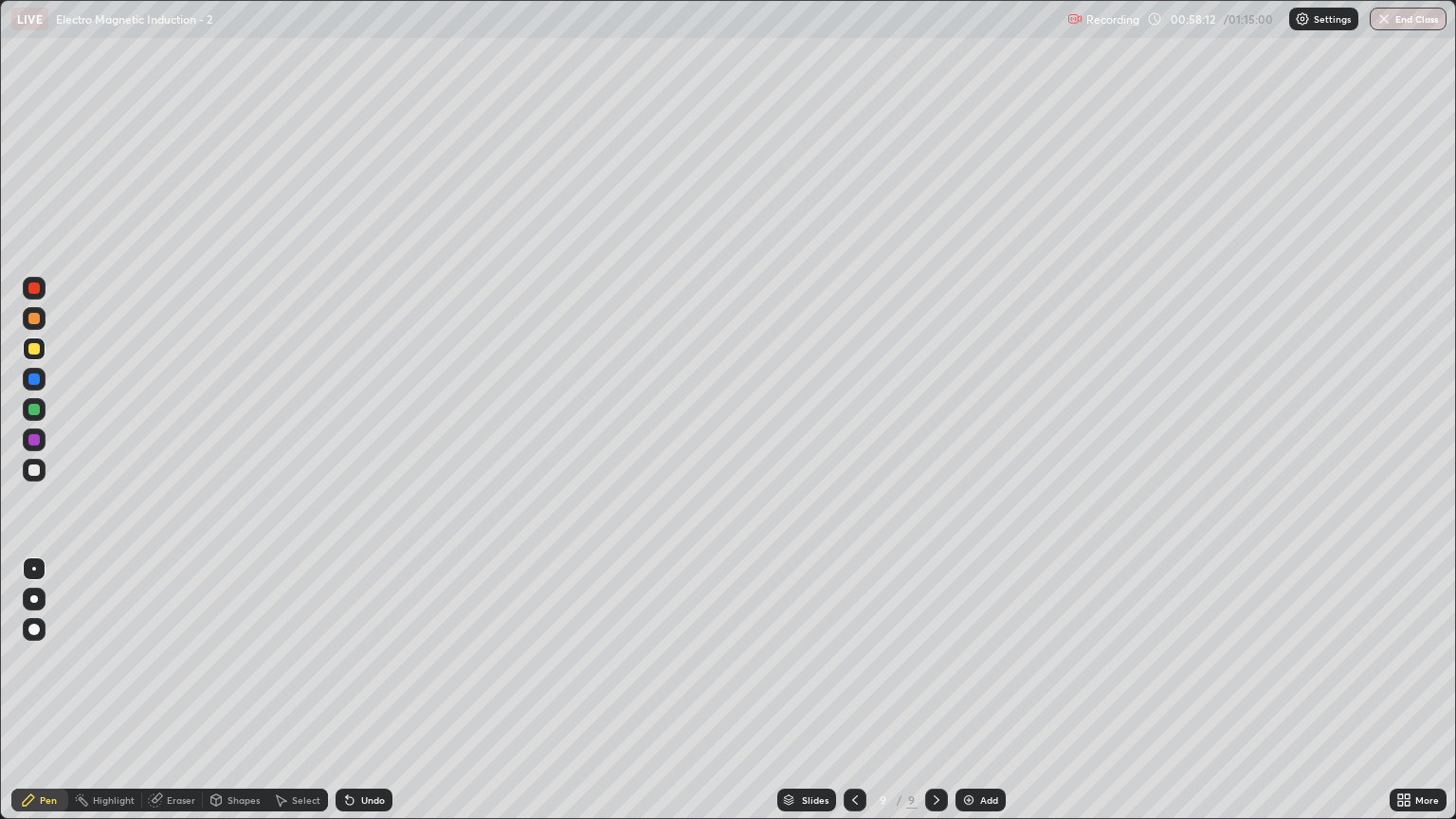 click on "Undo" at bounding box center [373, 800] 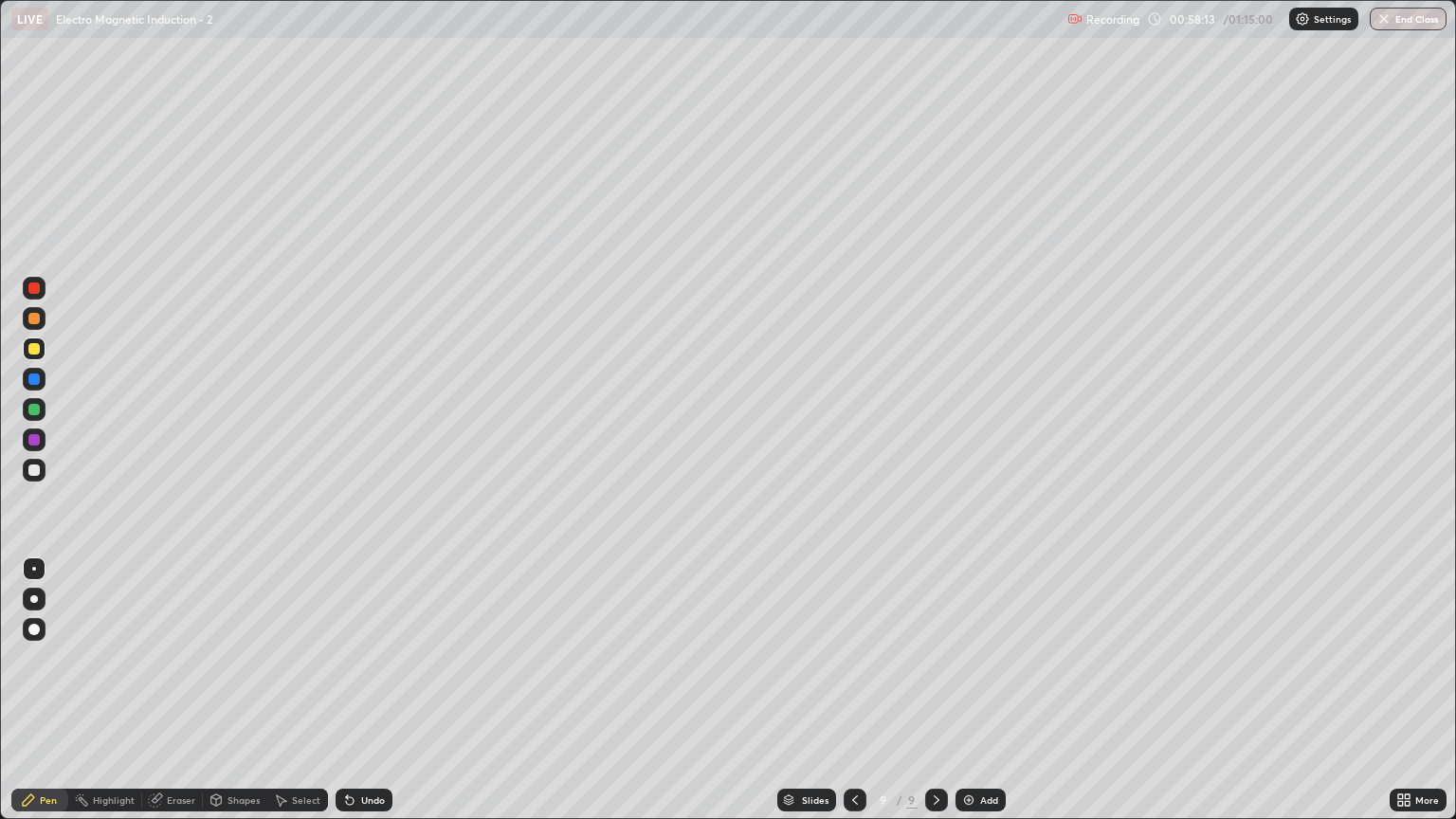 click on "Undo" at bounding box center [373, 800] 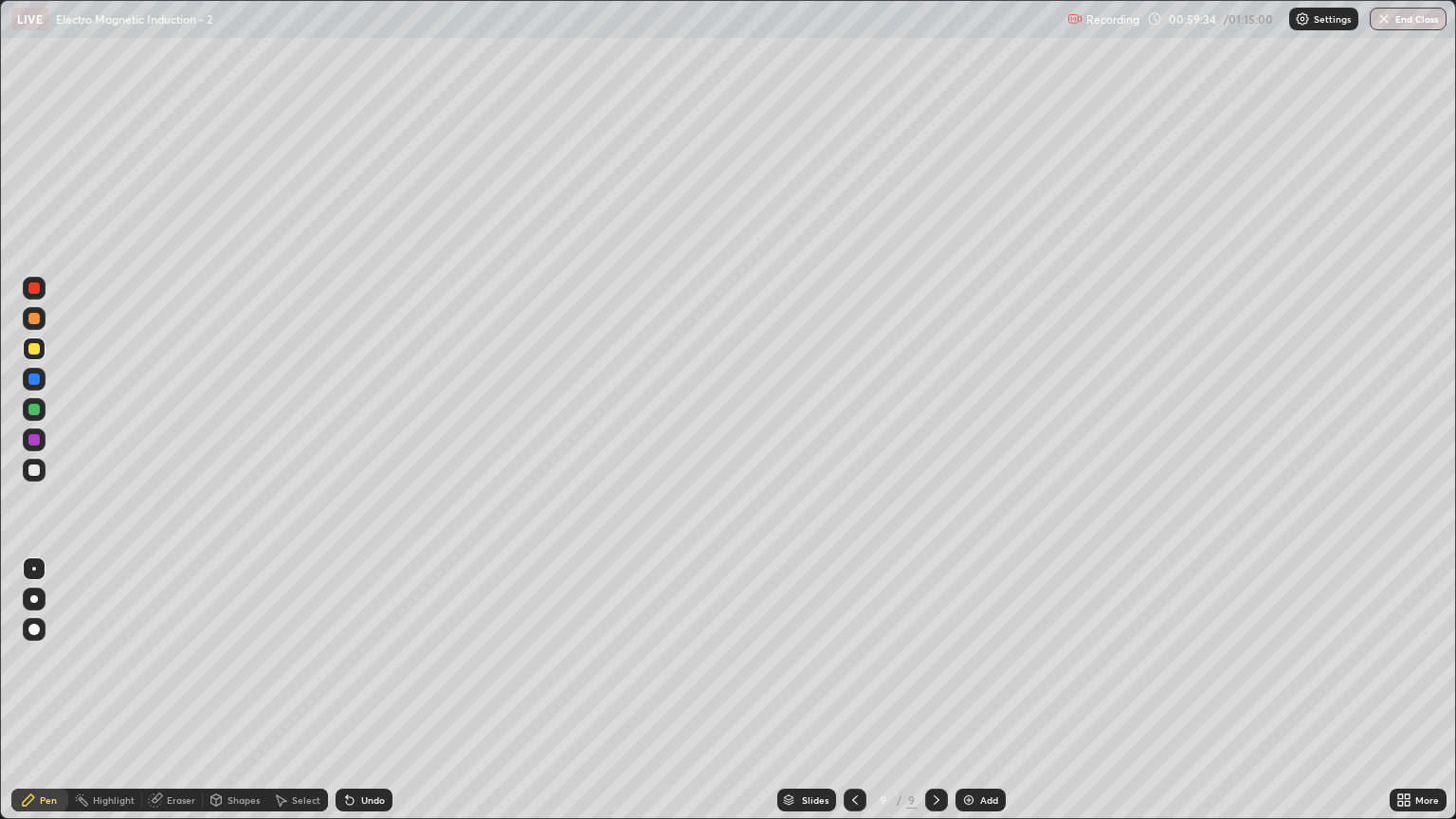 click on "Add" at bounding box center (980, 800) 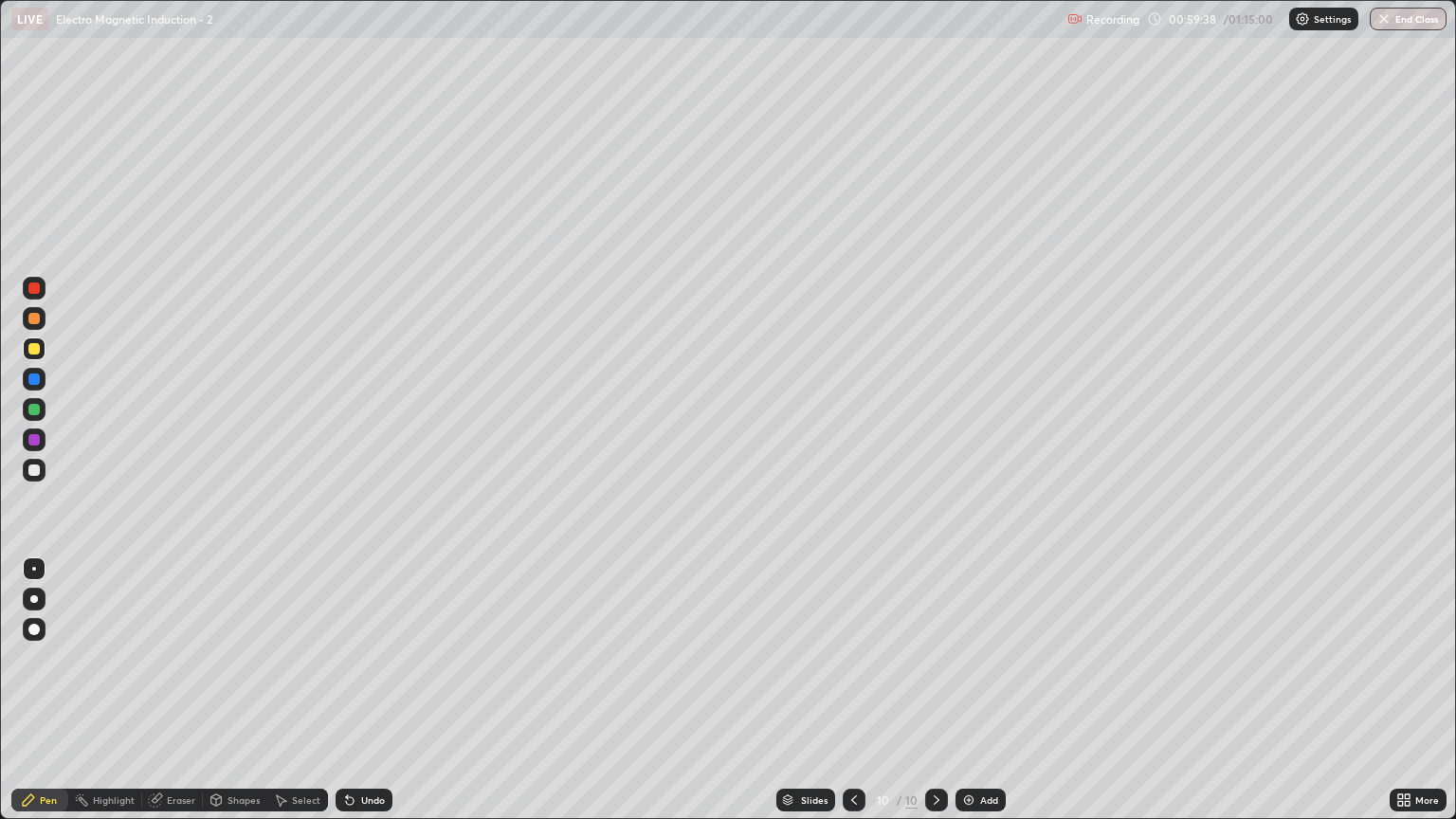click at bounding box center [34, 470] 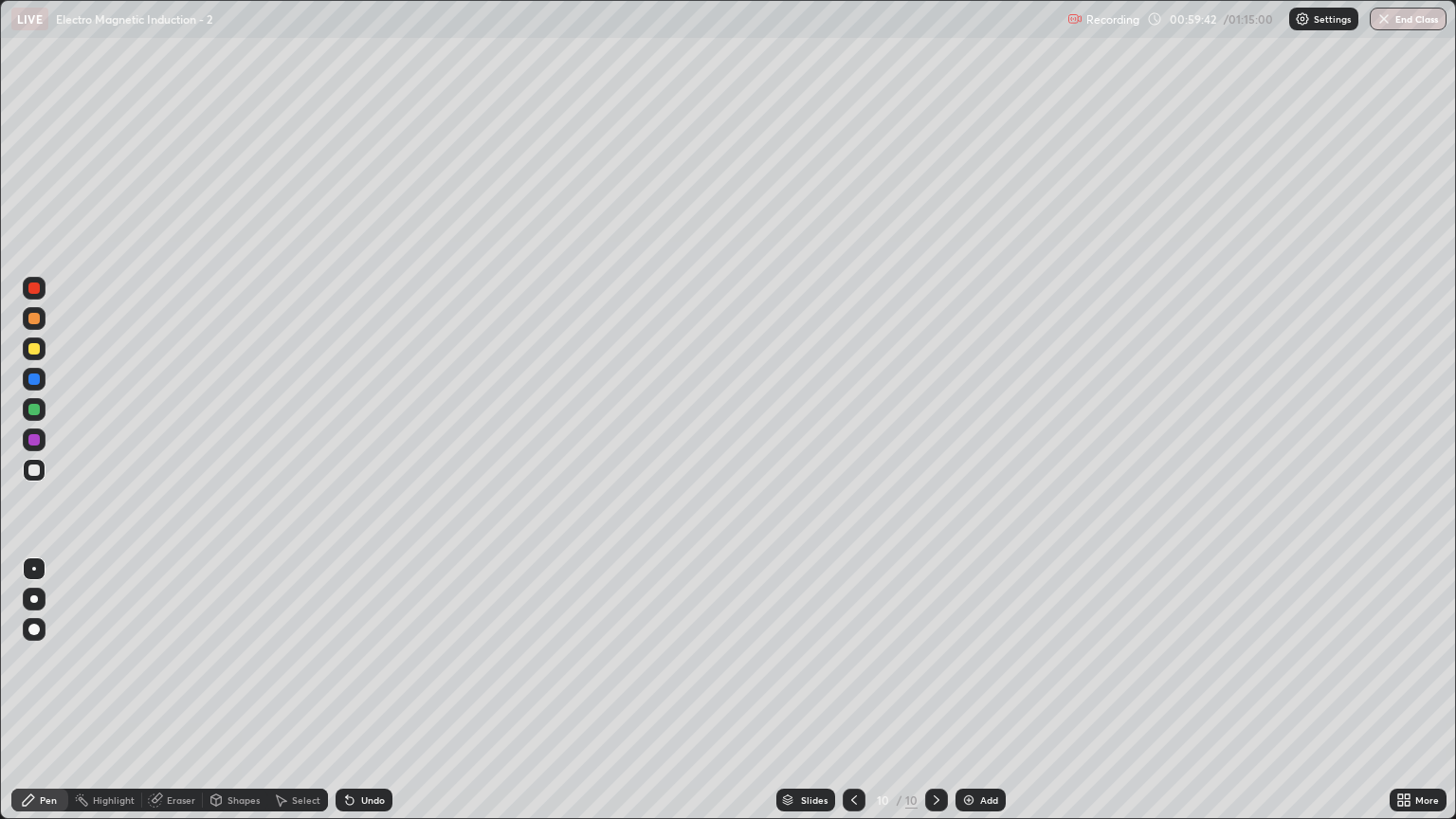 click on "Shapes" at bounding box center [244, 800] 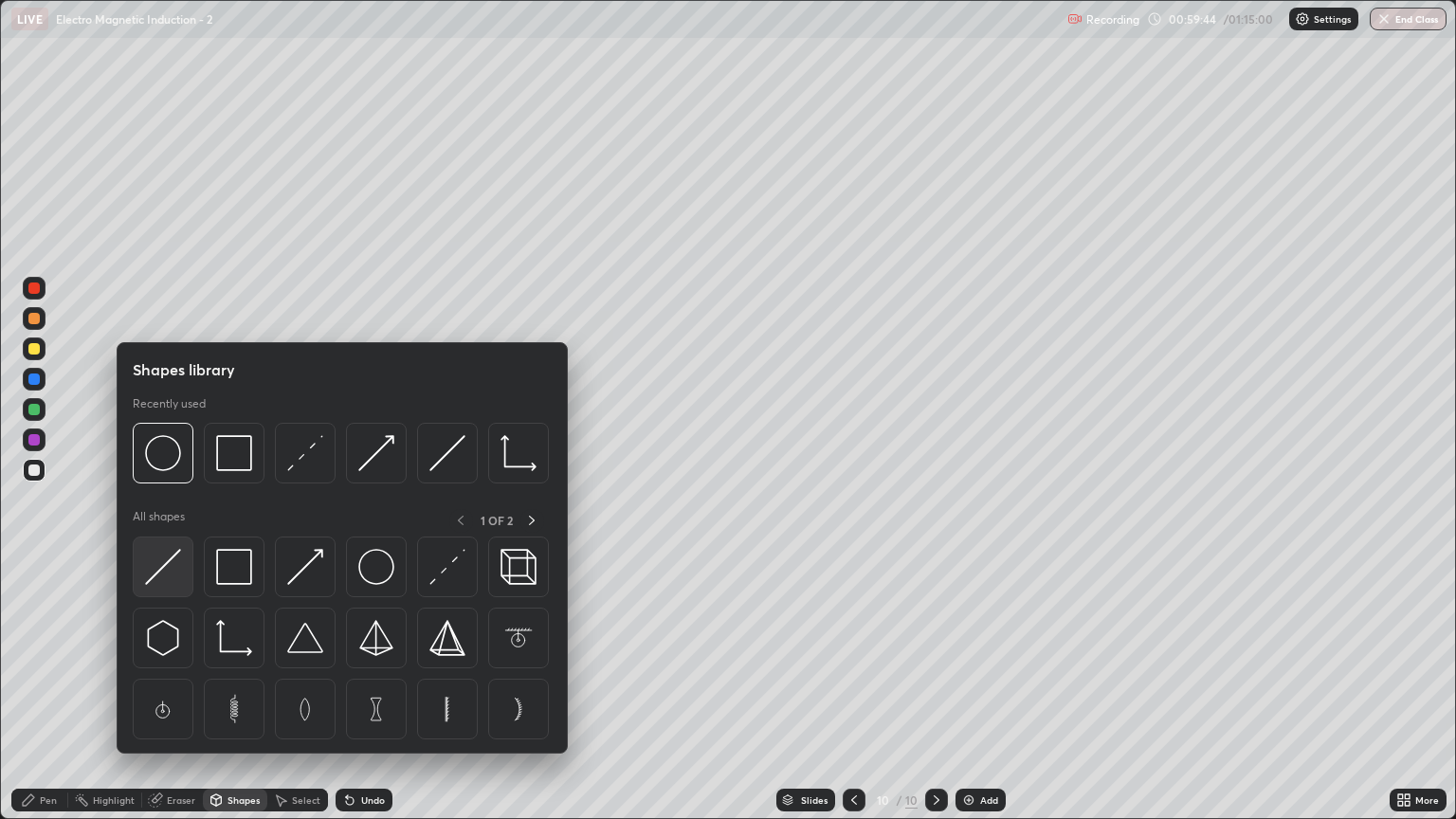 click at bounding box center (163, 567) 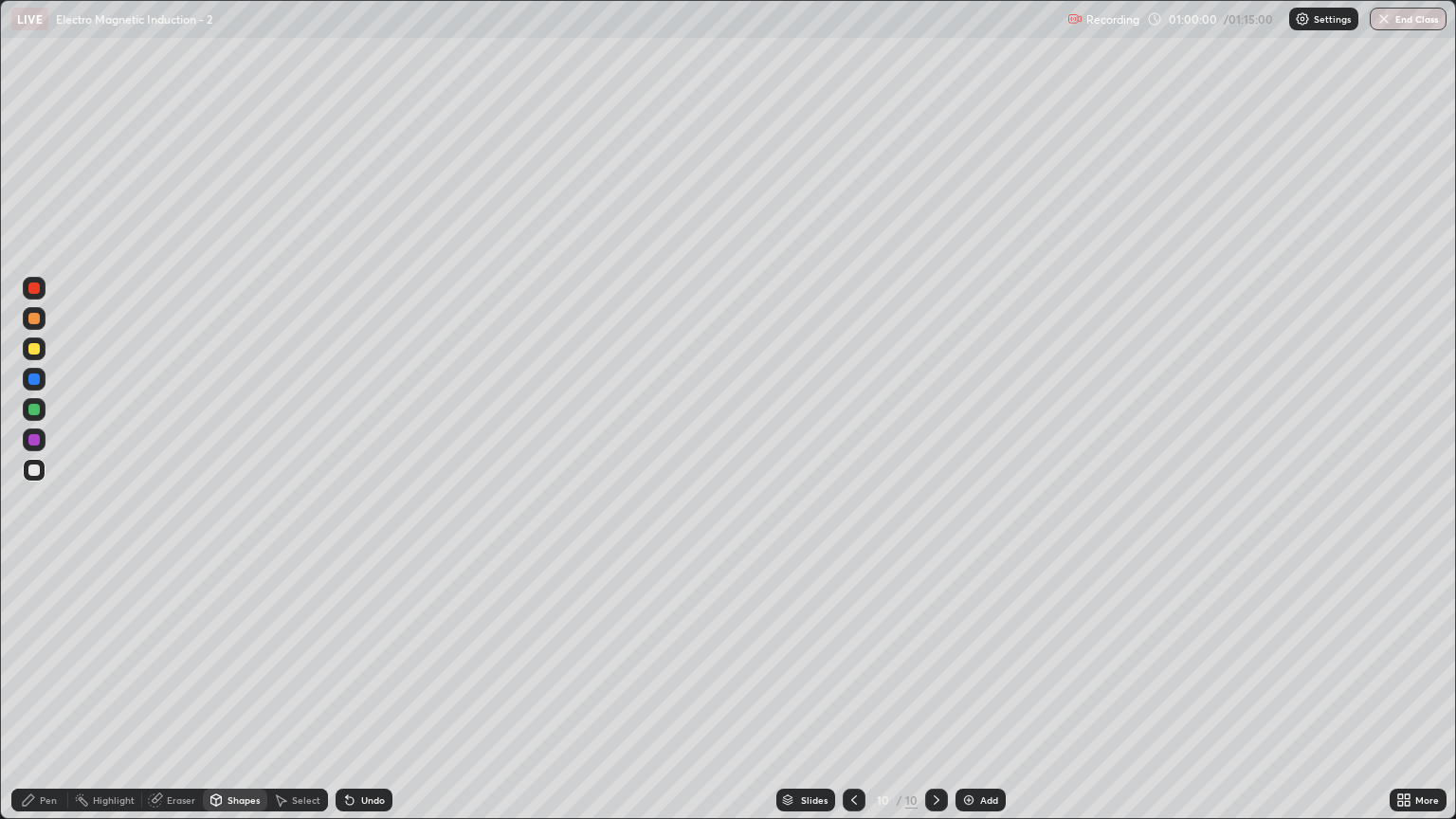 click on "Pen" at bounding box center (48, 800) 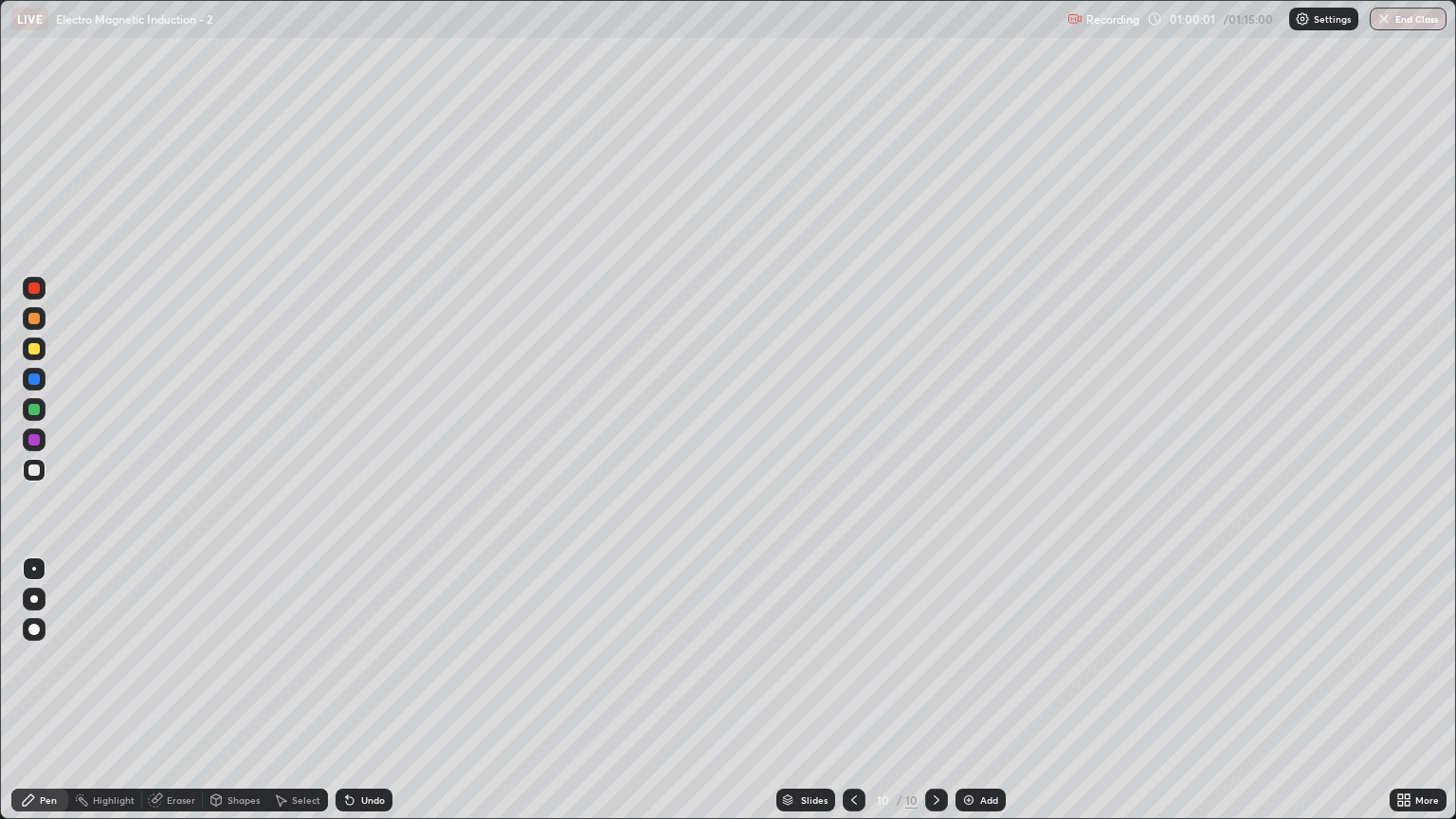 click on "Shapes" at bounding box center [244, 800] 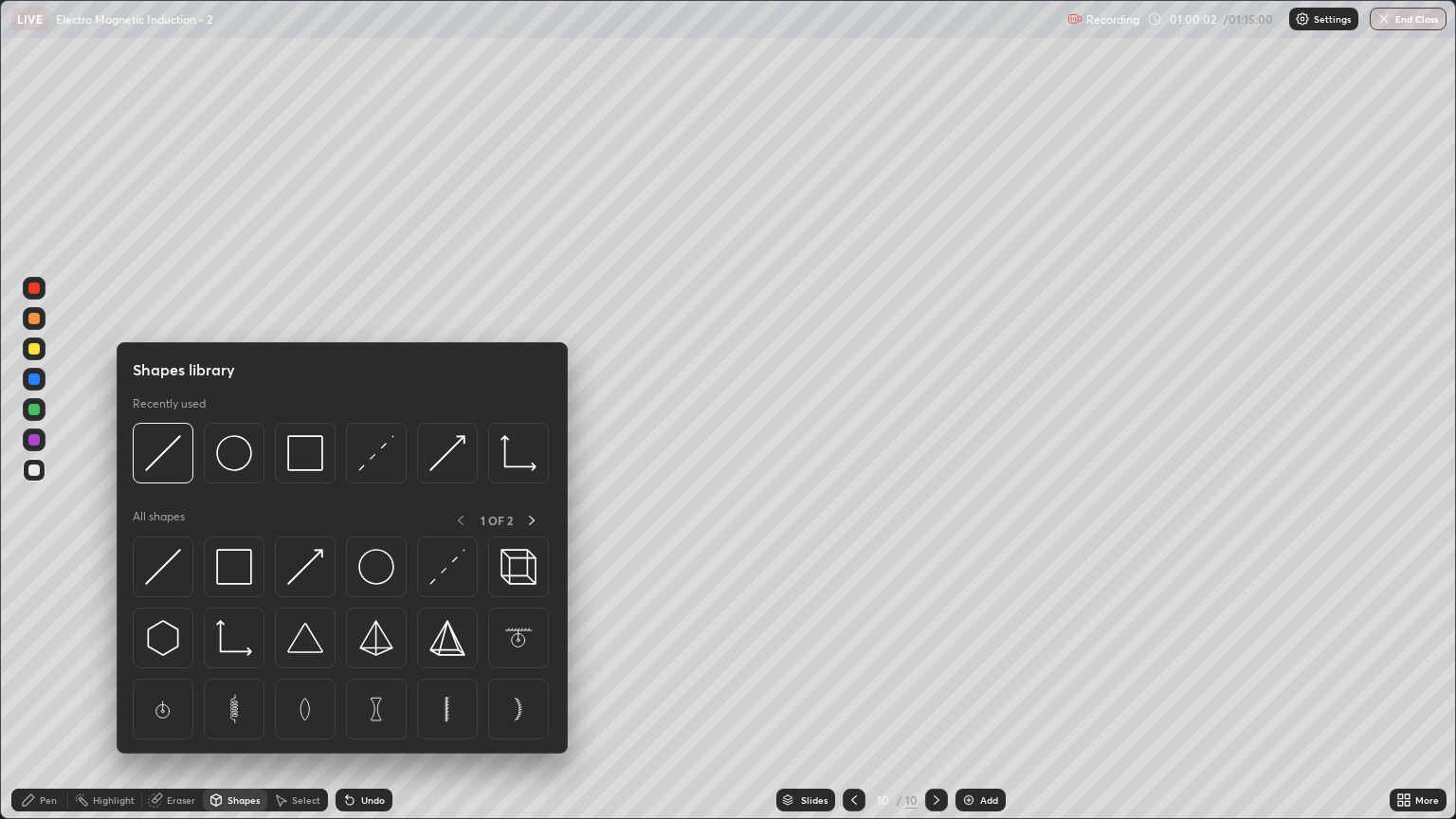 click on "Eraser" at bounding box center [181, 800] 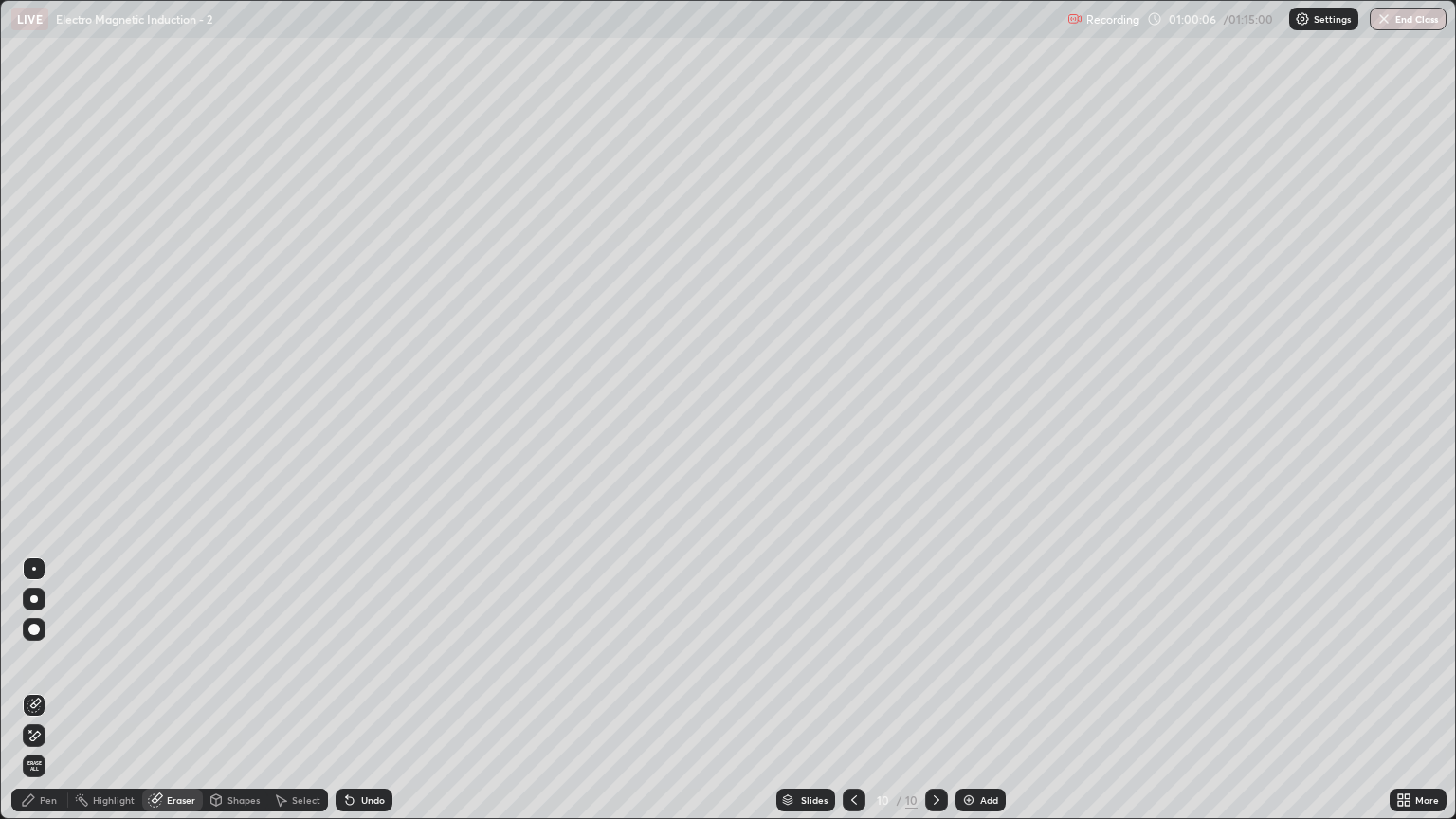 click on "Pen" at bounding box center [48, 800] 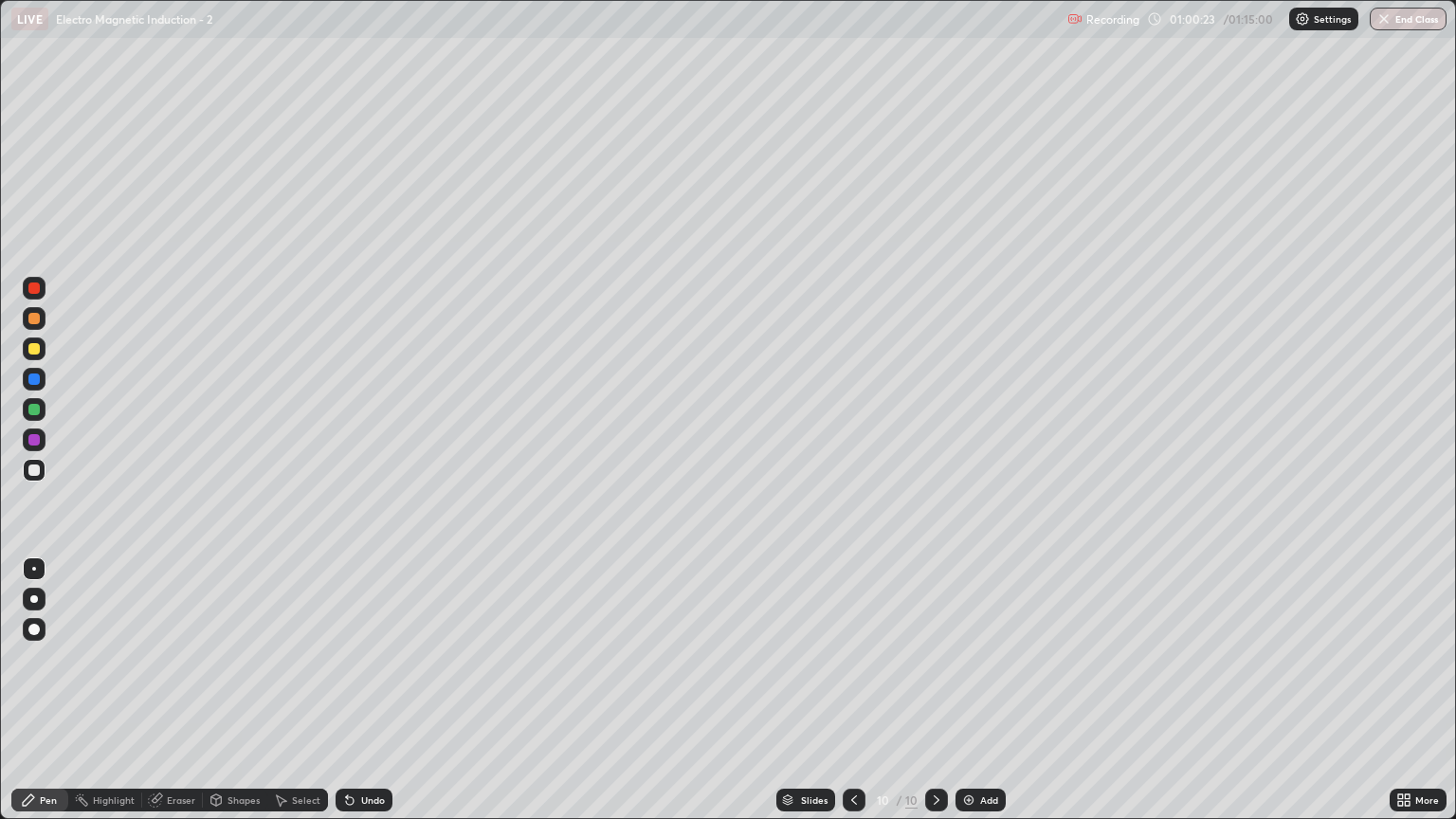 click at bounding box center [34, 349] 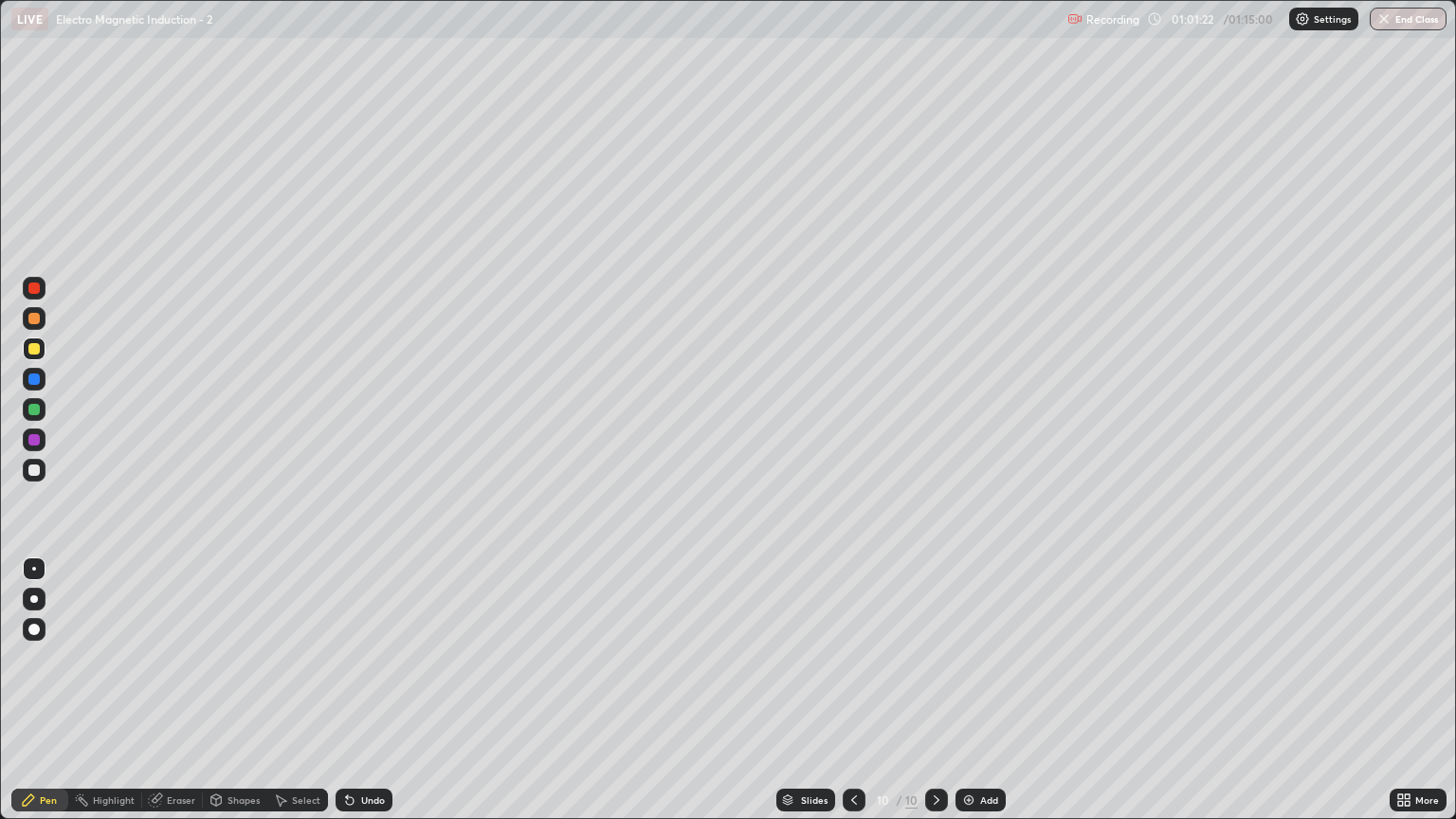 click at bounding box center (34, 470) 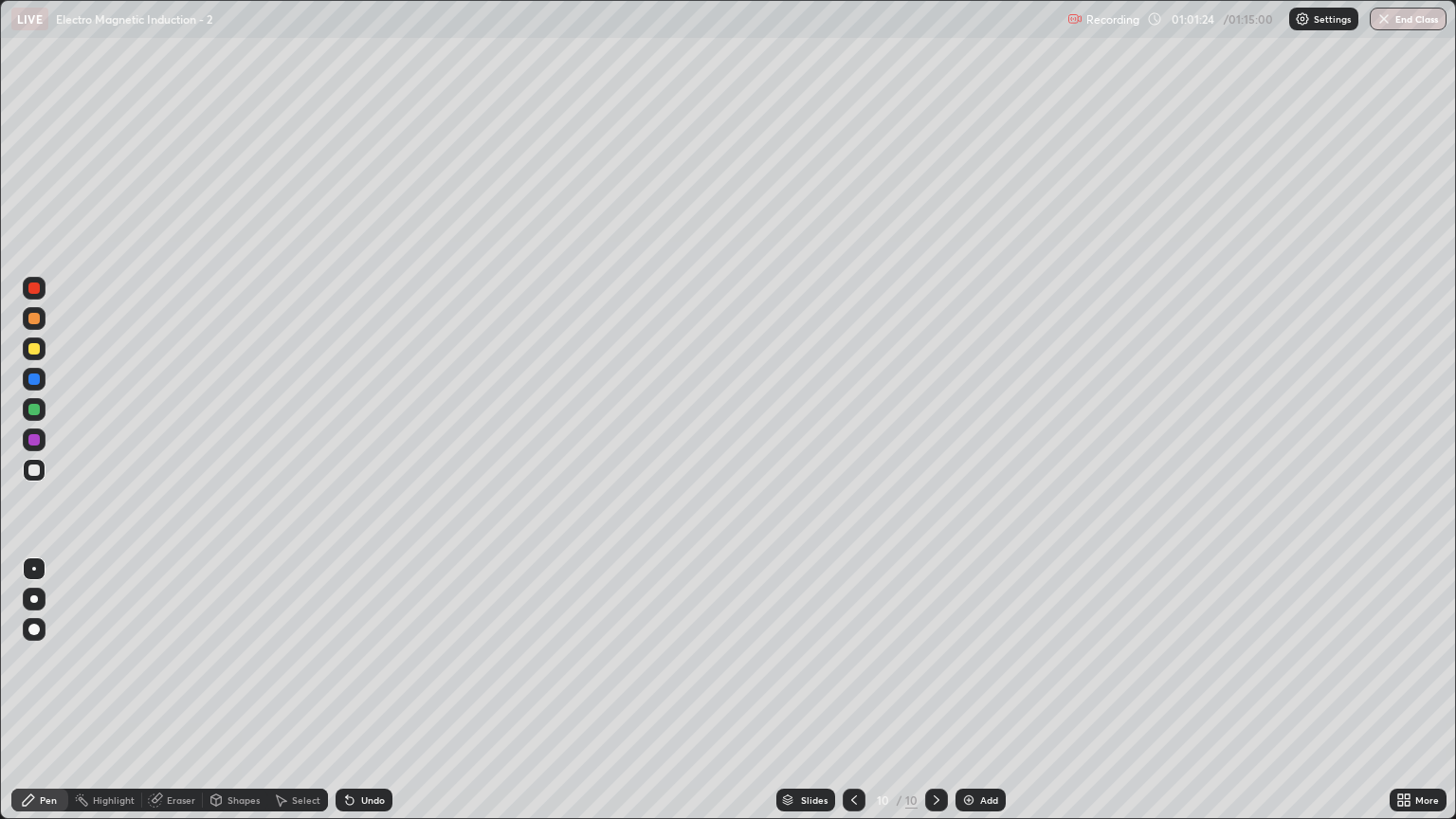 click at bounding box center (34, 318) 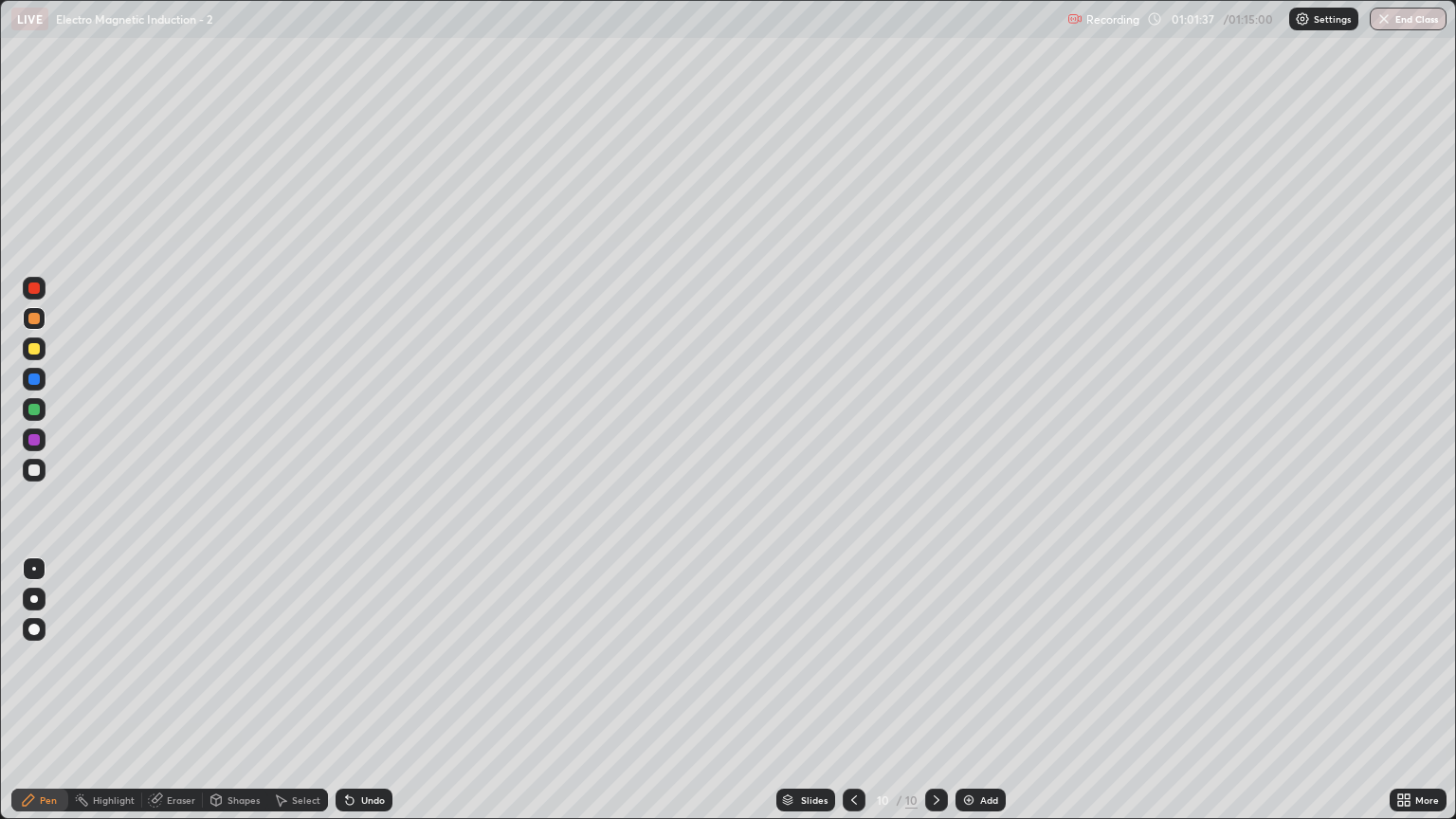 click on "Undo" at bounding box center (373, 800) 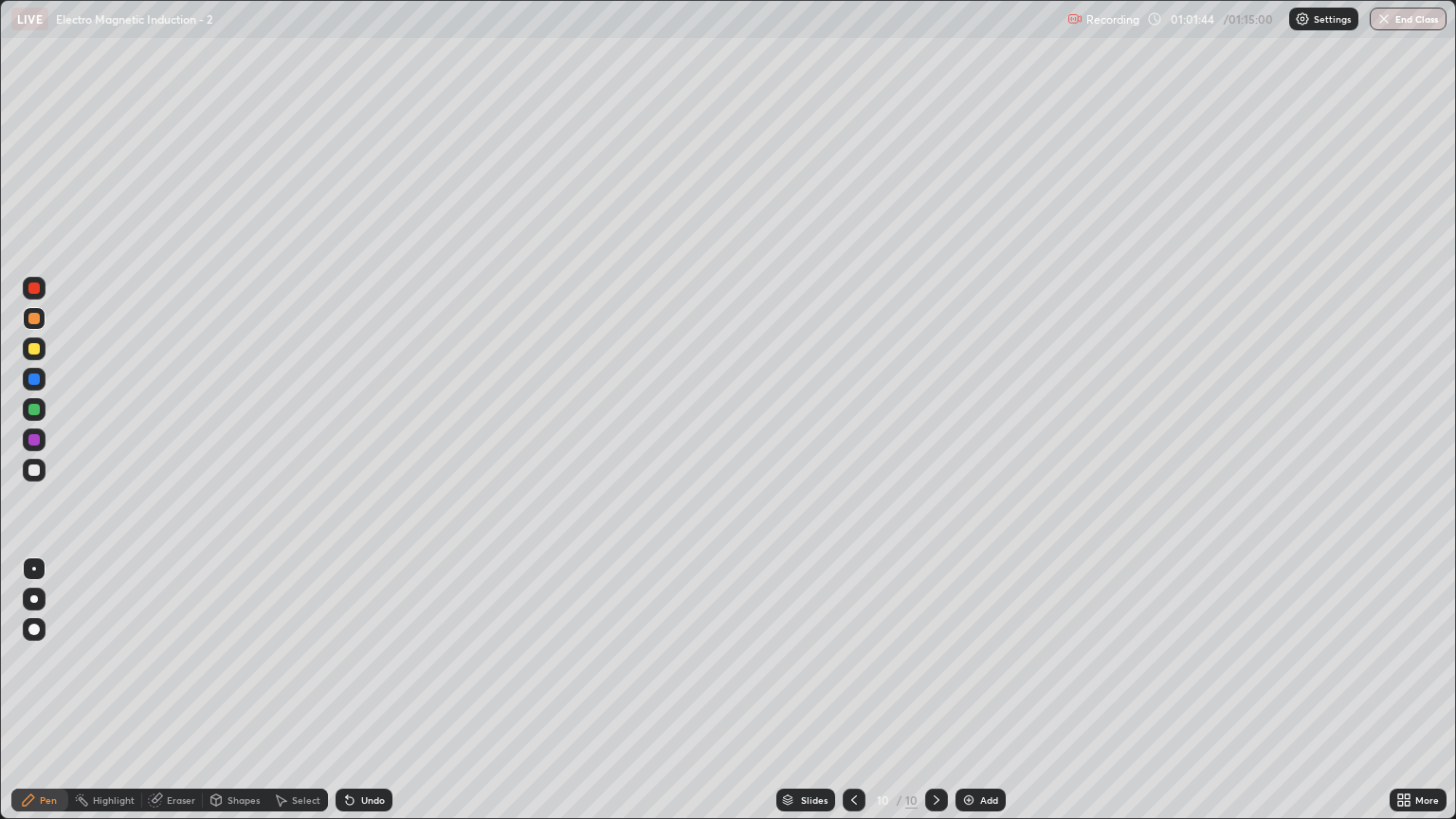click on "Undo" at bounding box center [373, 800] 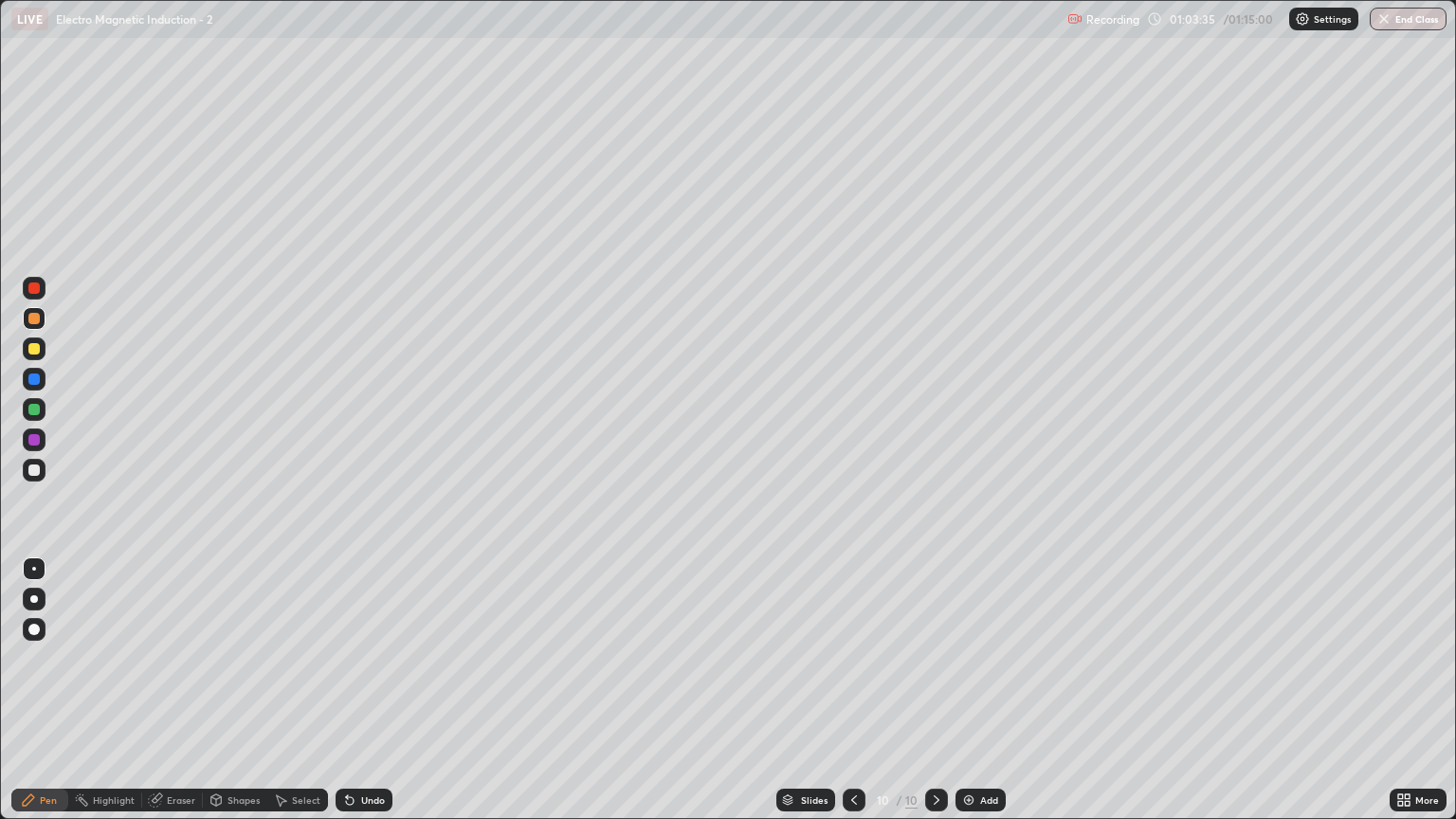 click at bounding box center (34, 470) 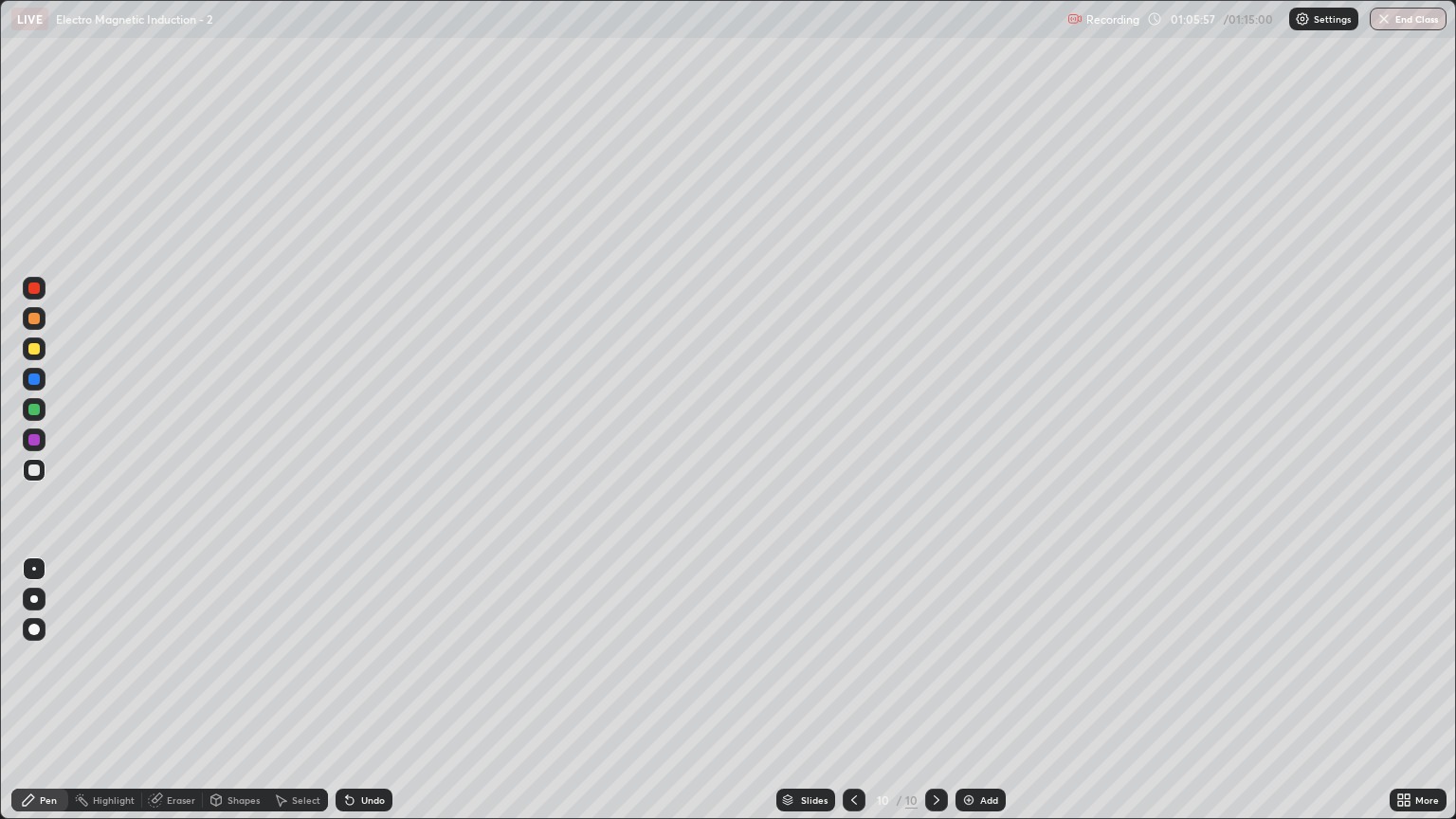 click at bounding box center [34, 349] 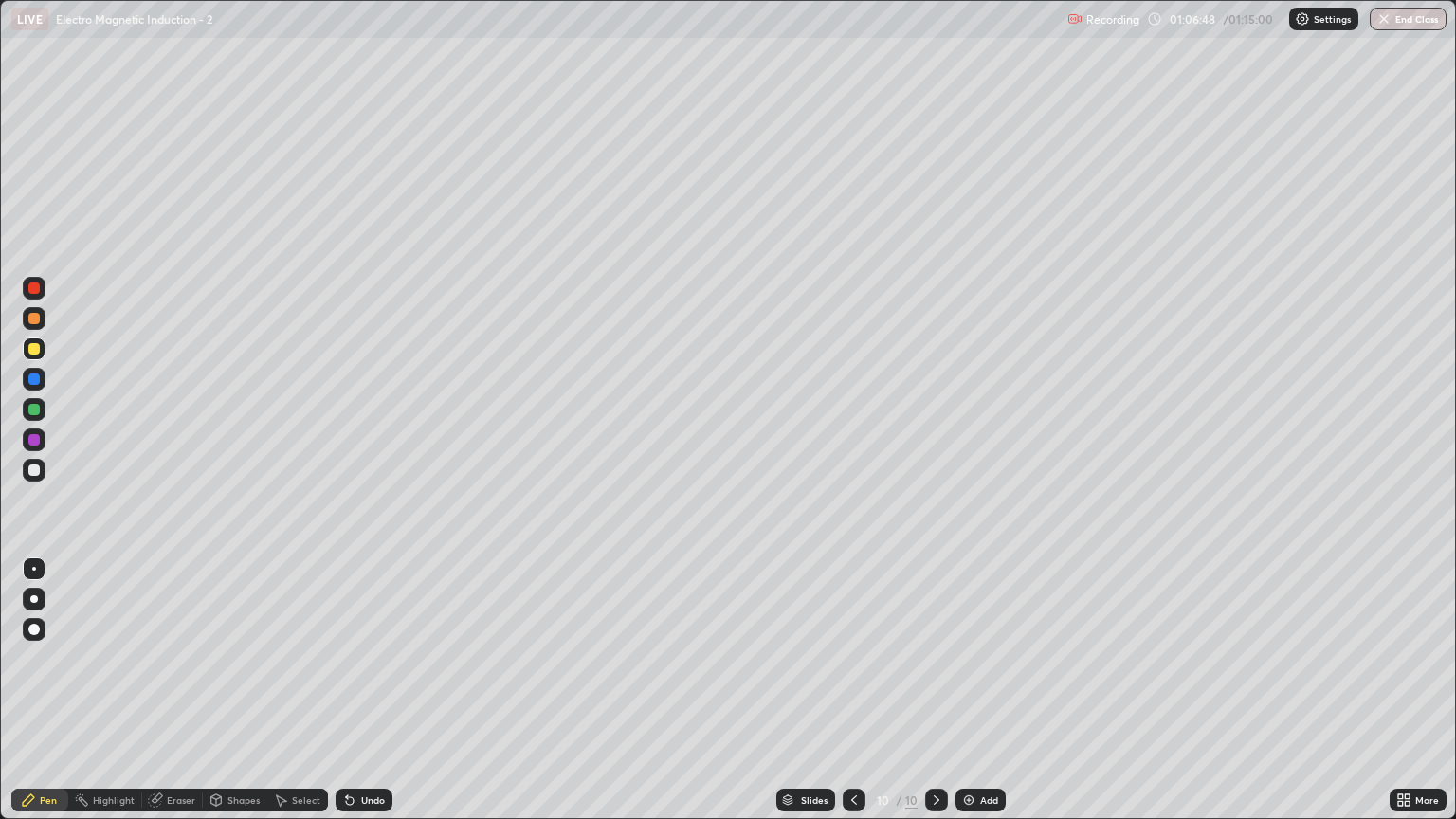 click on "Undo" at bounding box center [364, 800] 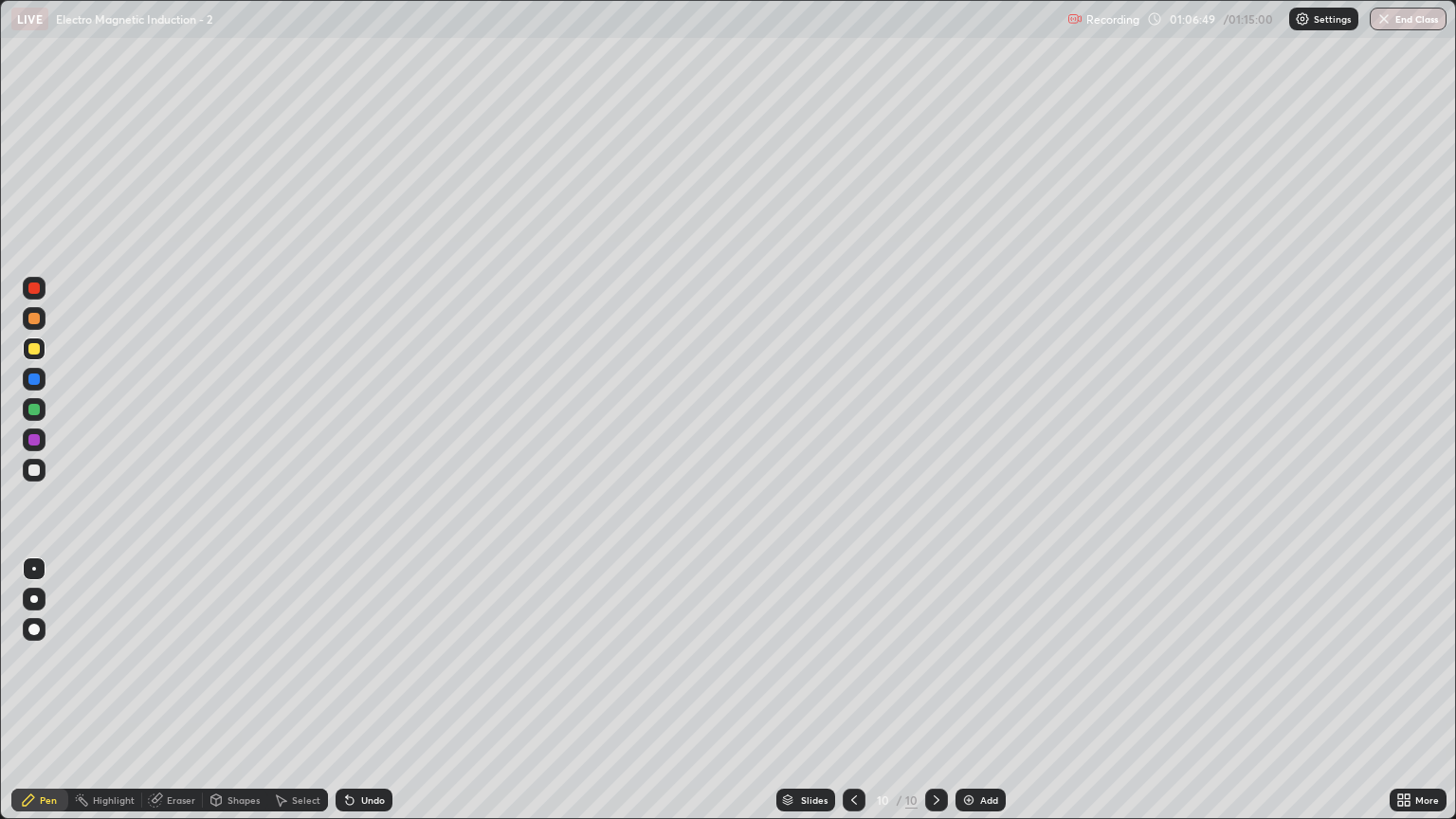 click 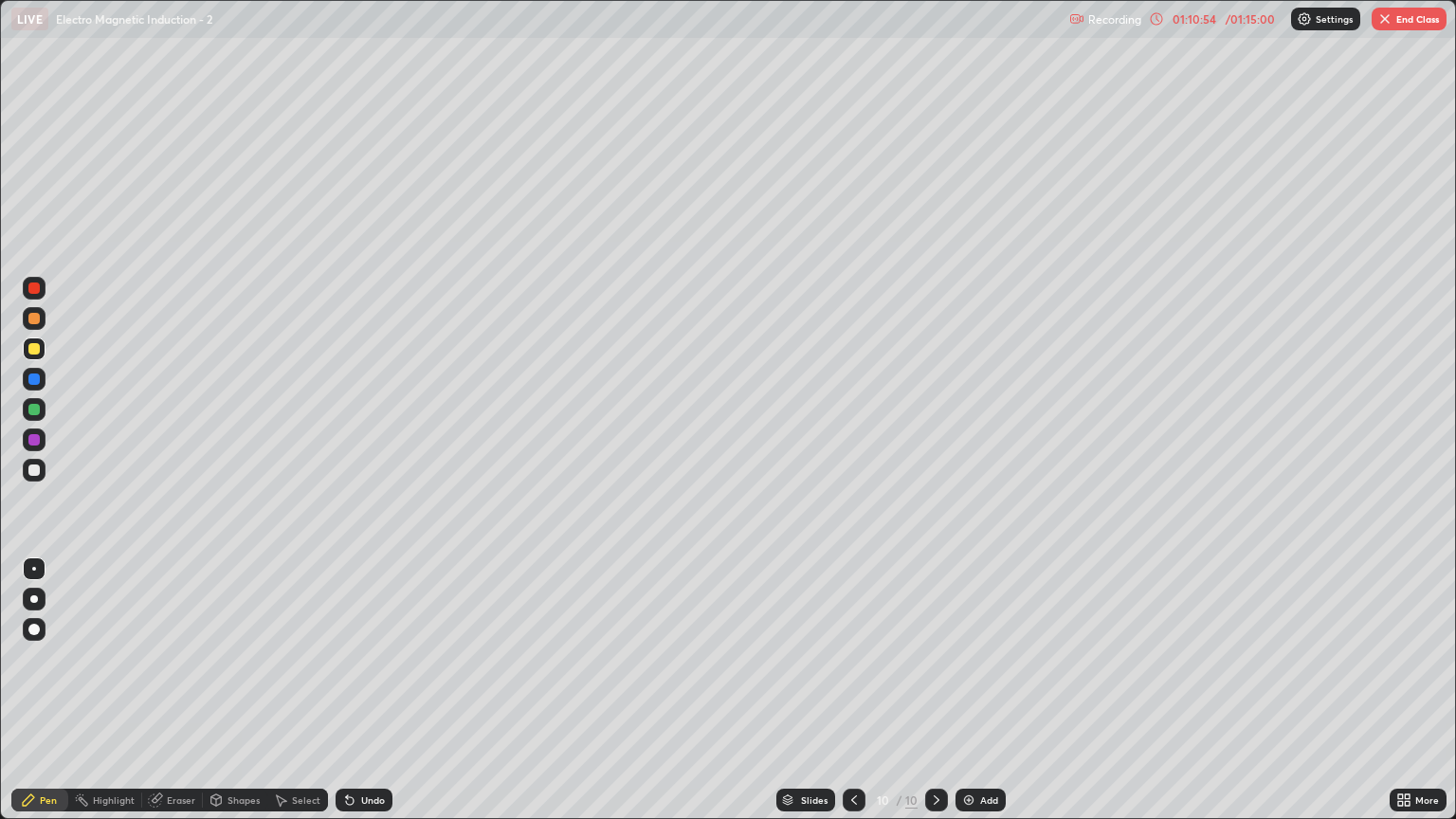 click at bounding box center (969, 800) 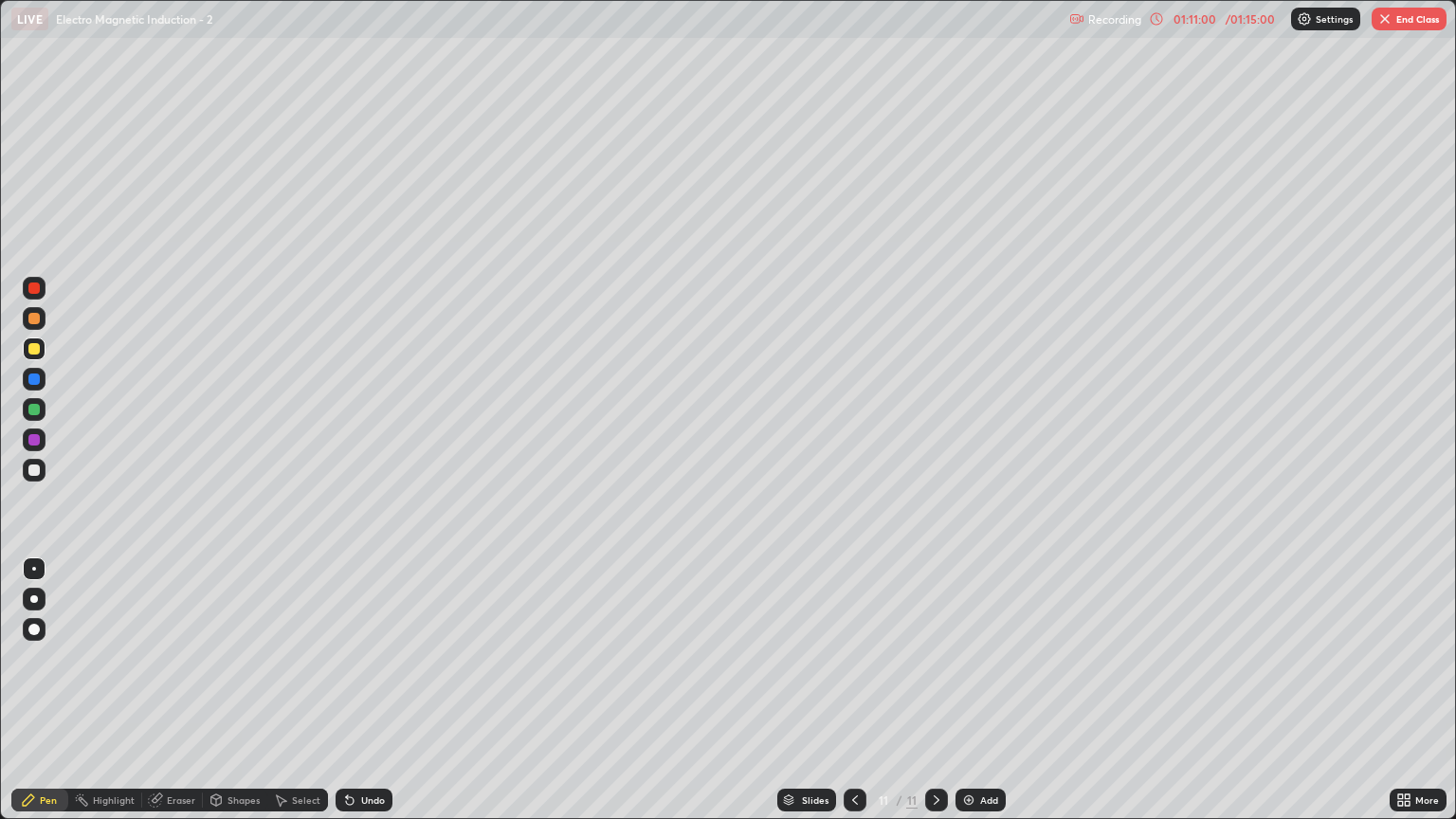 click on "Undo" at bounding box center [373, 800] 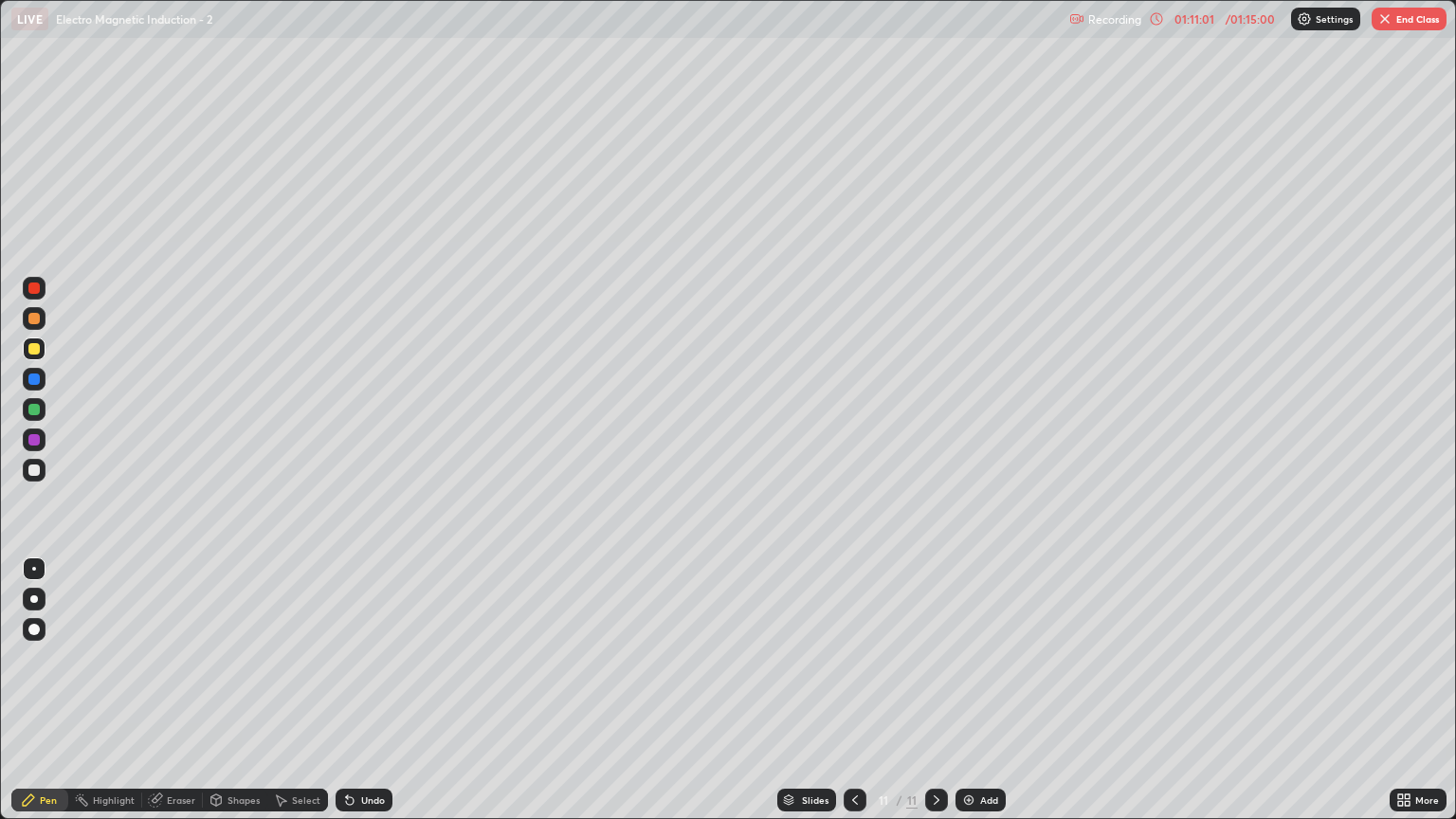 click on "Undo" at bounding box center (373, 800) 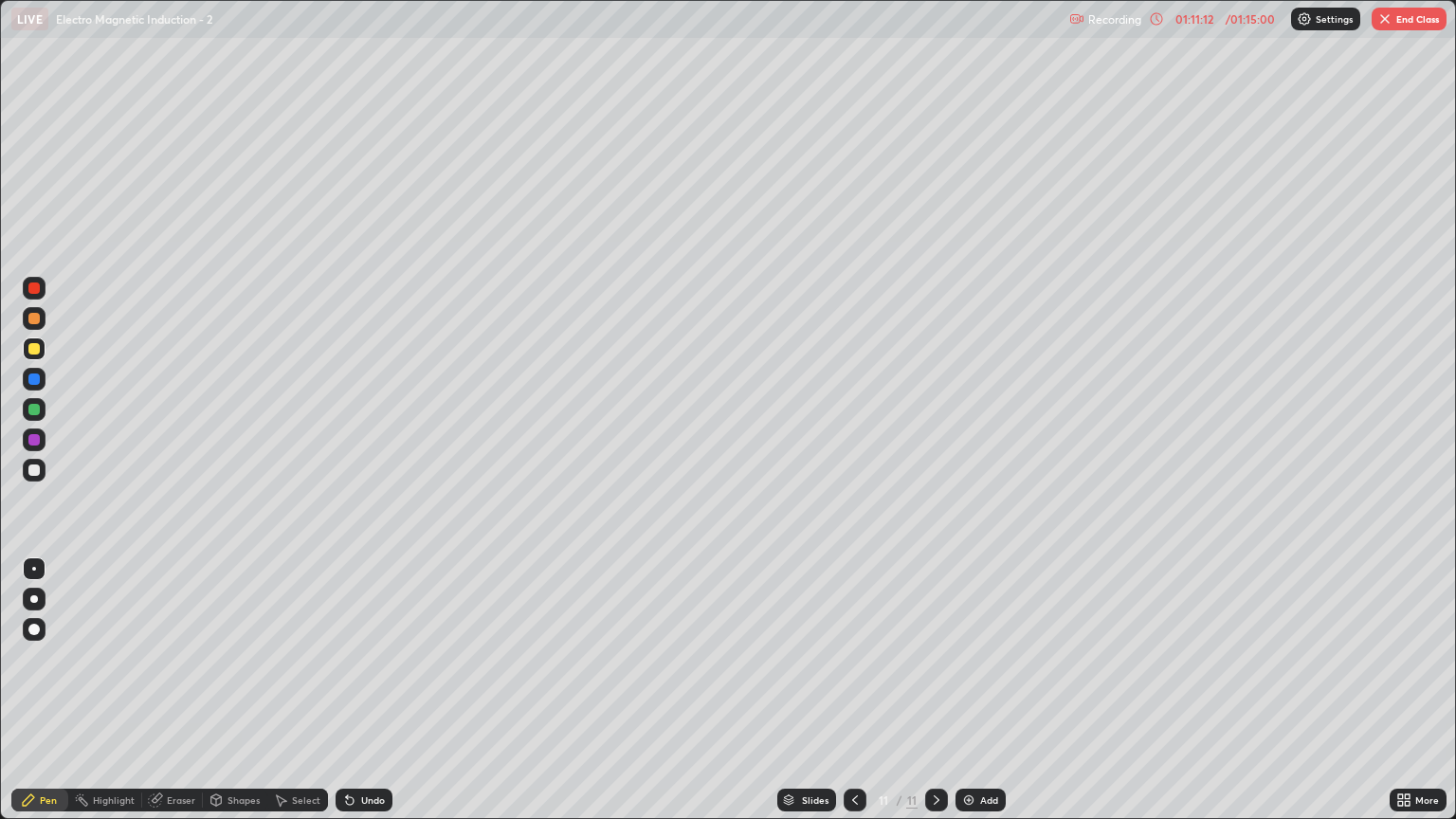 click 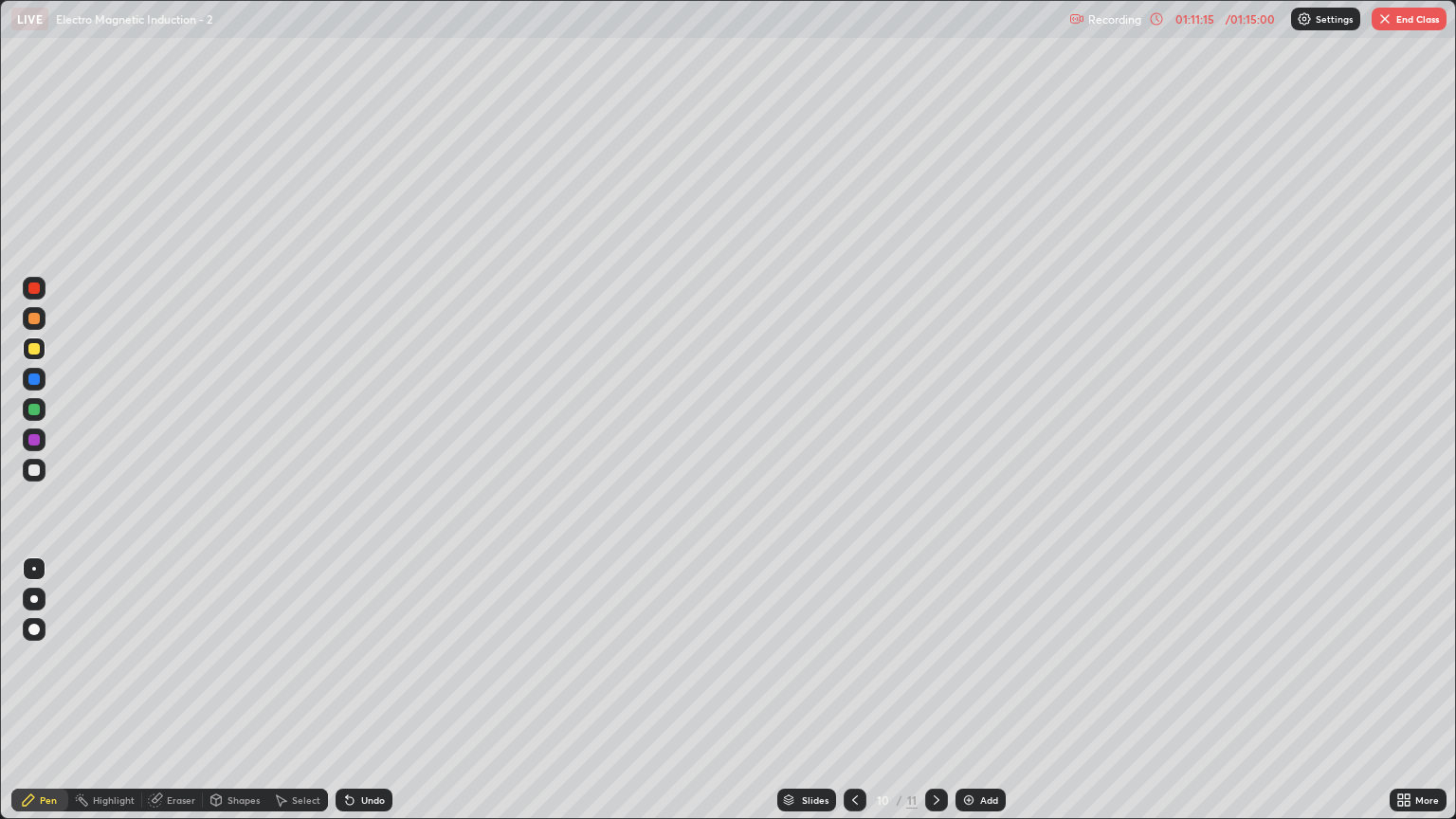 click 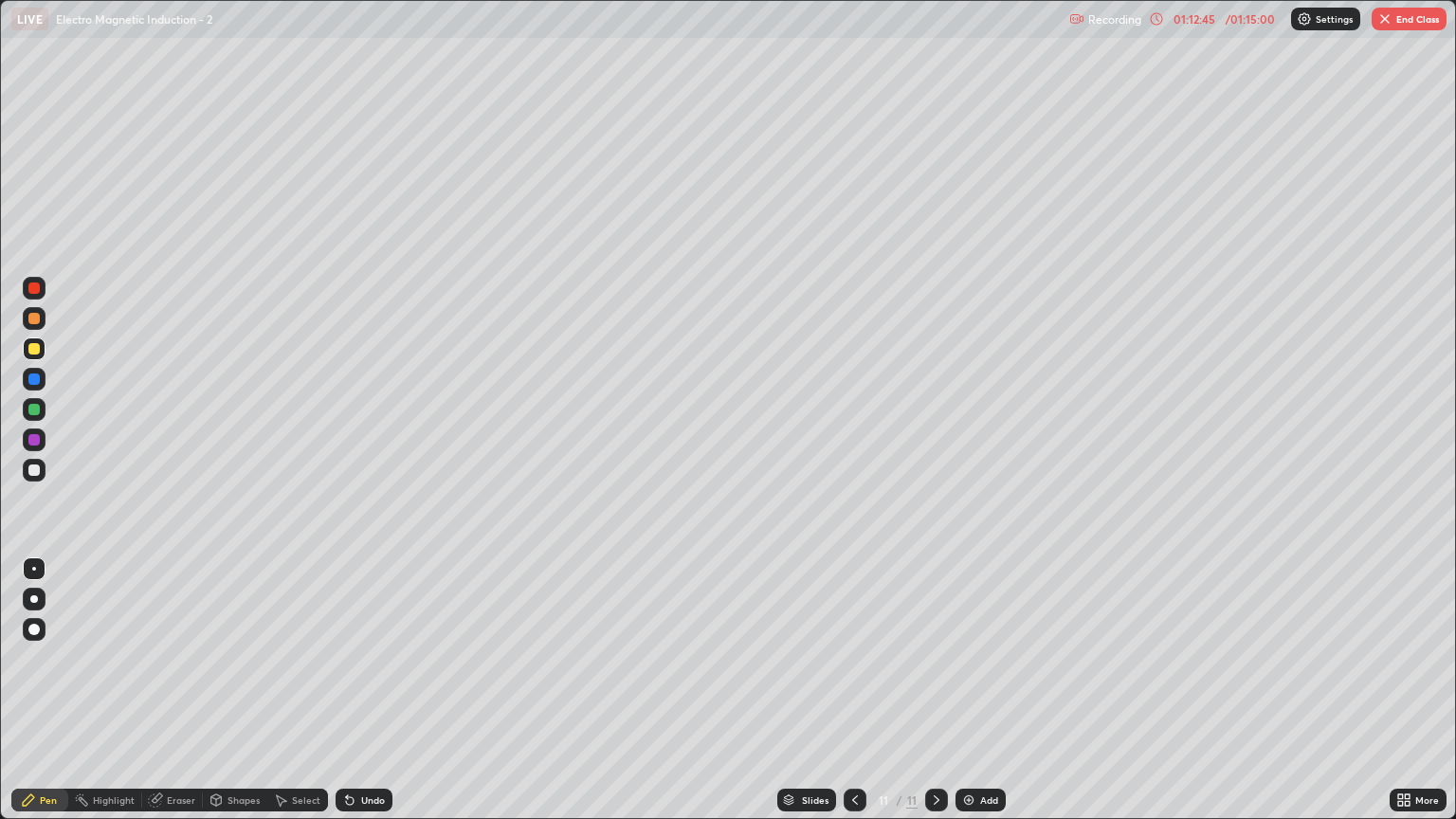 click on "Undo" at bounding box center (364, 800) 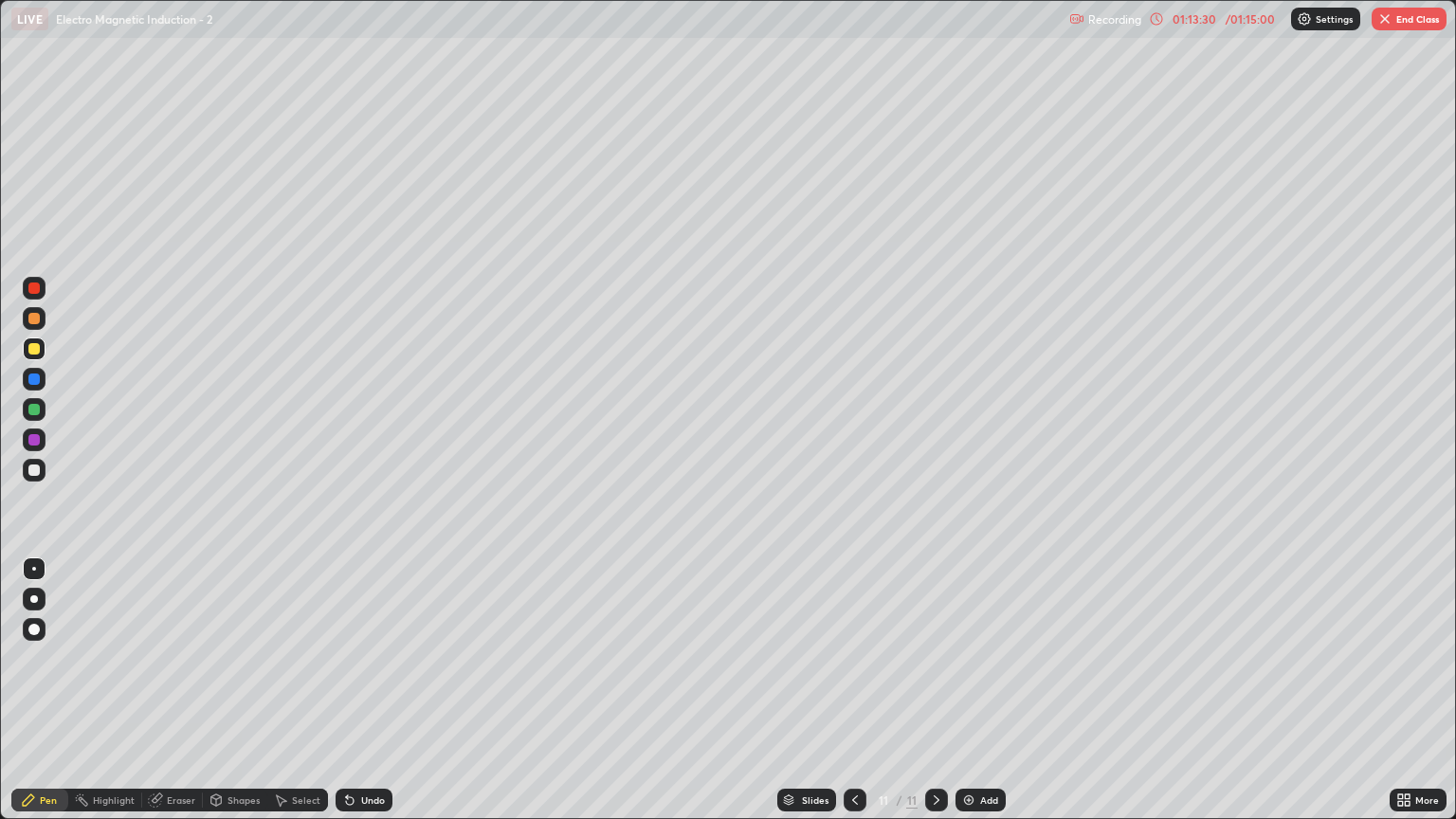 click on "End Class" at bounding box center [1409, 19] 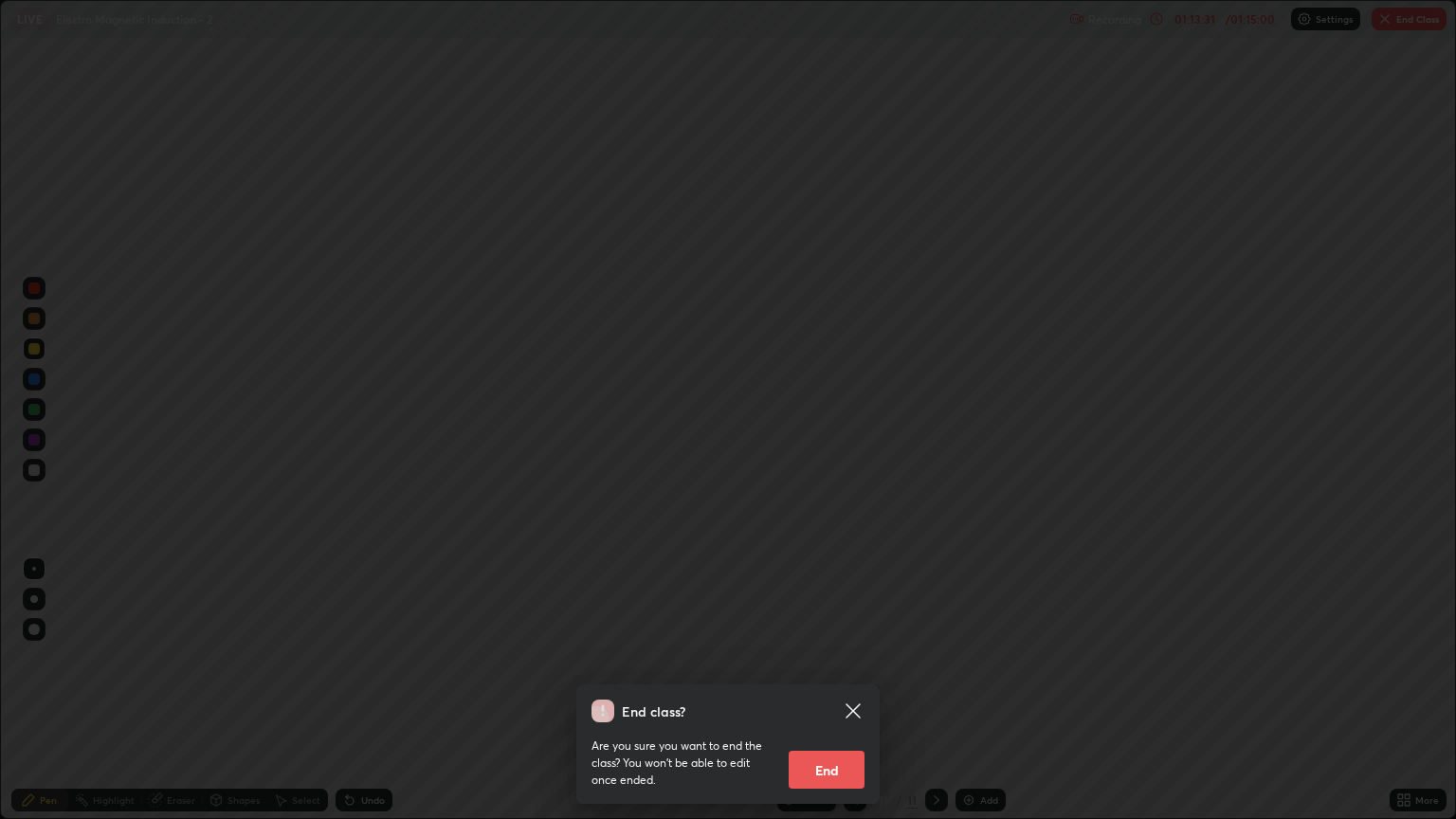 click on "End" at bounding box center (827, 770) 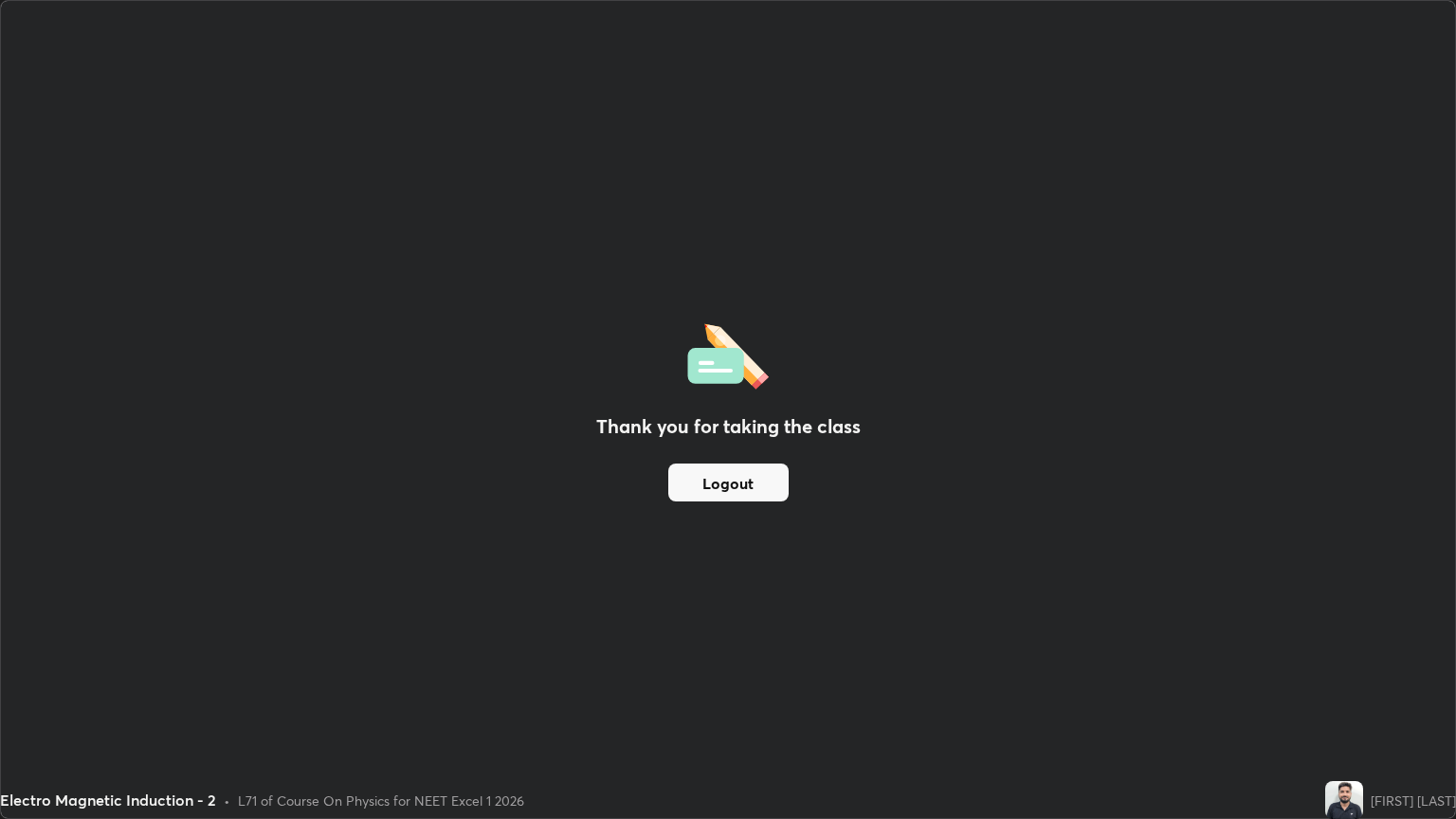 click on "Logout" at bounding box center [728, 482] 